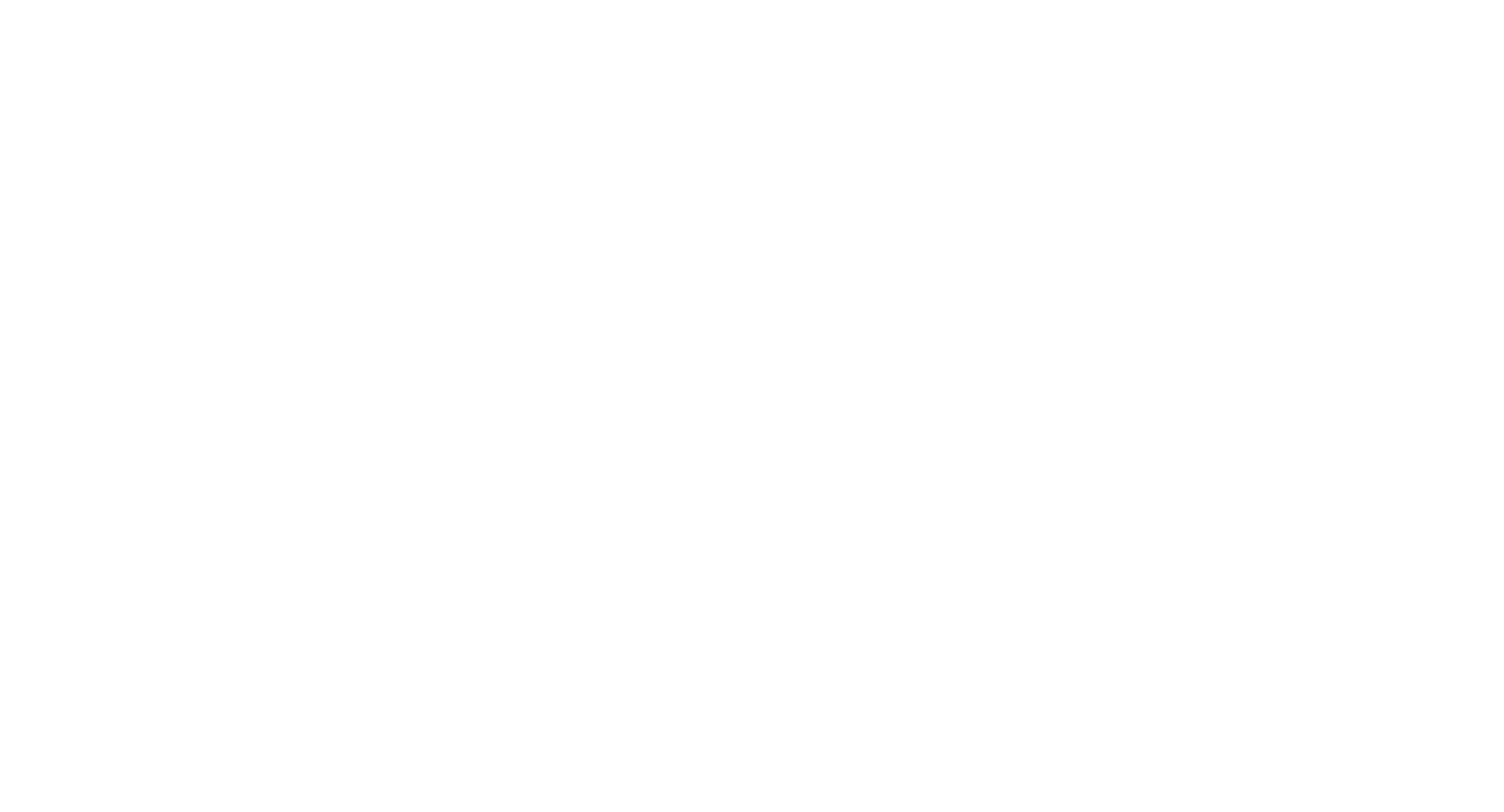 scroll, scrollTop: 0, scrollLeft: 0, axis: both 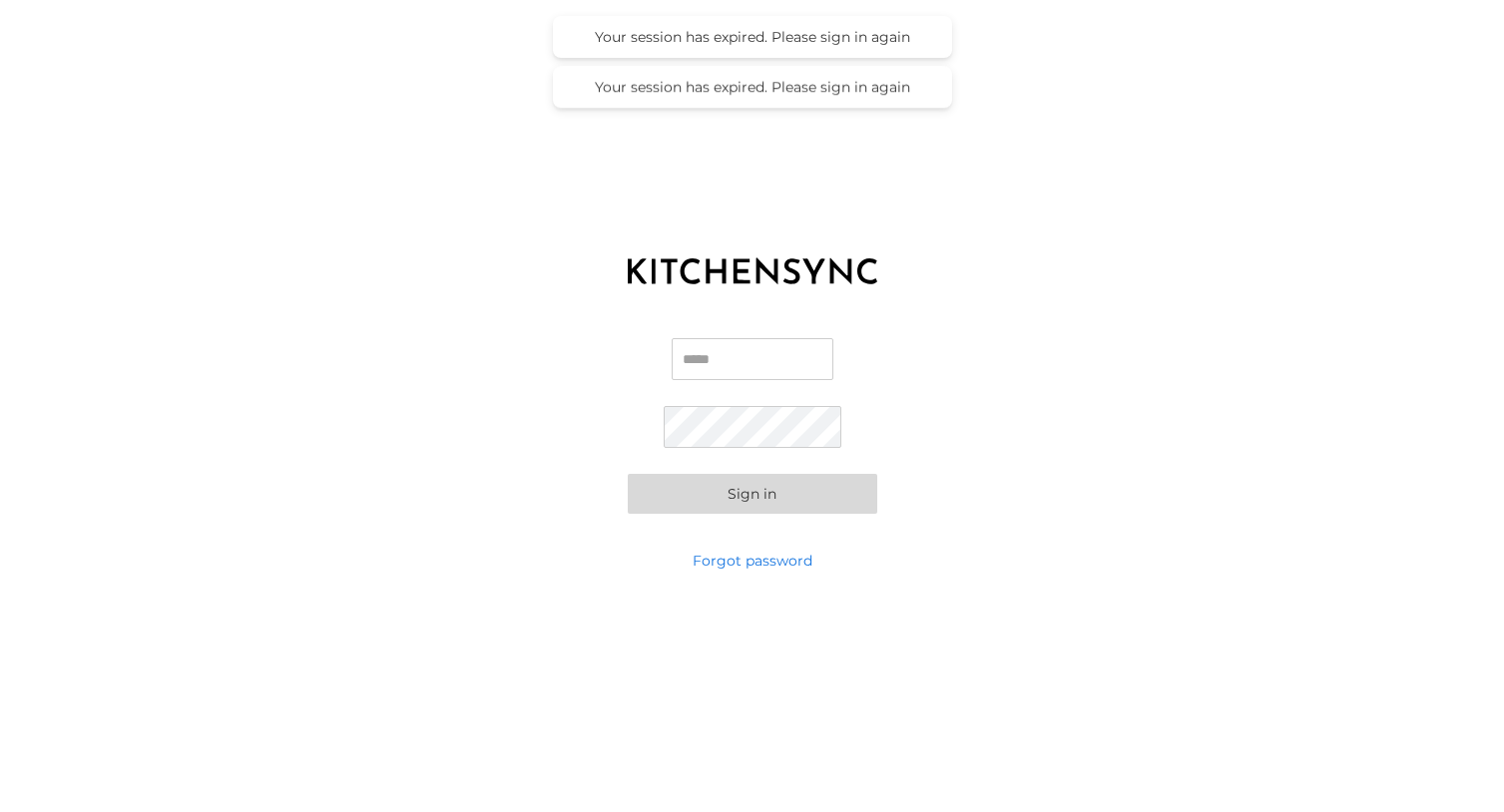 click on "Email" at bounding box center (752, 359) 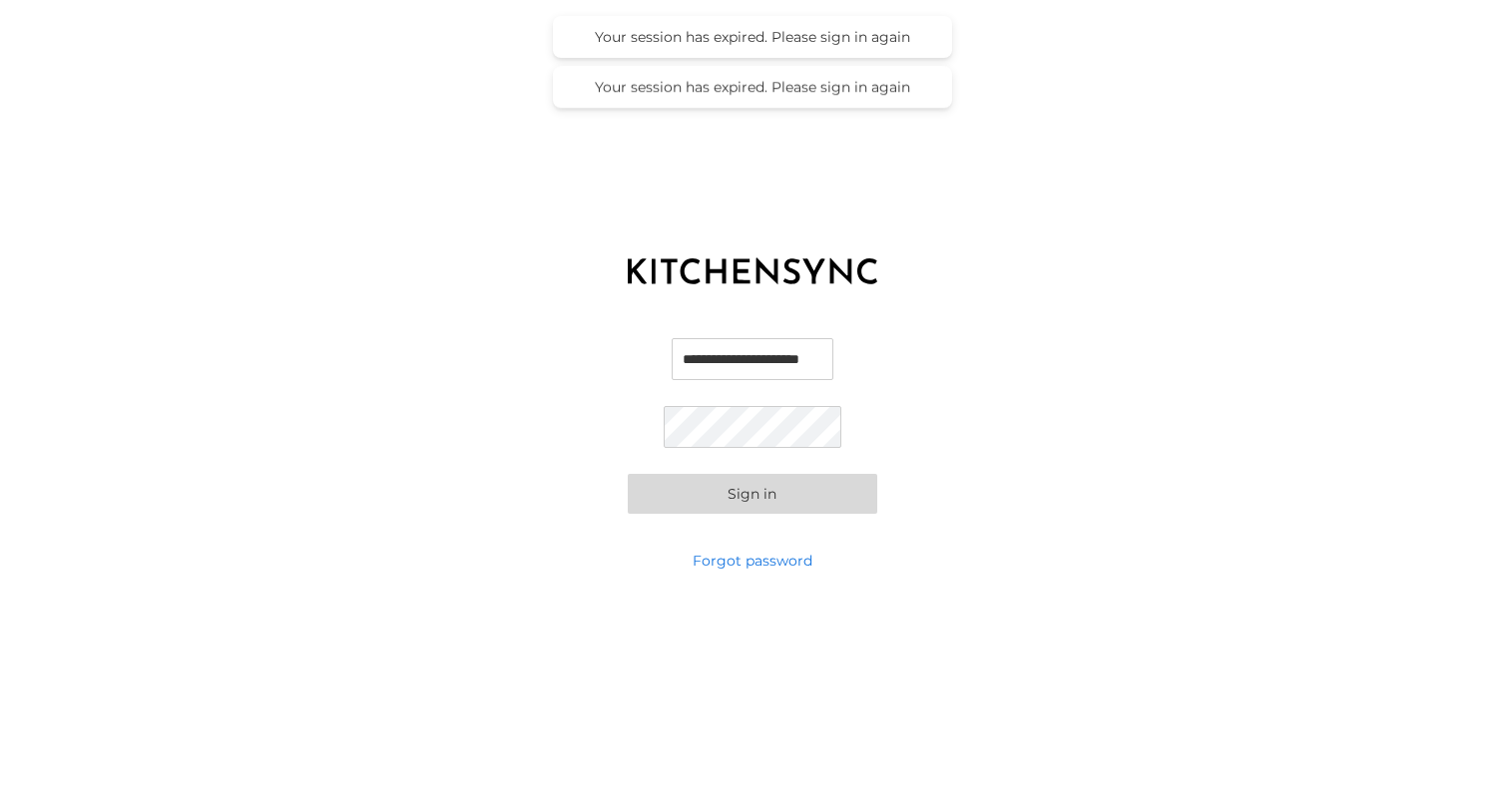 click on "Sign in" at bounding box center [752, 494] 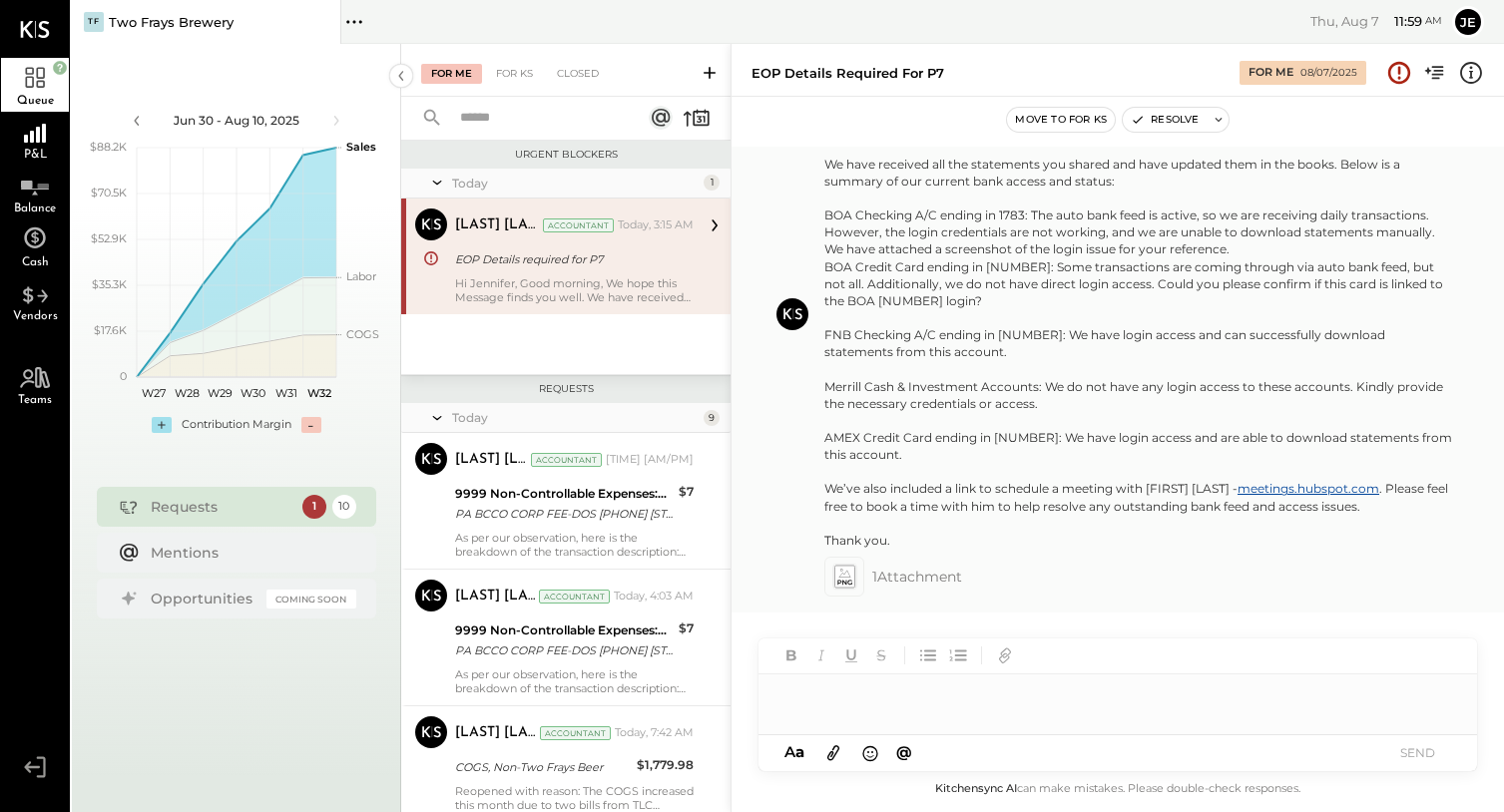 scroll, scrollTop: 991, scrollLeft: 0, axis: vertical 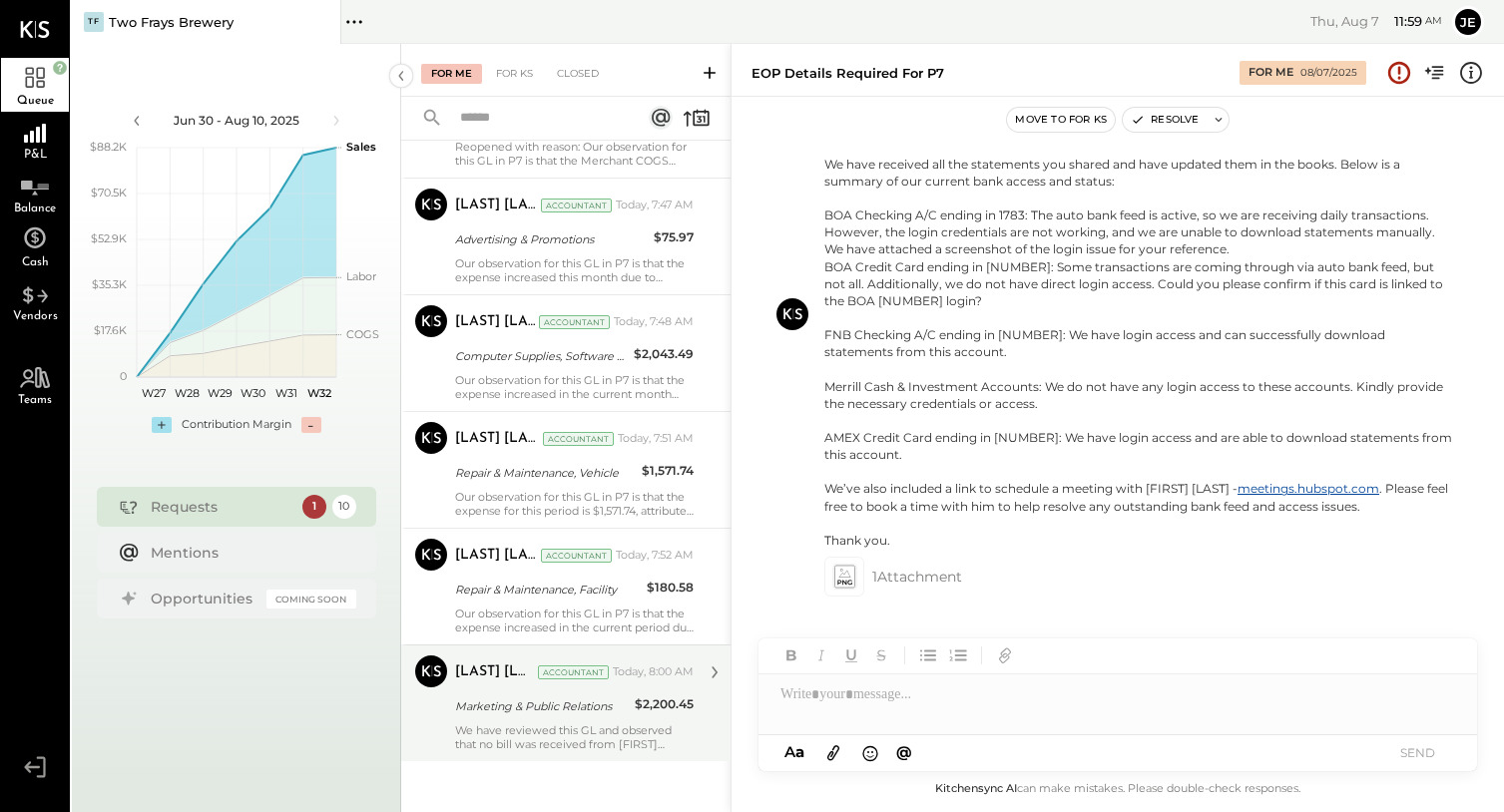 click on "Marketing & Public Relations" at bounding box center (542, 706) 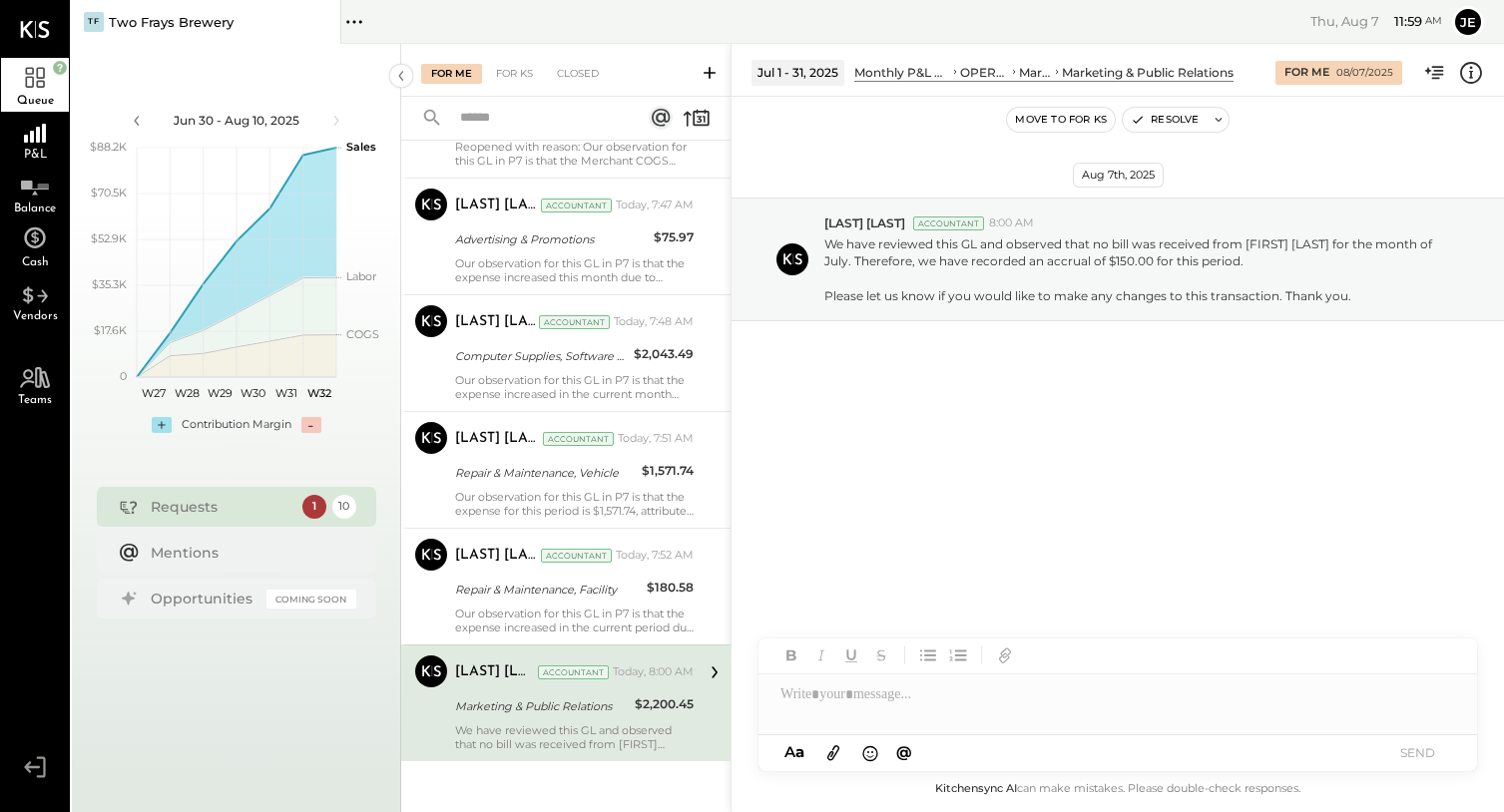 click at bounding box center [1118, 694] 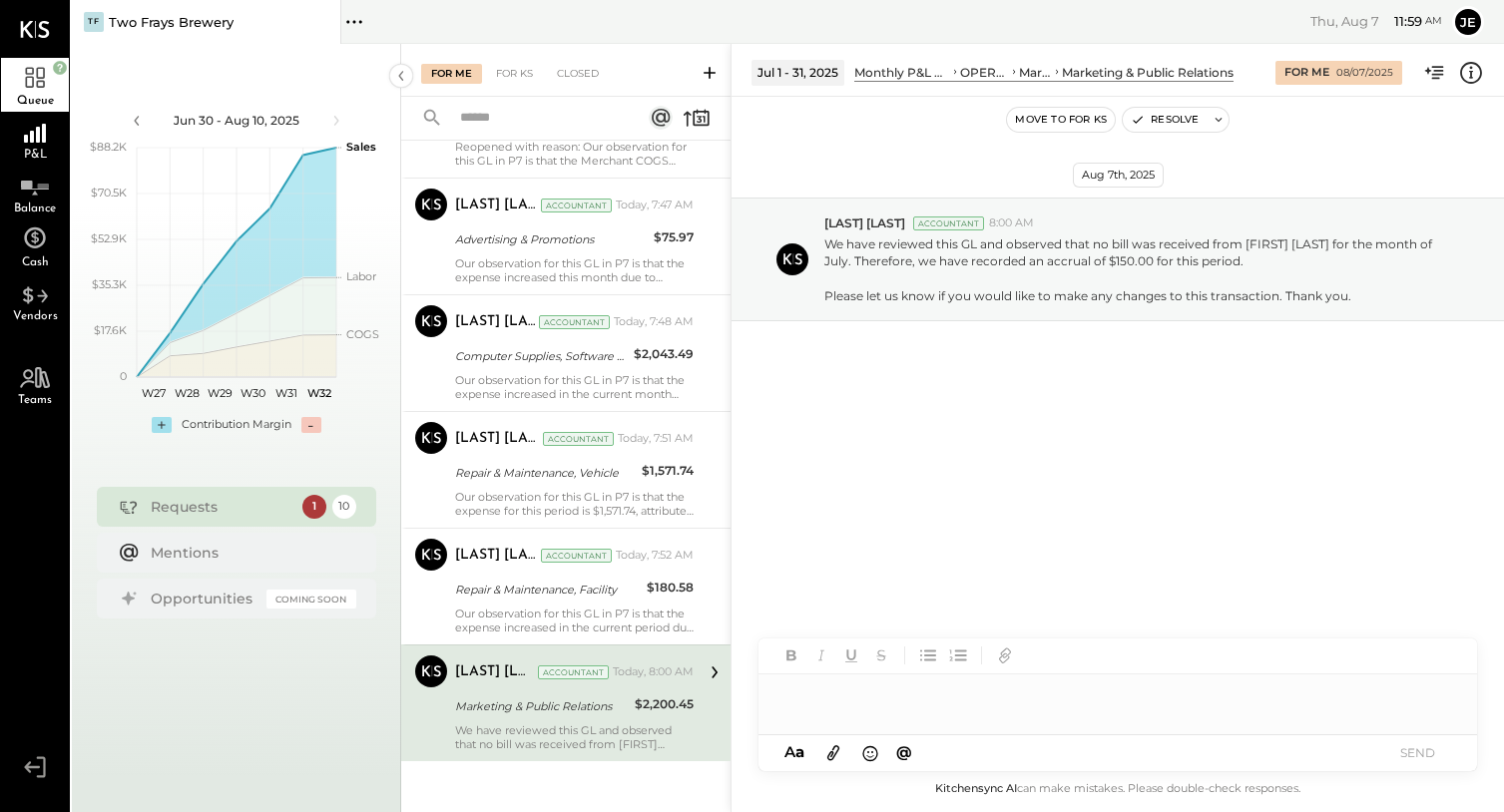 type 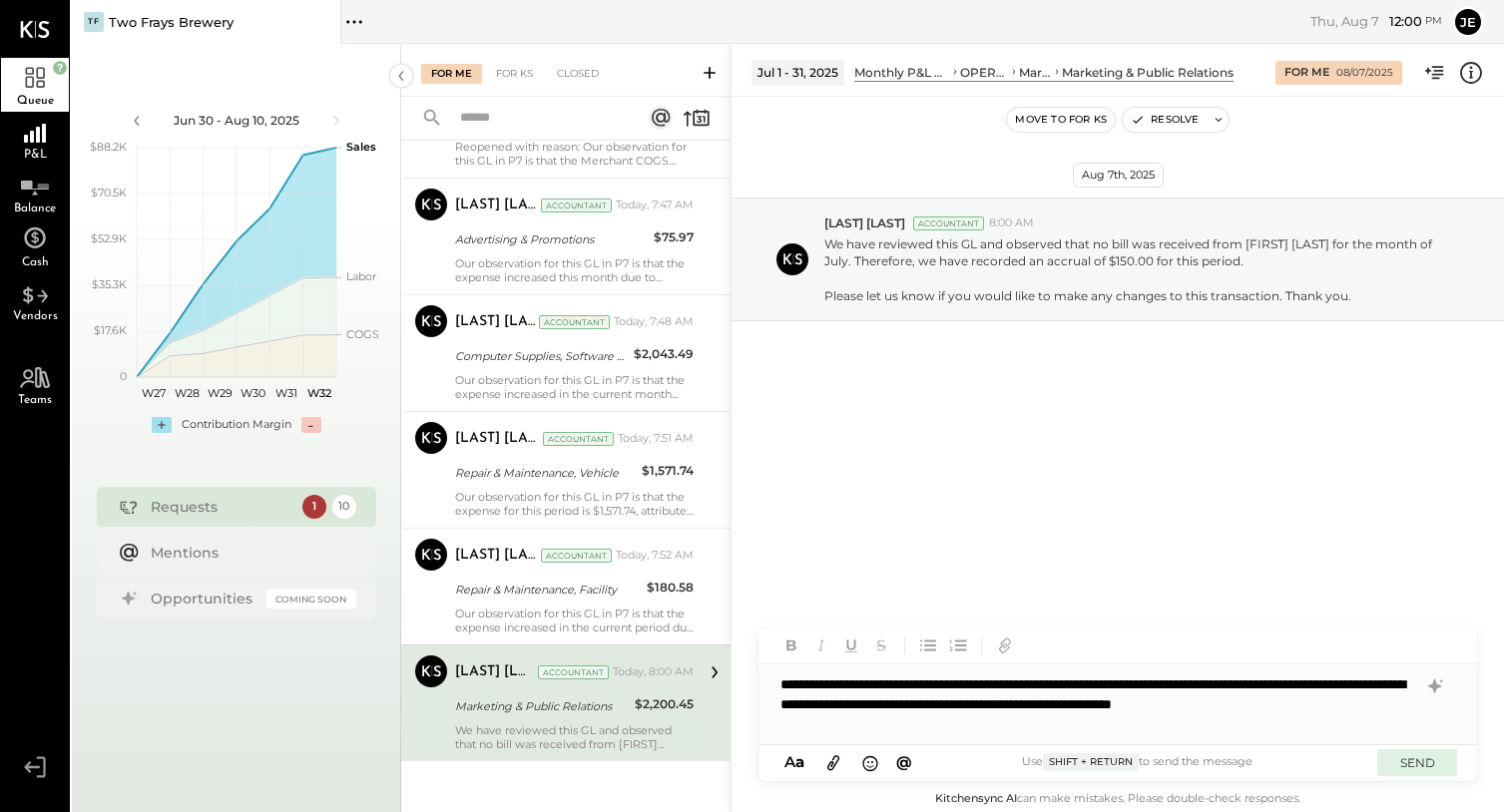 click on "SEND" at bounding box center [1417, 762] 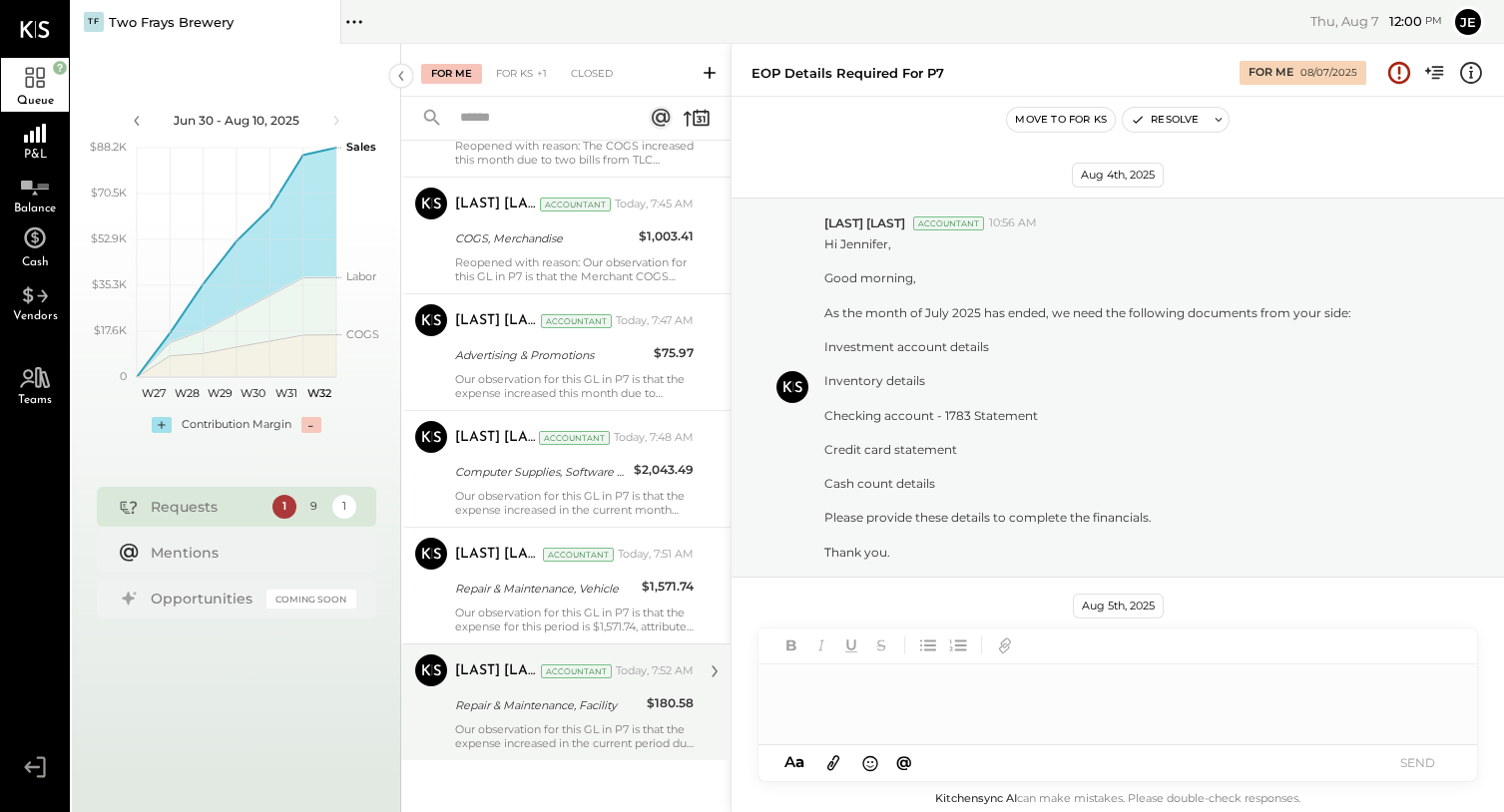scroll, scrollTop: 991, scrollLeft: 0, axis: vertical 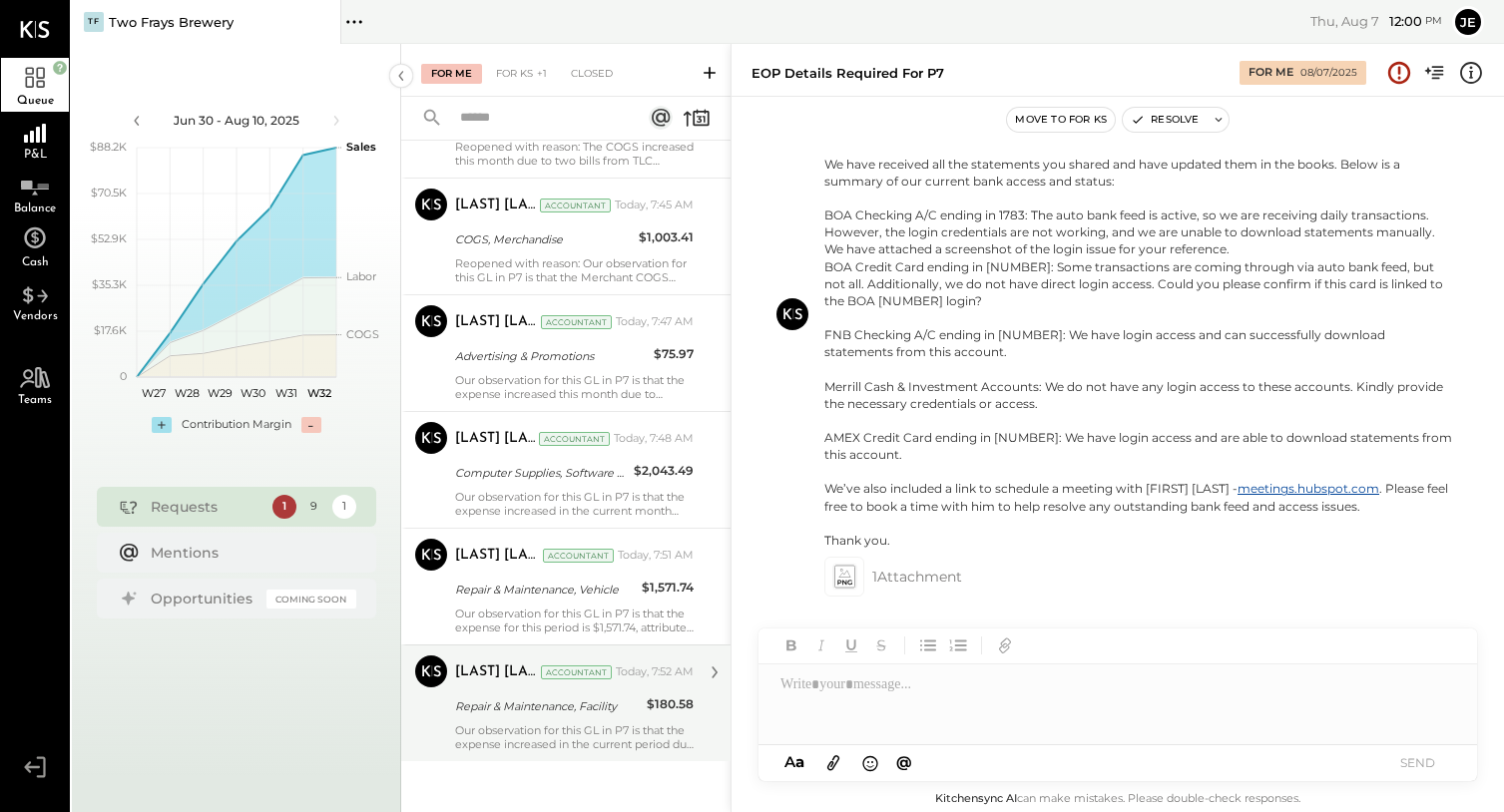 click on "PA BCCO CORP FEE-DOS [PHONE] [STATE] $7 As per our observation, here is the breakdown of the transaction description:
PA = Pennsylvania
BCCO = Bureau of Corporations and Charitable Organizations
CORP FEE-DOS = Corporation Fee – Department of State
7177839195 = Phone number of the PA Department of State (you may call to verify)
$7.00 = Standard filing or administrative fee
Would you recommend categorizing this amount under Bank Charges, or do you suggest a different classification? [LAST] [LAST] Today, 4:03 AM 9999 Non-Controllable Expenses:Other Income and Expenses:To Be Classified PA BCCO CORP FEE-DOS [PHONE] [STATE] $7 [LAST] [LAST] Today, 7:42 AM COGS, Non-Two Frays Beer $1,779.98 Reopened with reason: The COGS increased this month due to two bills from TLC Libations Inc. Thank you. [LAST]" at bounding box center (566, 274) 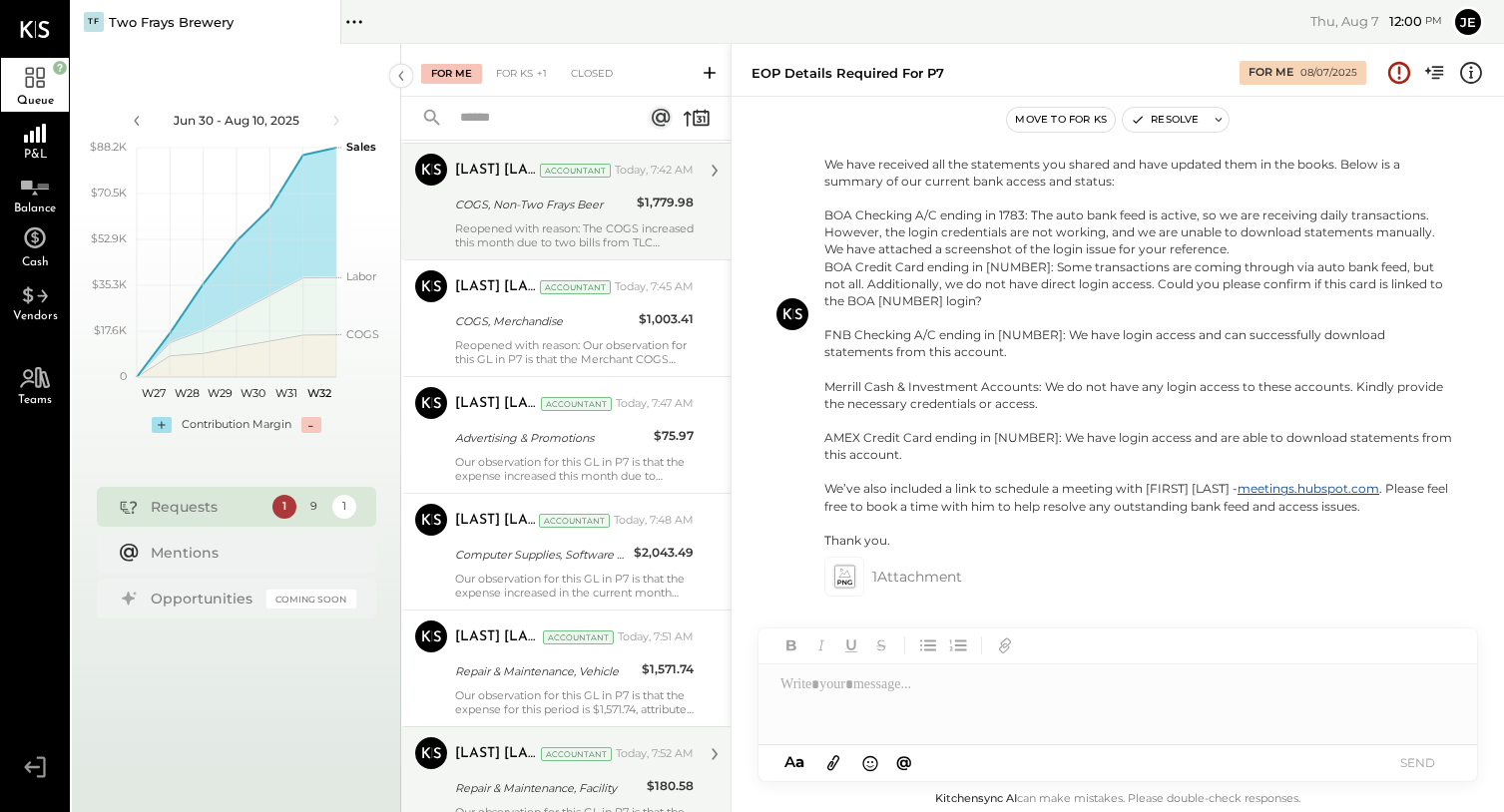 scroll, scrollTop: 644, scrollLeft: 0, axis: vertical 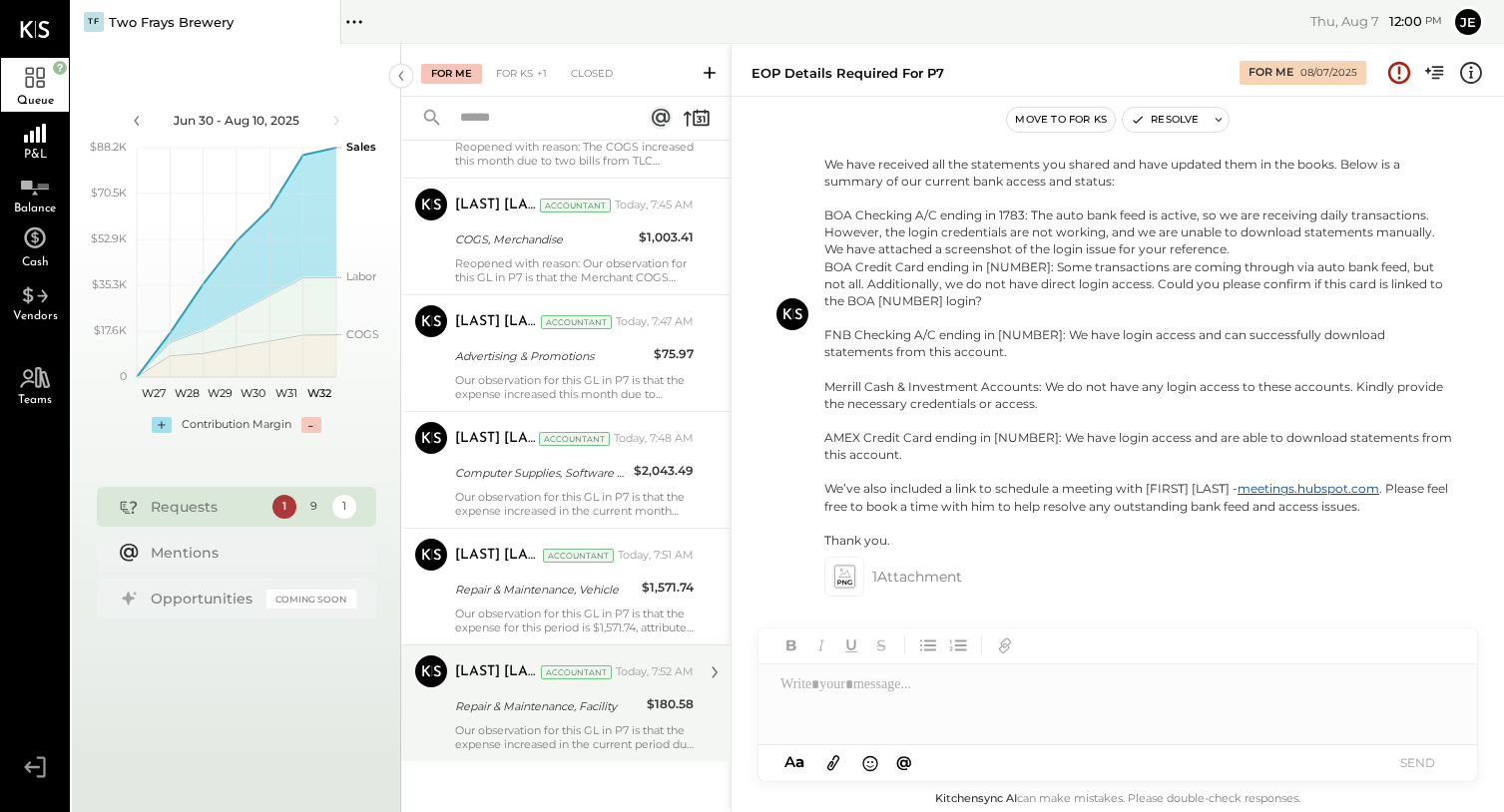 click on "Repair & Maintenance, Facility" at bounding box center (548, 706) 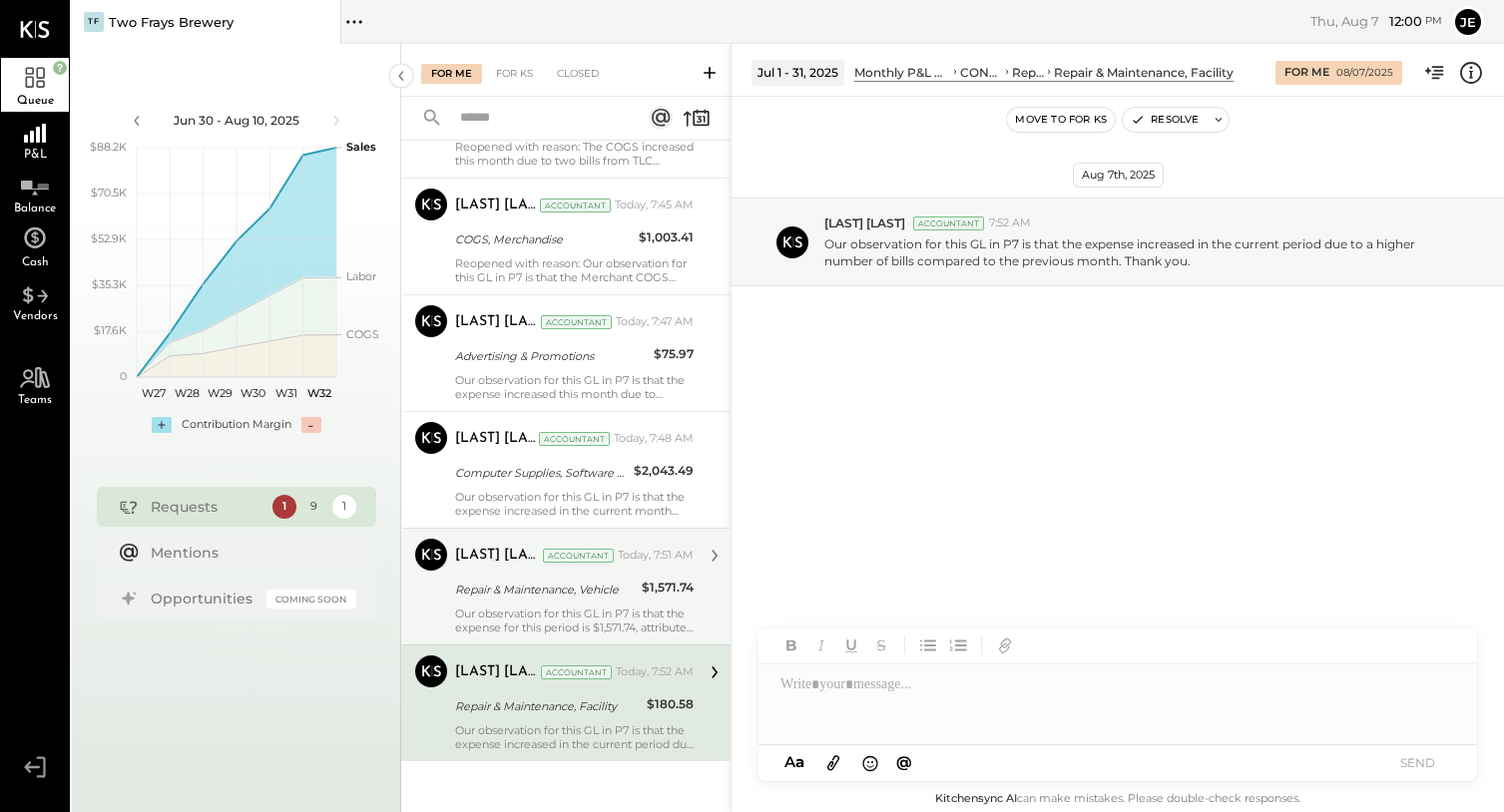 click on "Repair & Maintenance, Vehicle" at bounding box center [545, 590] 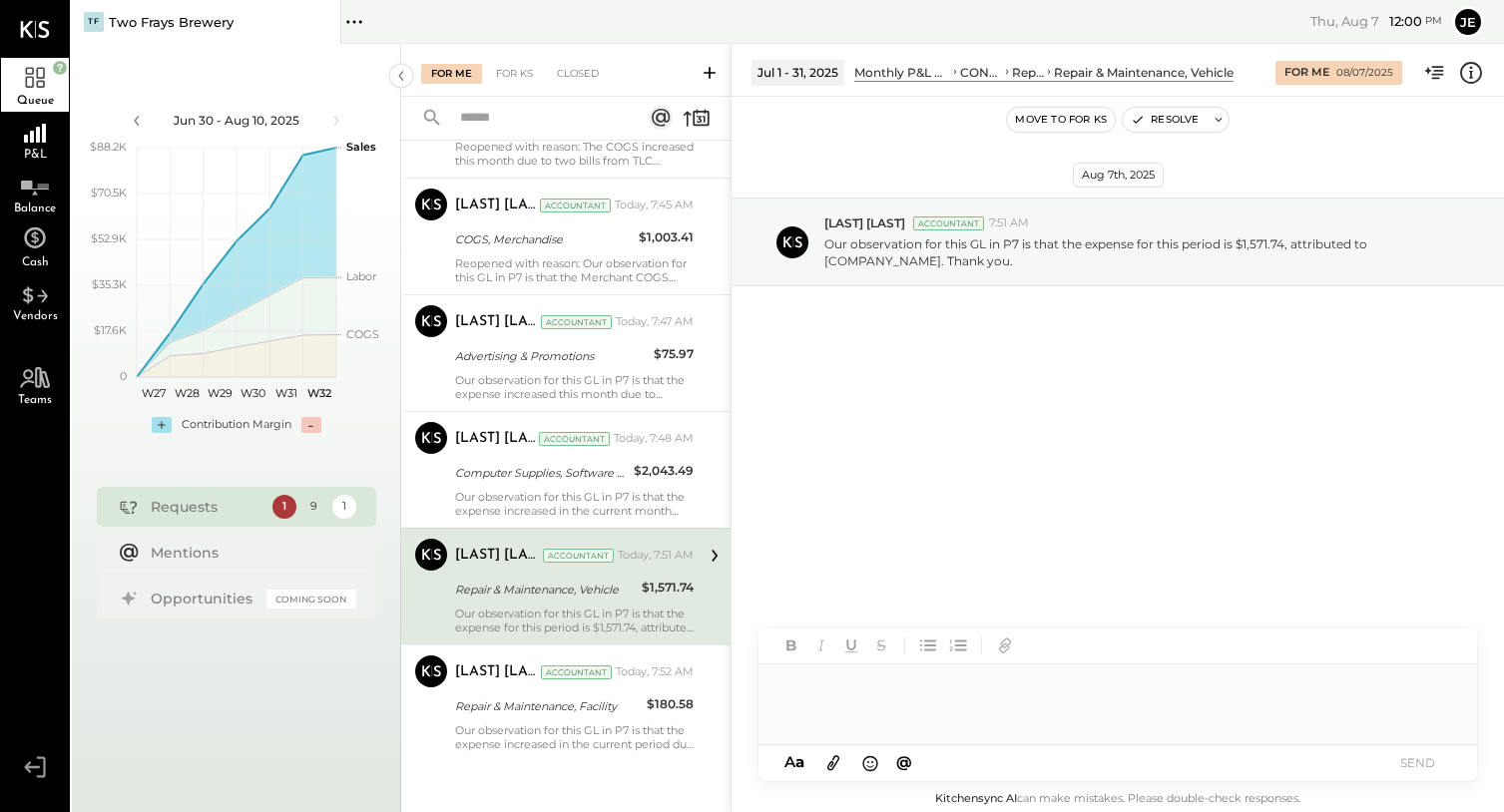 click at bounding box center [1118, 704] 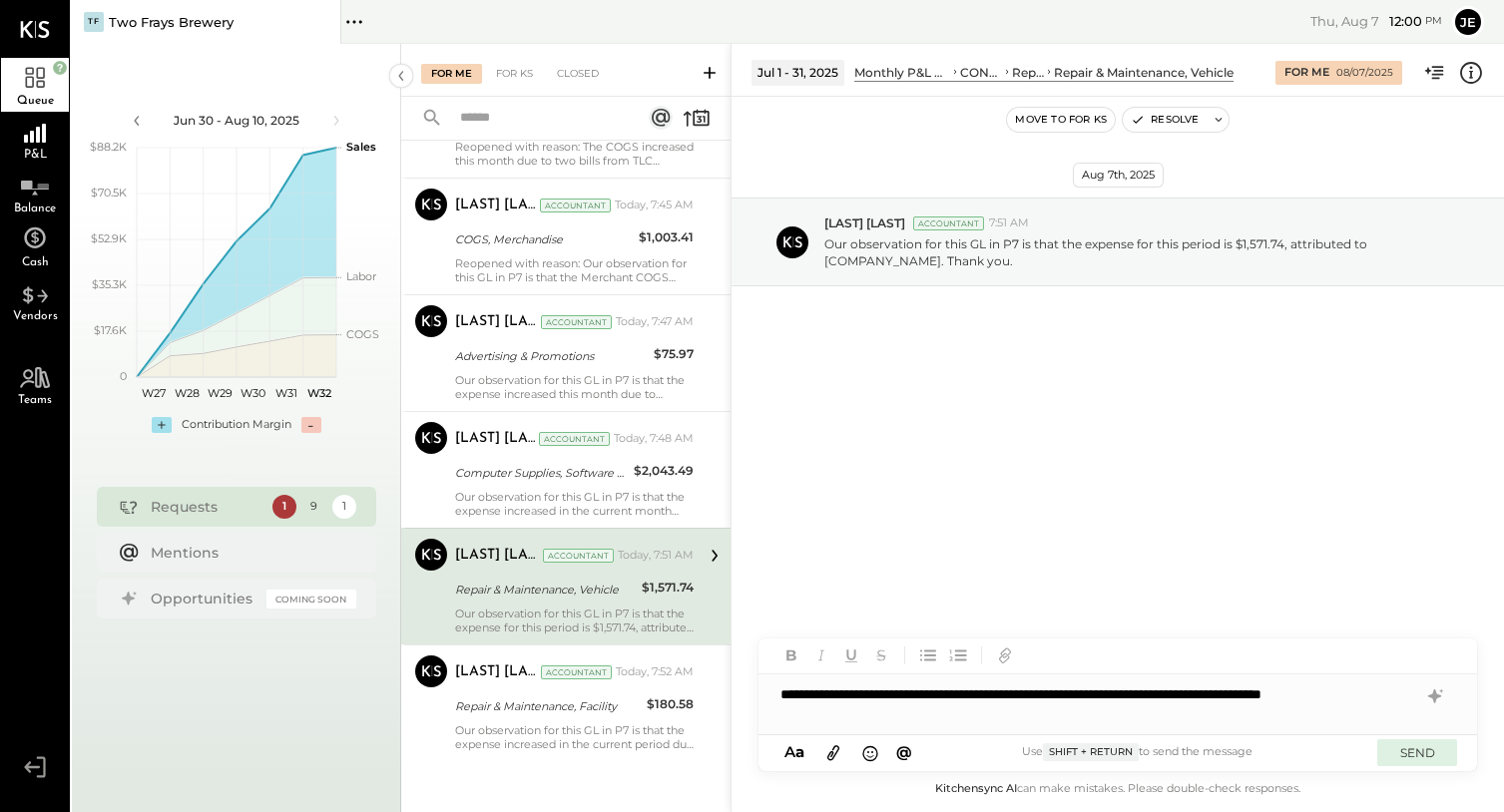 click on "SEND" at bounding box center [1417, 752] 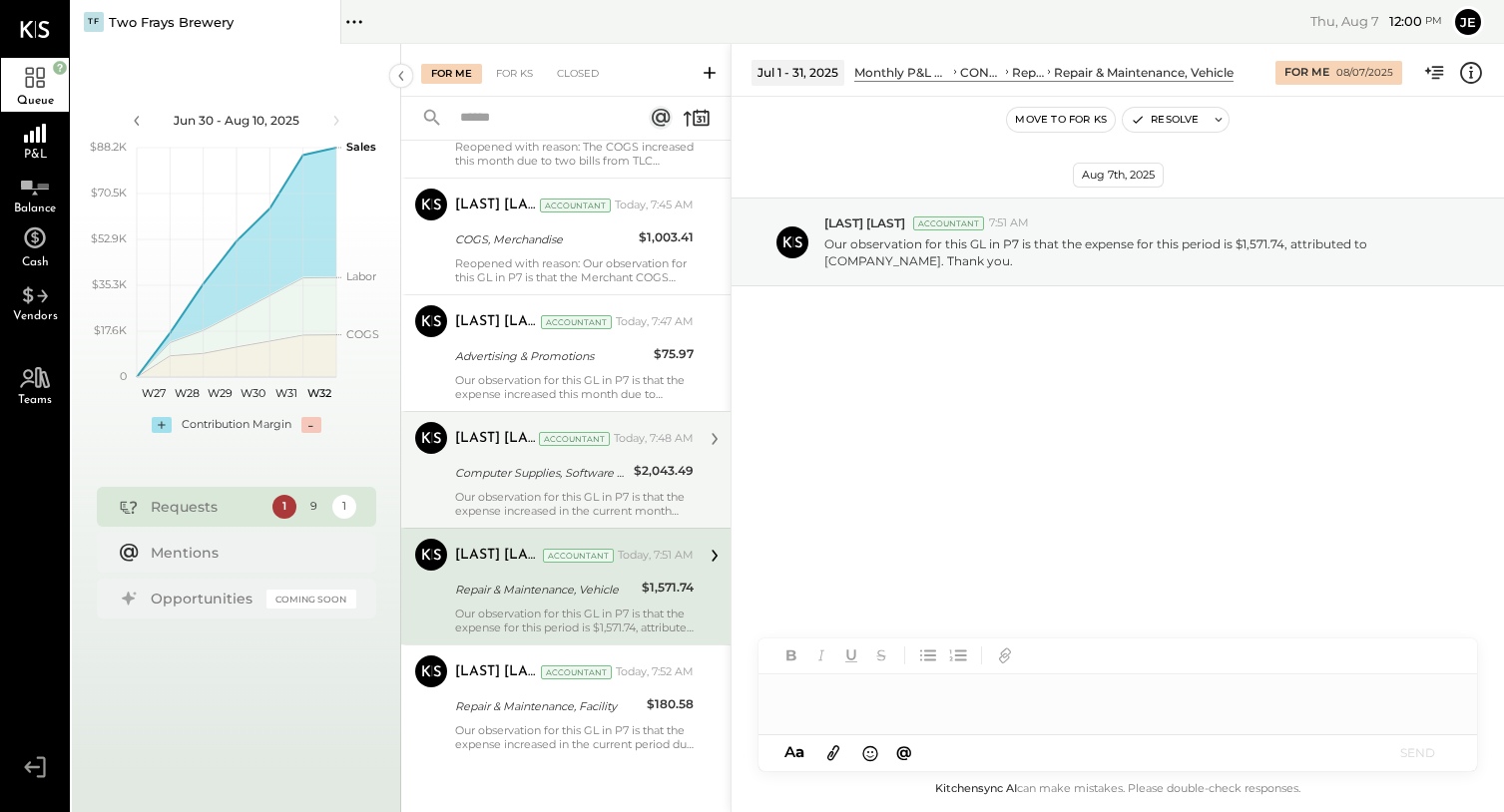 scroll, scrollTop: 991, scrollLeft: 0, axis: vertical 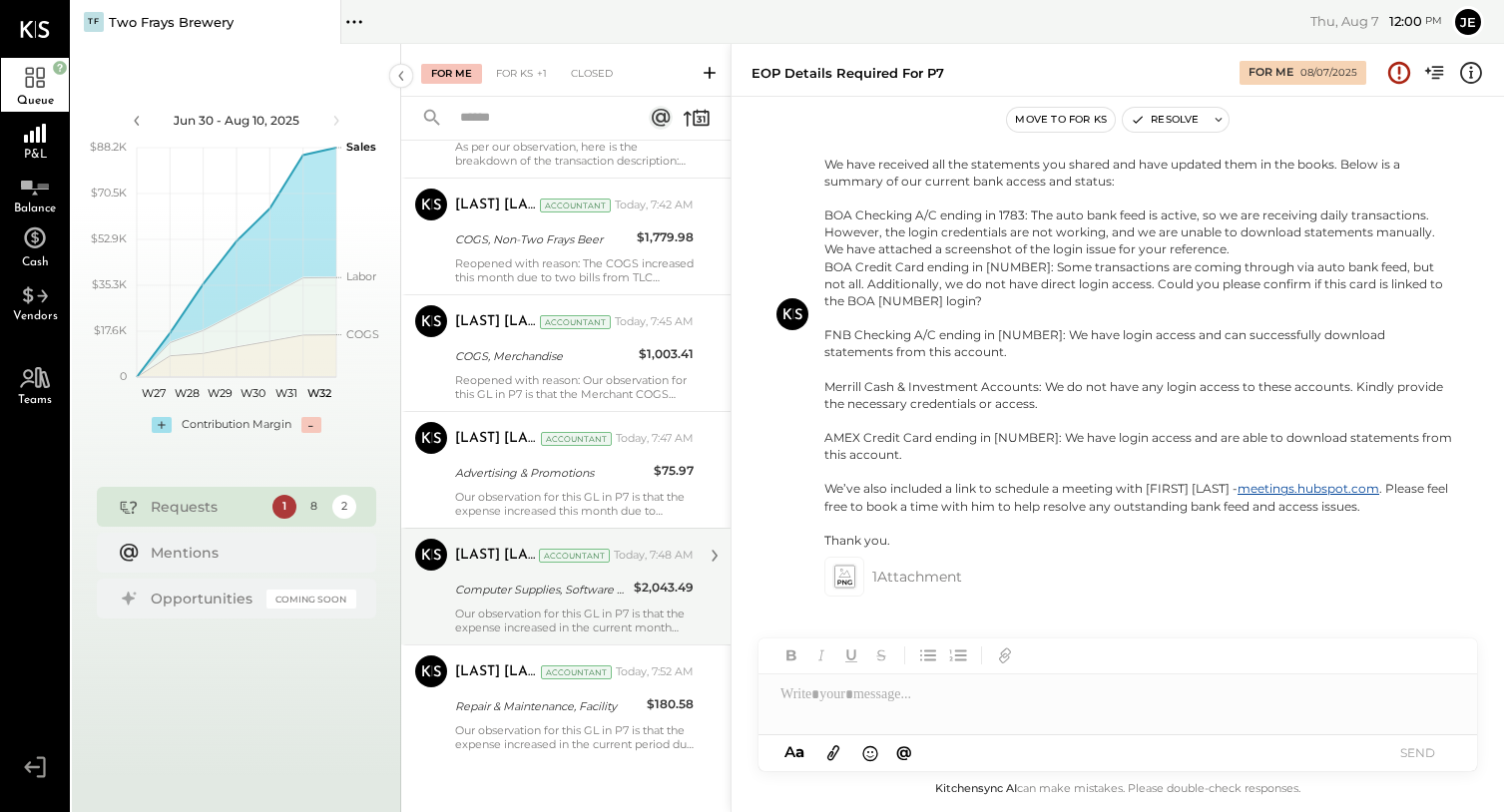 click on "Computer Supplies, Software & IT" at bounding box center (541, 590) 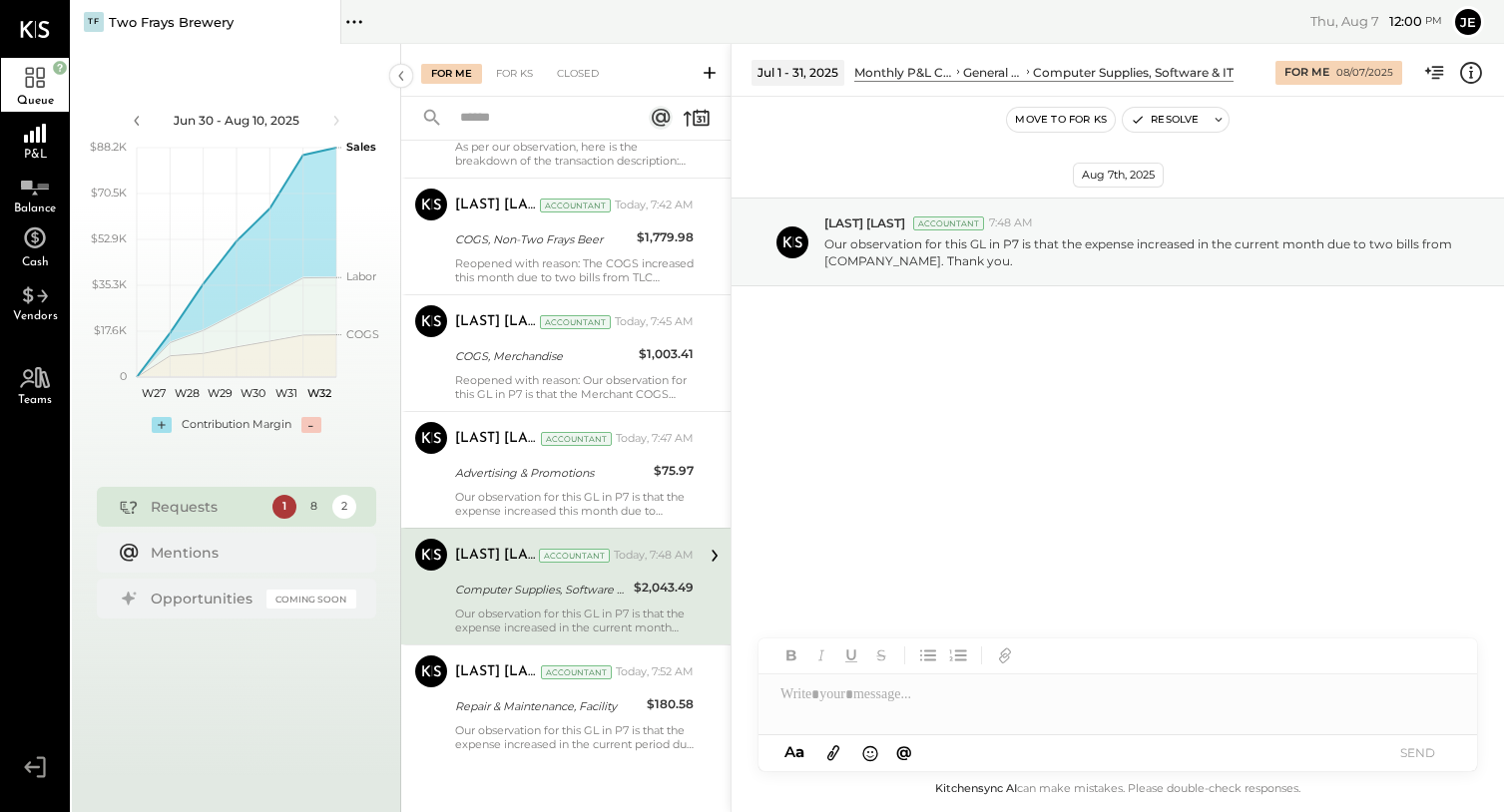 click at bounding box center [1118, 704] 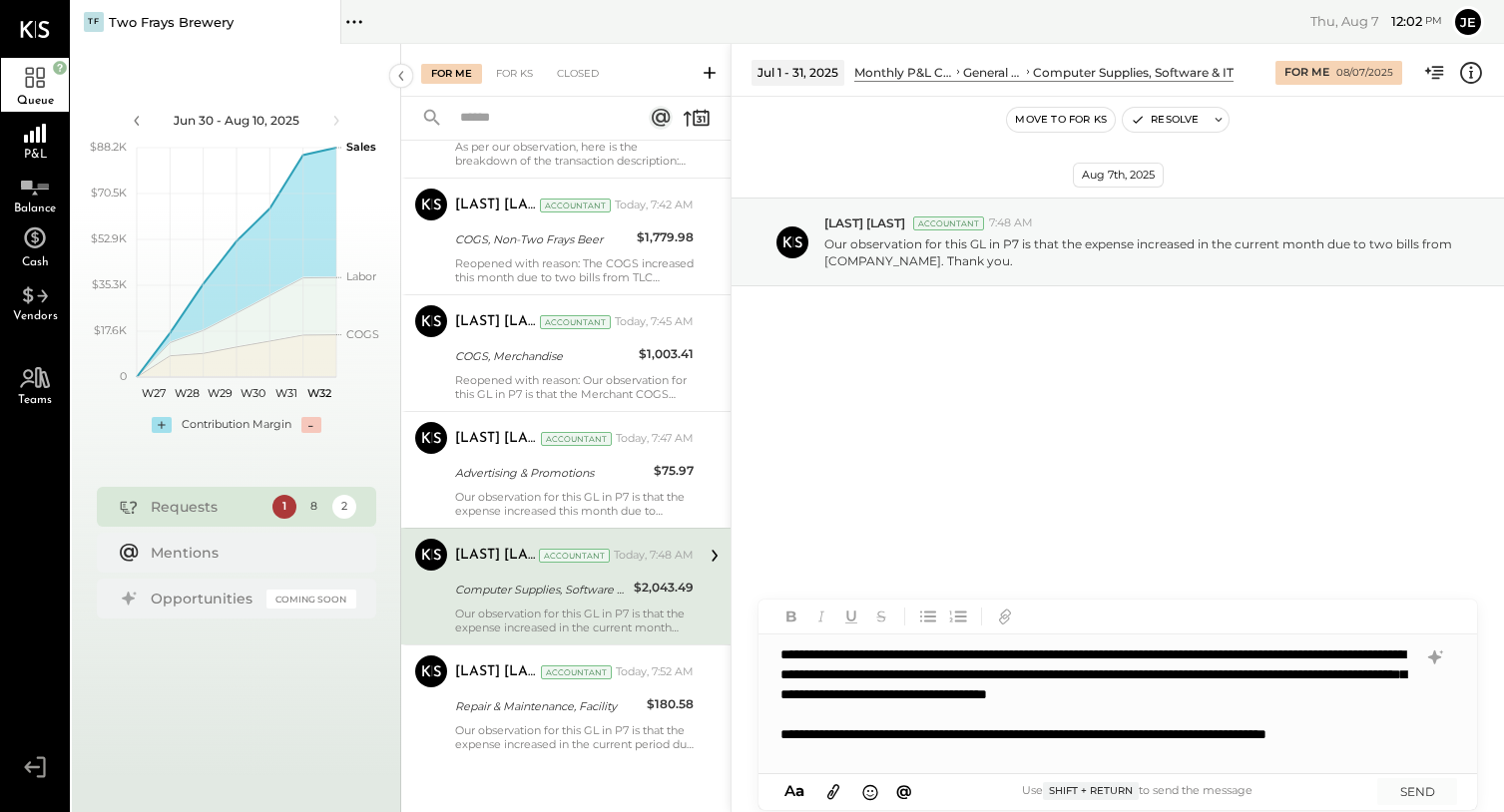scroll, scrollTop: 9, scrollLeft: 0, axis: vertical 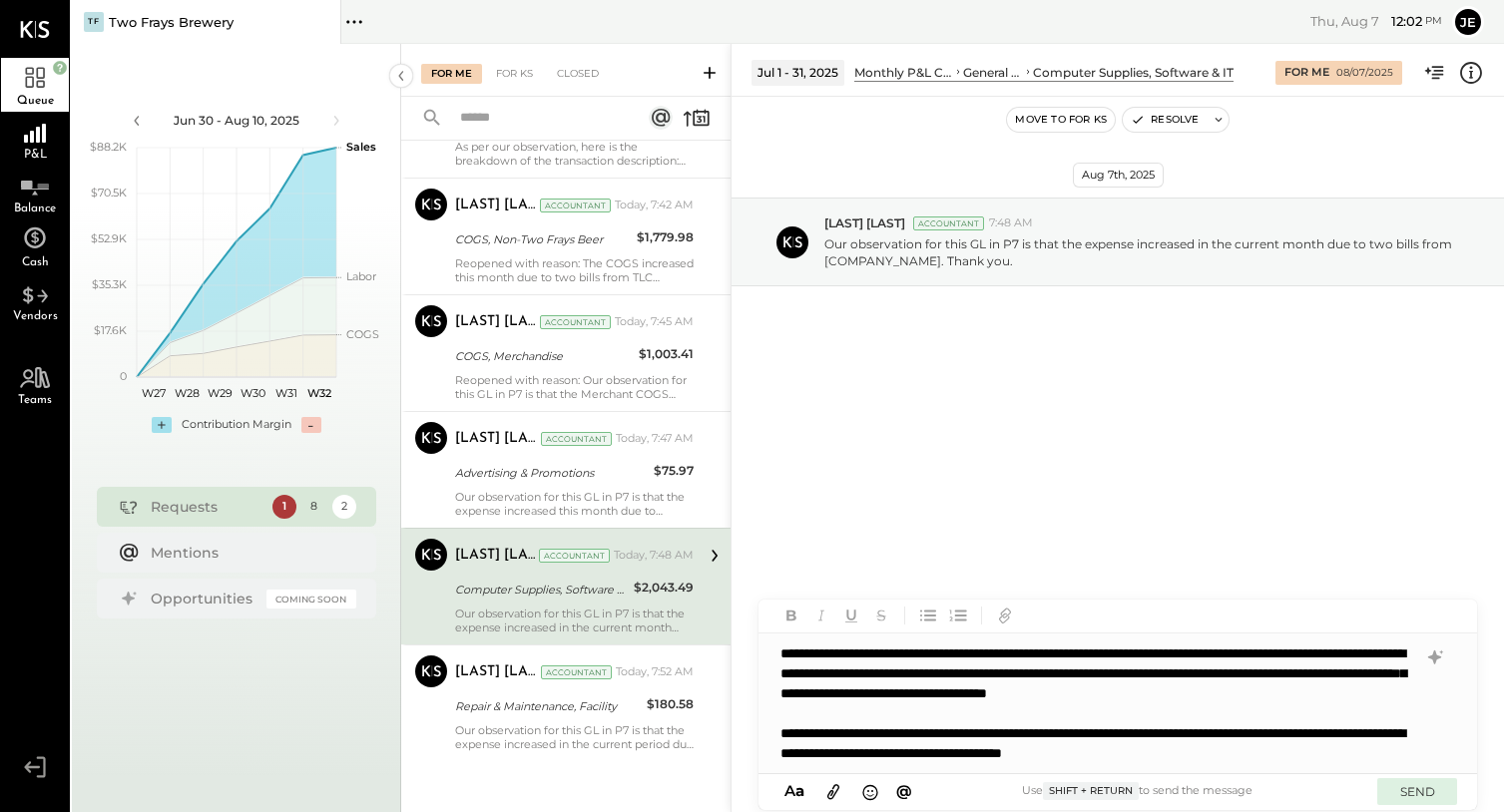click on "SEND" at bounding box center [1417, 791] 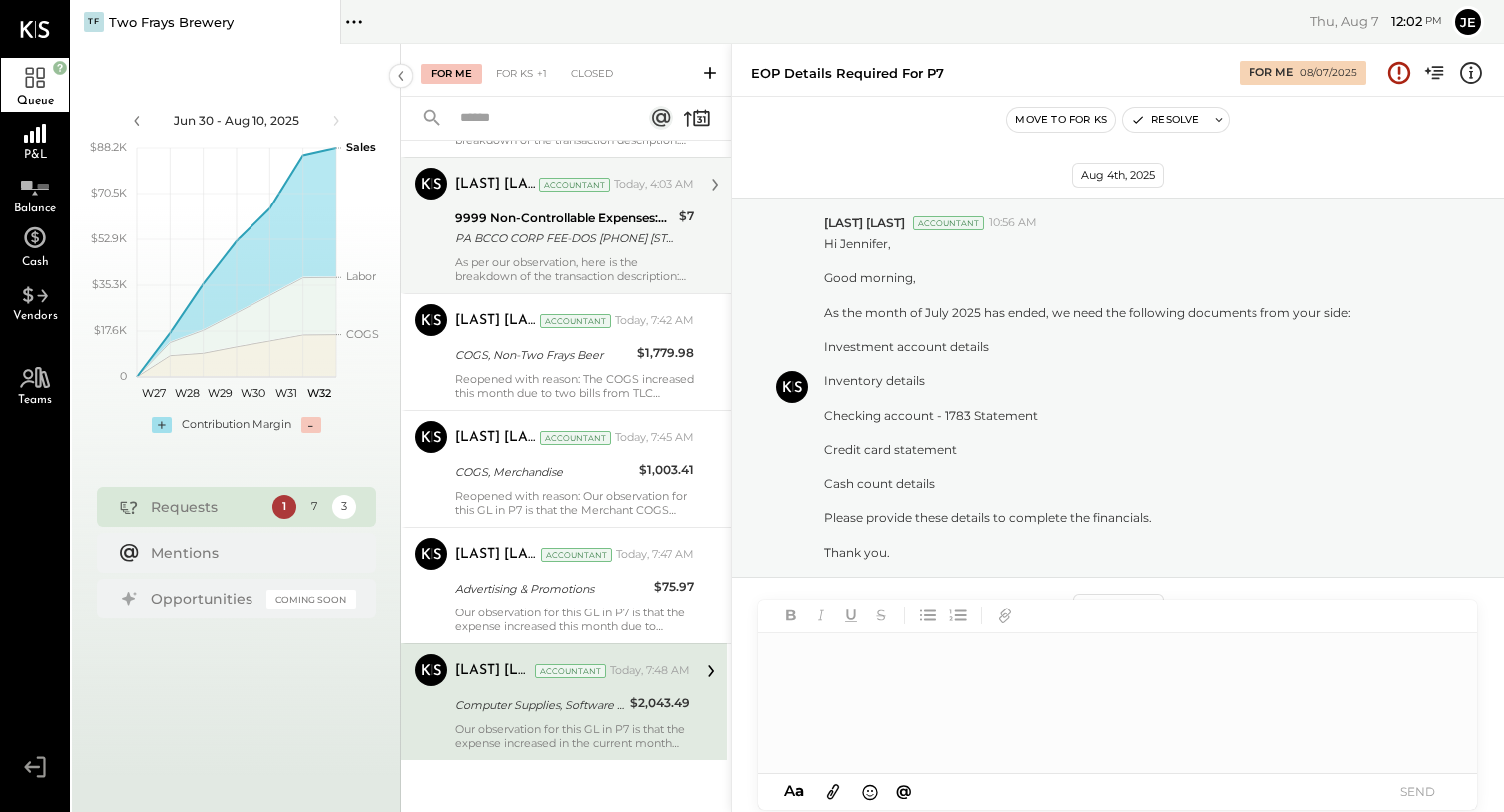 scroll, scrollTop: 991, scrollLeft: 0, axis: vertical 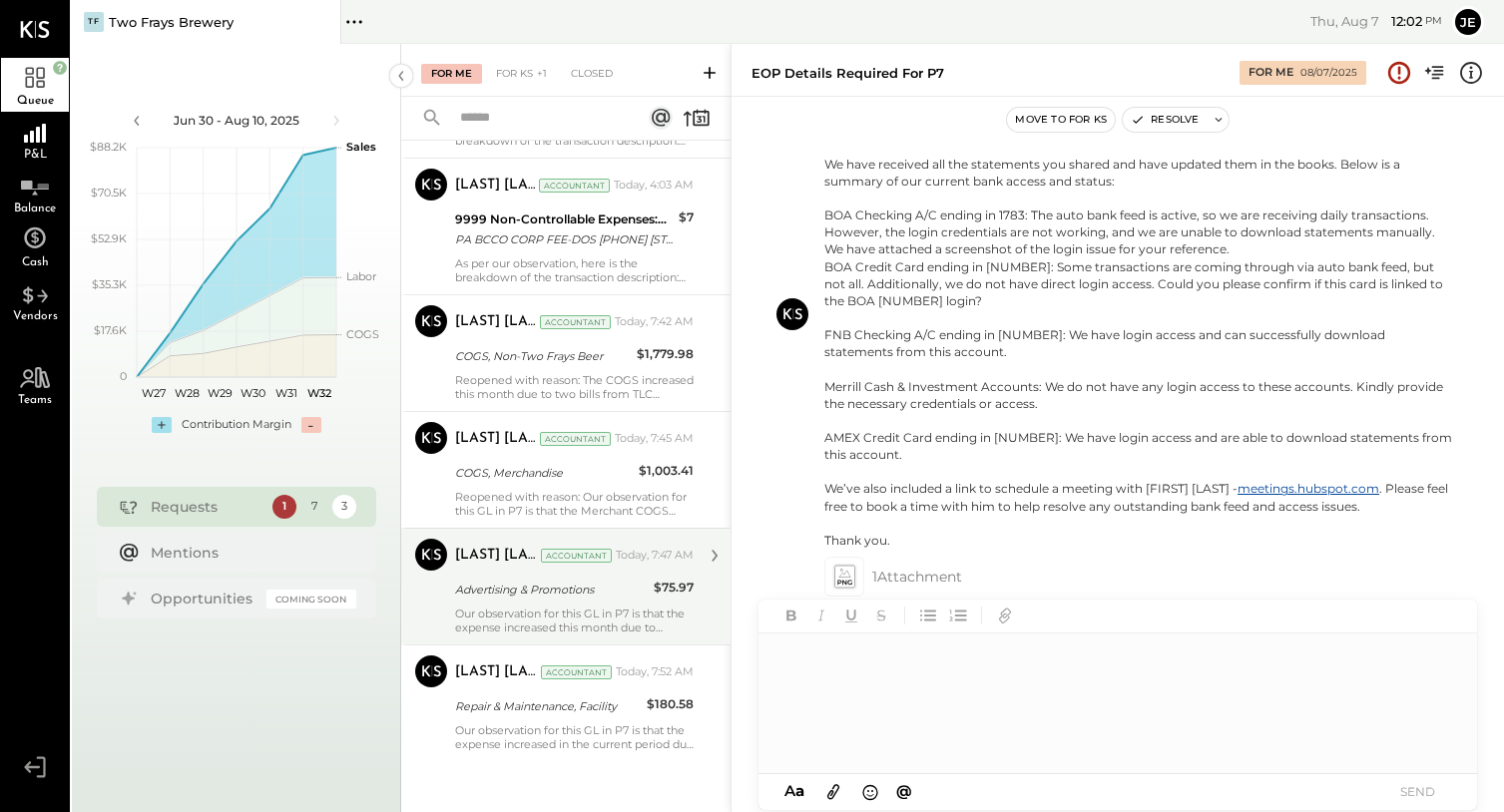 click on "[FIRST] [LAST] Accountant [TIME] [AM/PM] Advertising & Promotions $75.97 Our observation for this GL in P7 is that the expense increased this month due to charges from [FIRST] [LAST] Printing. Thank you." at bounding box center [574, 587] 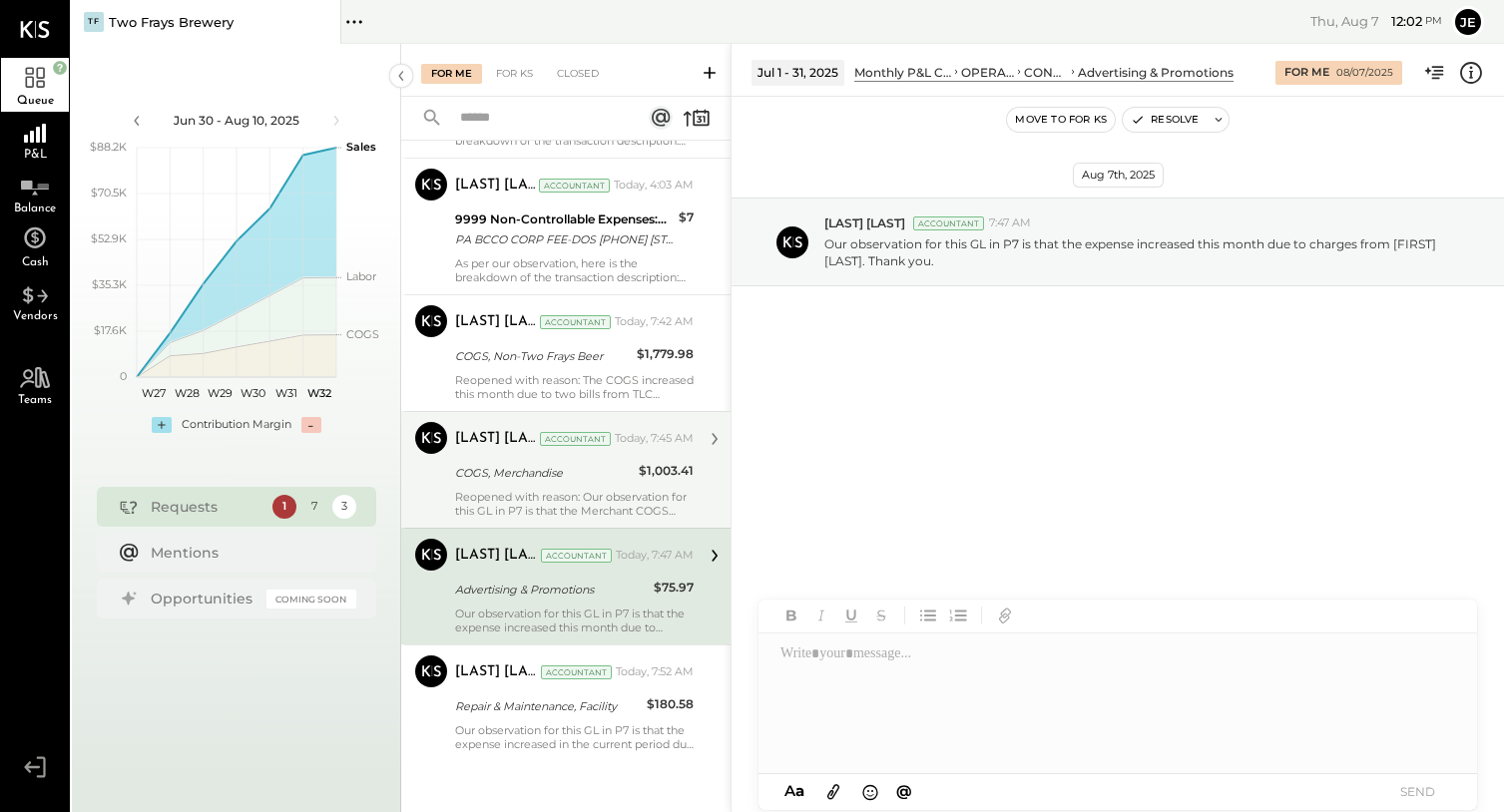 click on "[LAST] [LAST] Today, 7:45 AM COGS, Merchandise $1,003.41 Reopened with reason: Our observation for this GL in P7 is that the Merchant COGS increased during the current period due to two bills from Captuer Headwear." at bounding box center [574, 470] 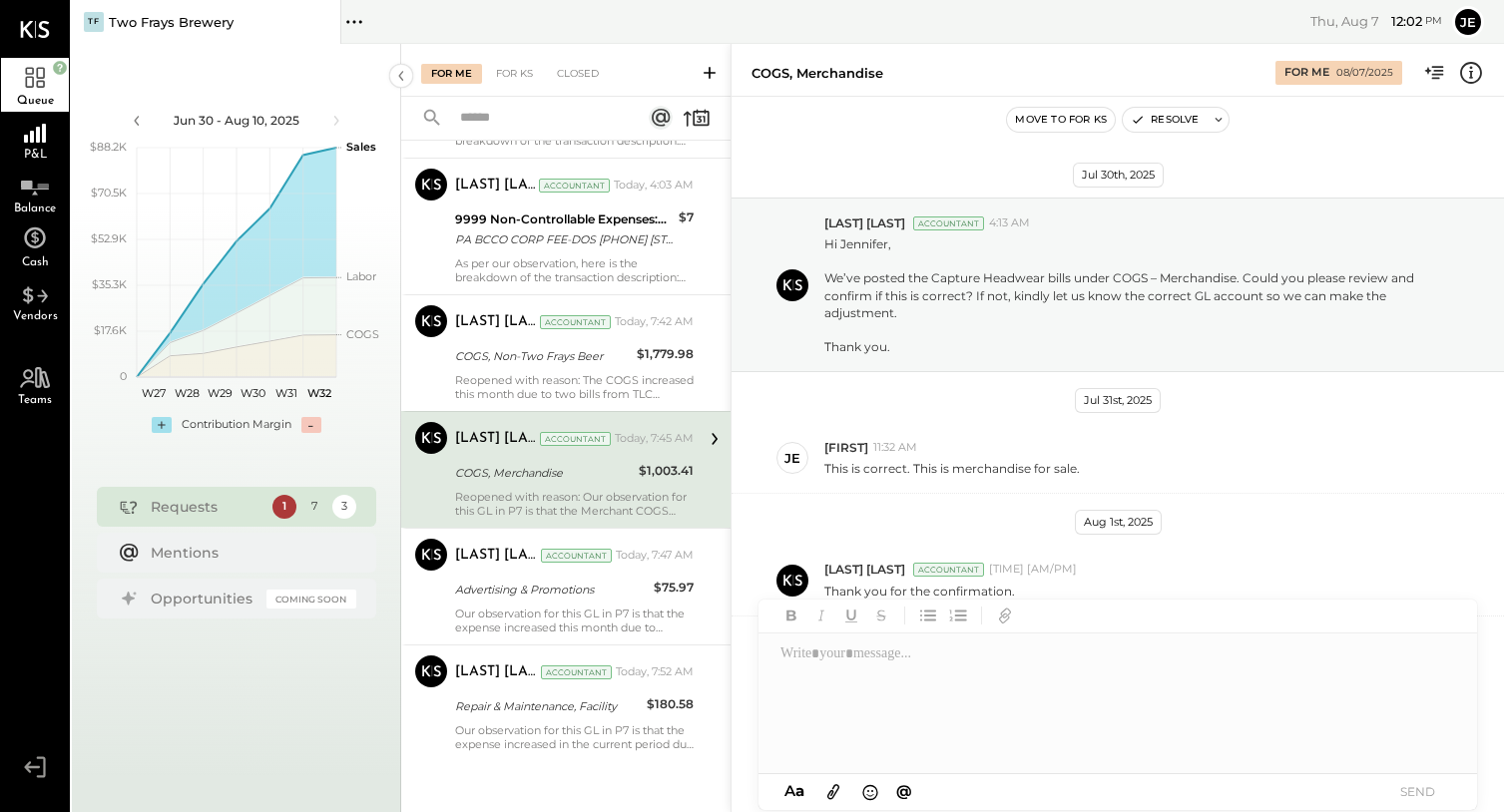 scroll, scrollTop: 142, scrollLeft: 0, axis: vertical 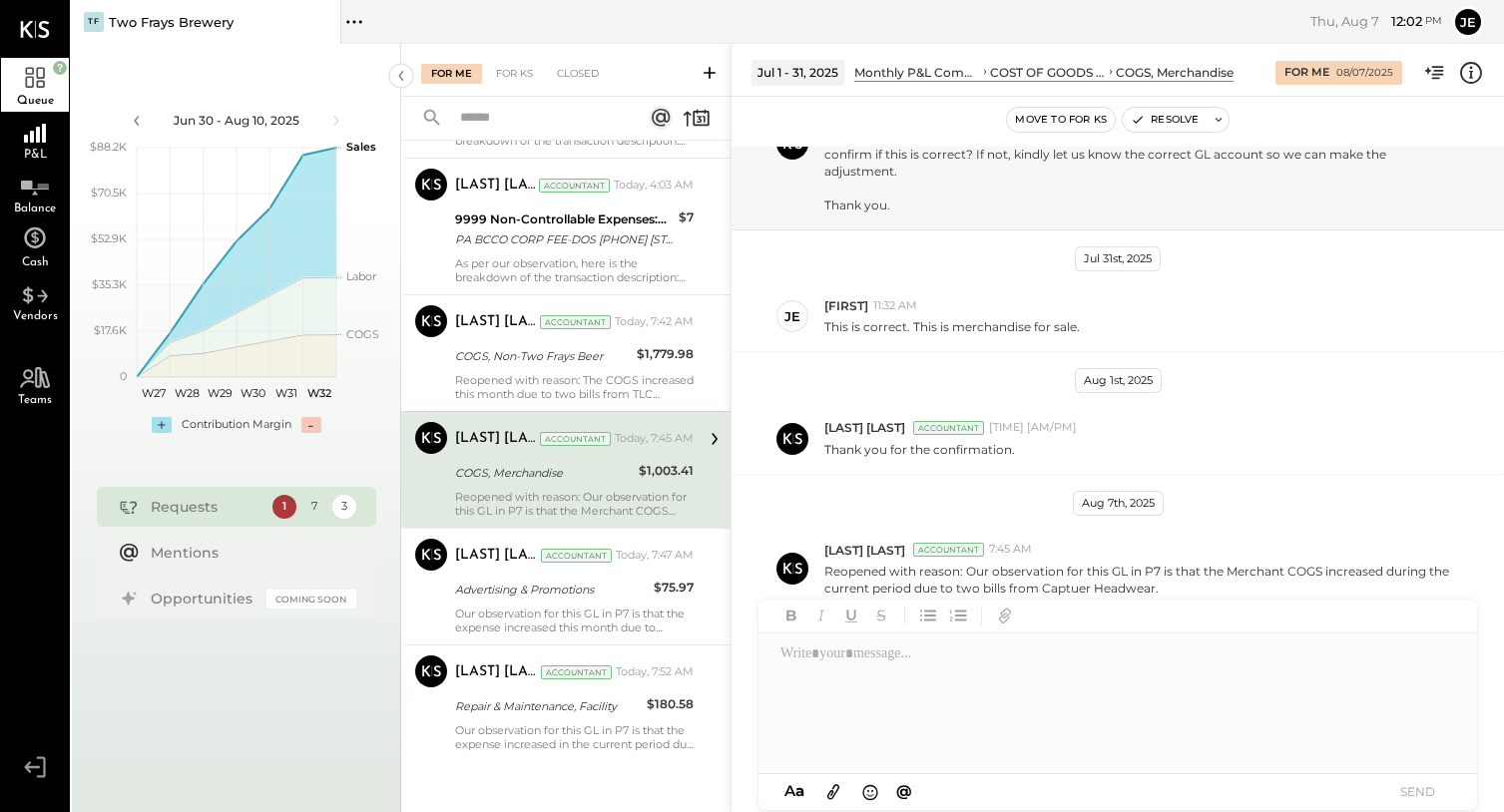 click at bounding box center (1118, 703) 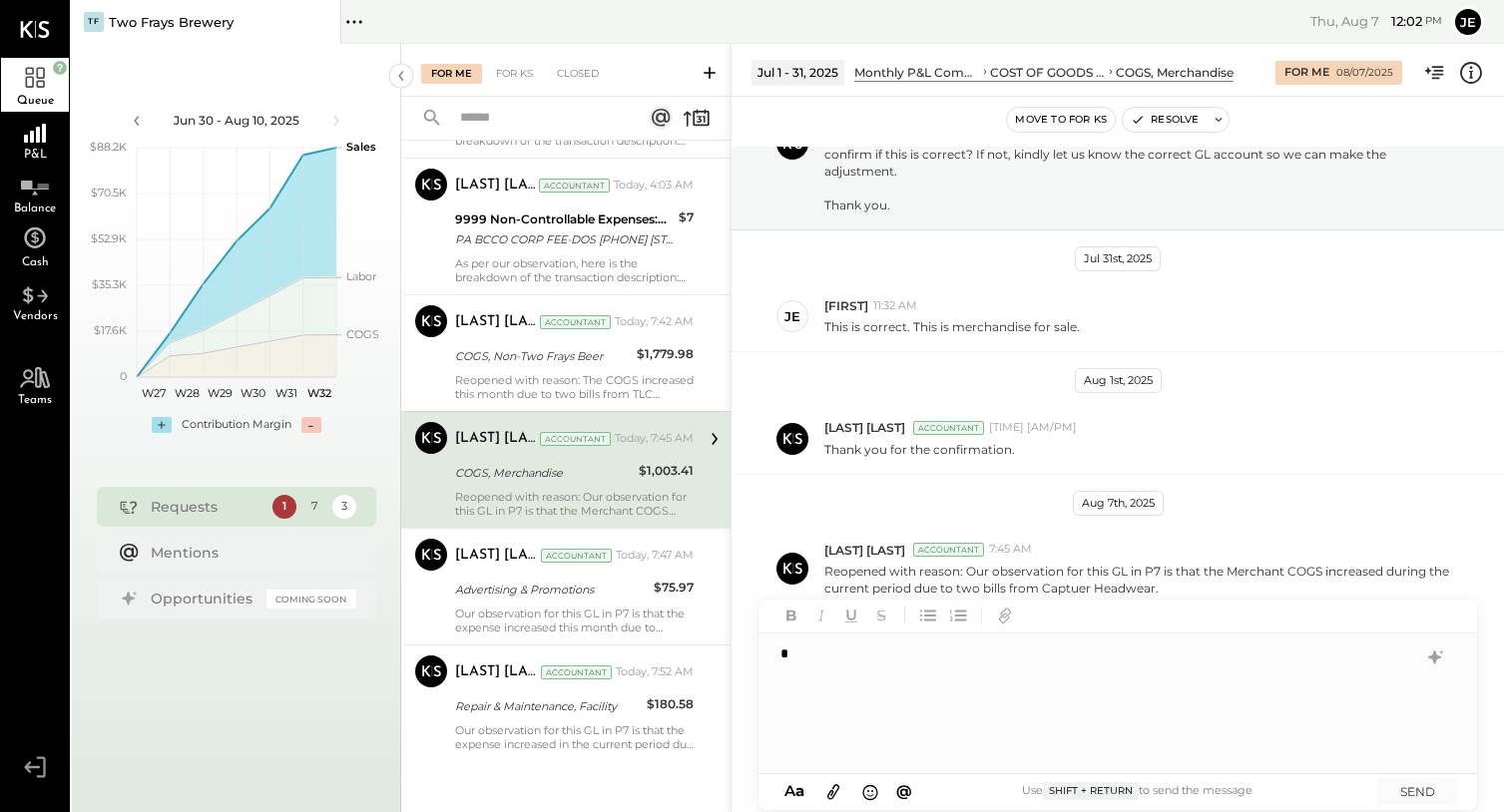 scroll, scrollTop: 0, scrollLeft: 0, axis: both 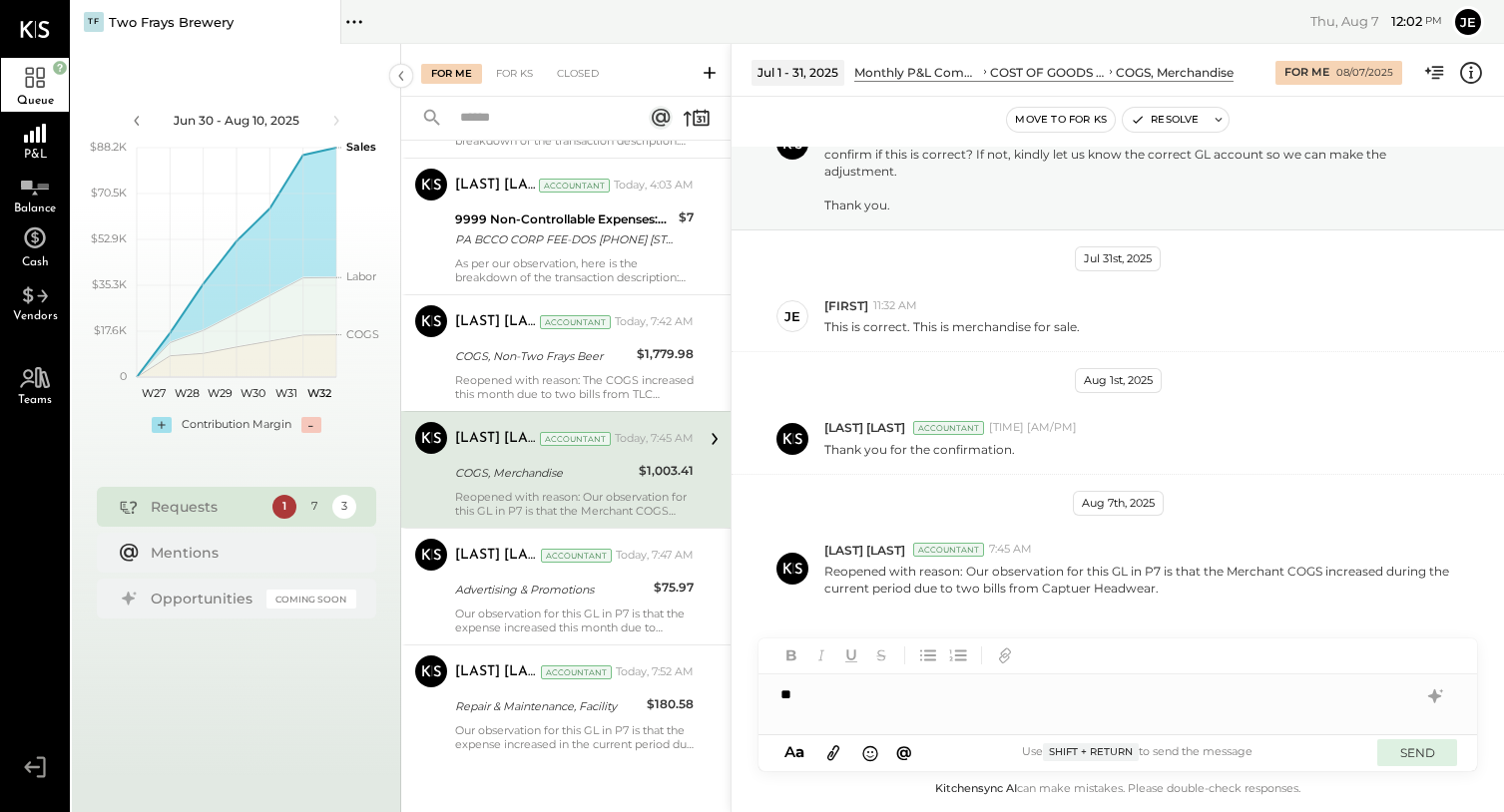 click on "SEND" at bounding box center [1417, 752] 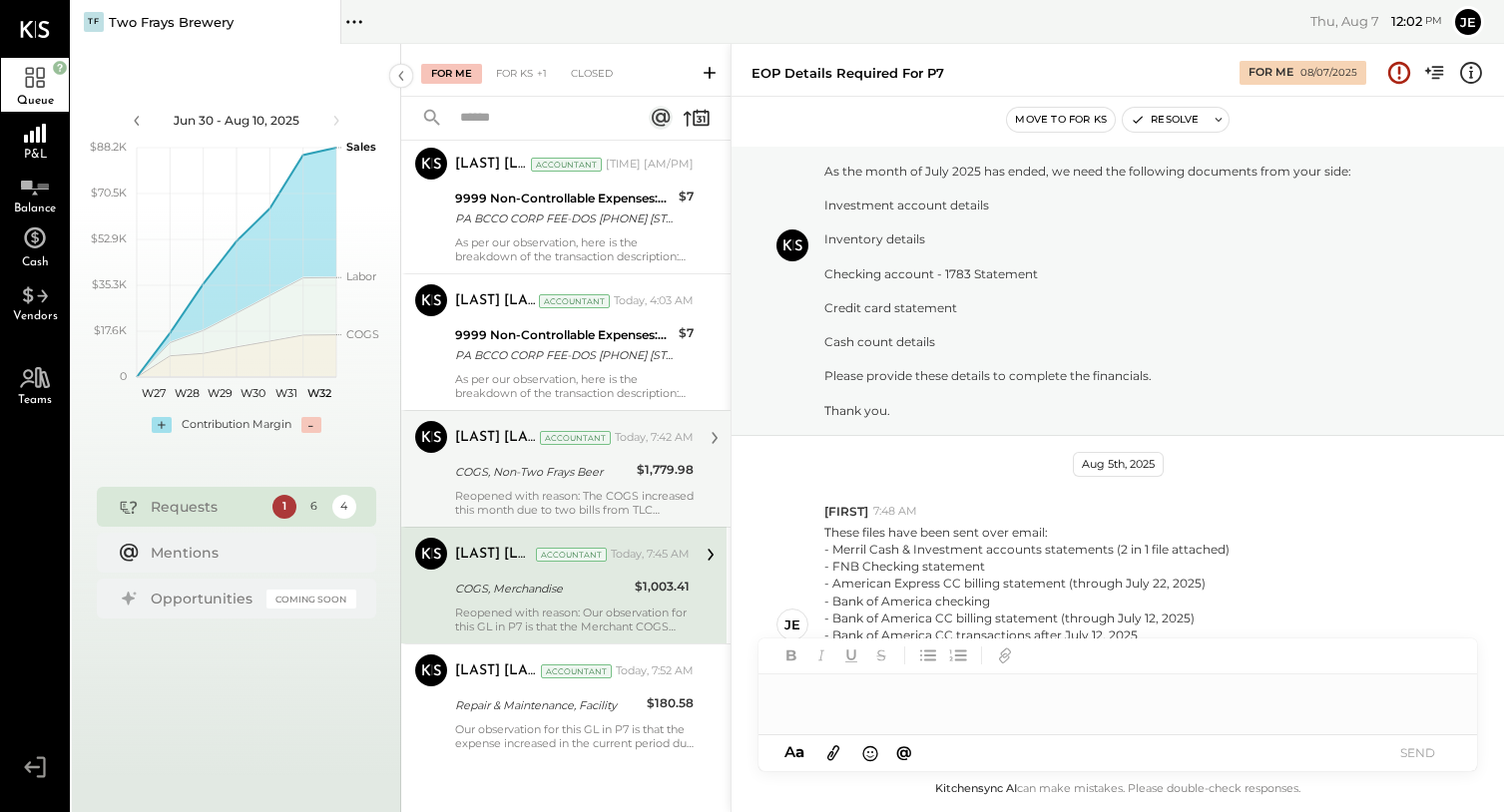 scroll, scrollTop: 991, scrollLeft: 0, axis: vertical 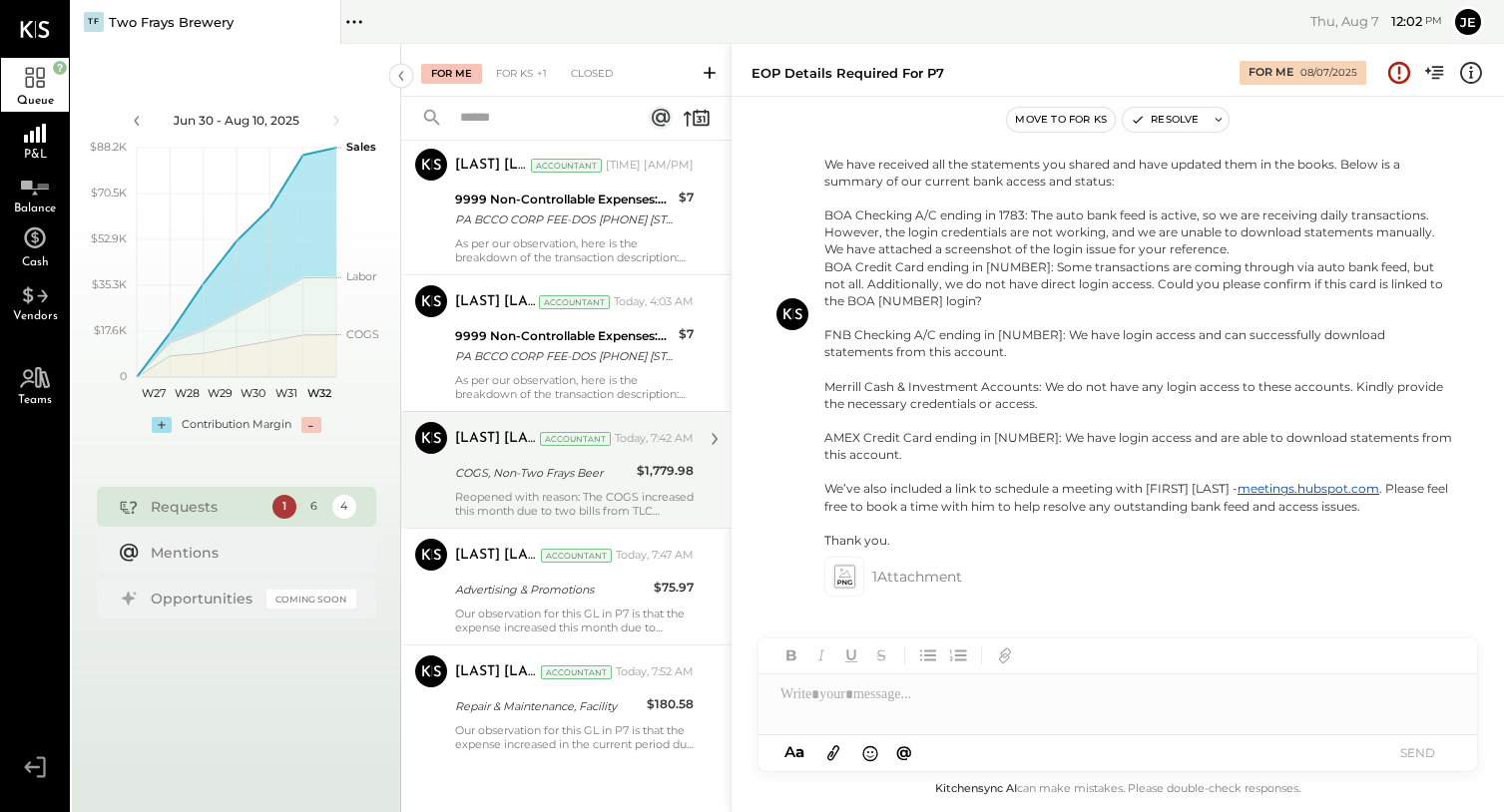 click on "Reopened with reason: The COGS increased this month due to two bills from TLC Libations Inc. Thank you." at bounding box center [574, 504] 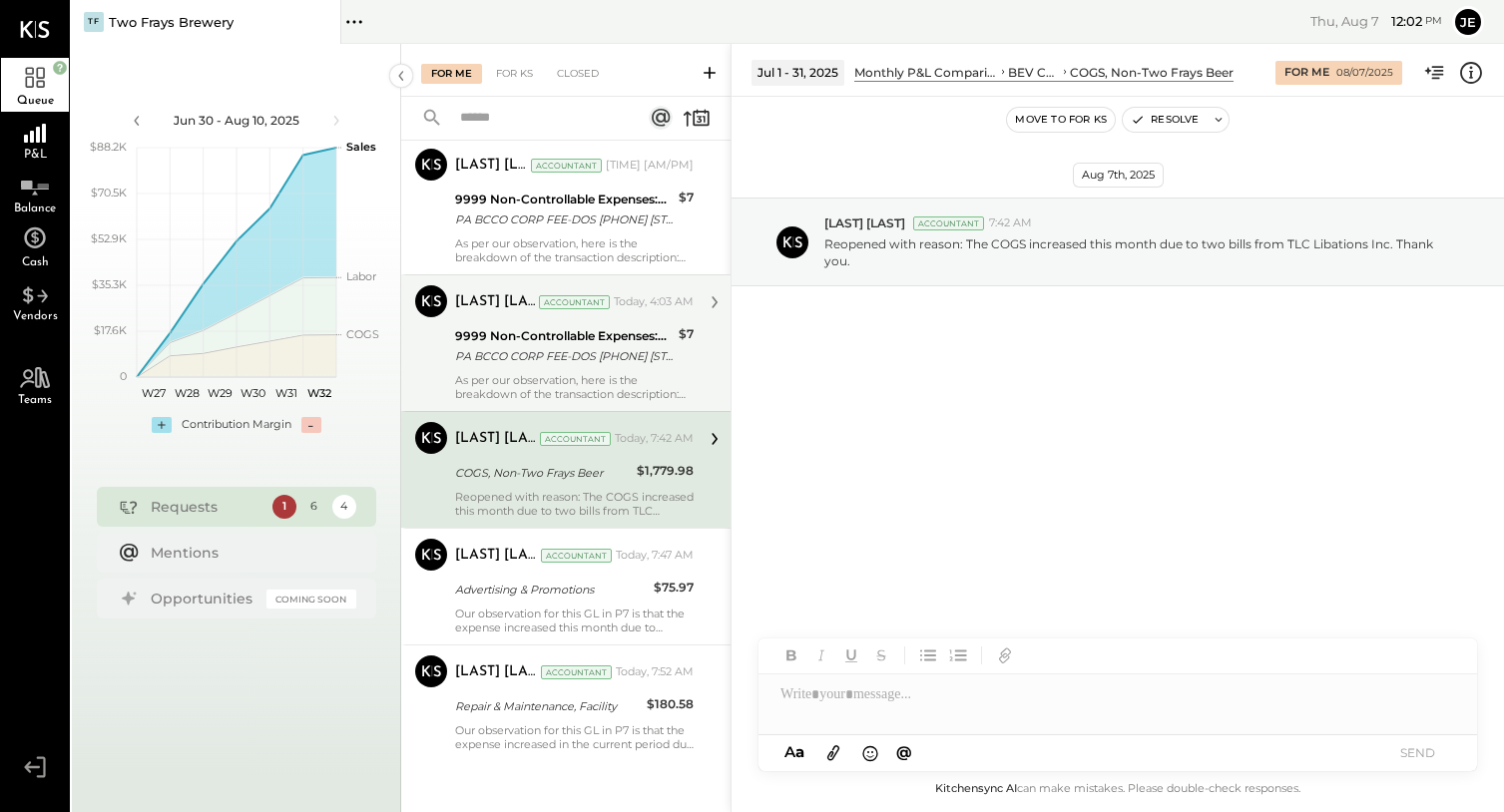 click on "[FIRST] [LAST] Accountant [TIME] [AM/PM] Non-Controllable Expenses:Other Income and Expenses:To Be Classified PA BCCO CORP FEE-DOS 7177839195 PA $7 As per our observation, here is the breakdown of the transaction description:
PA = Pennsylvania
BCCO = Bureau of Corporations and Charitable Organizations
CORP FEE-DOS = Corporation Fee – Department of State
7177839195 = Phone number of the PA Department of State (you may call to verify)
$7.00 = Standard filing or administrative fee
Would you recommend categorizing this amount under Bank Charges, or do you suggest a different classification?" at bounding box center [574, 343] 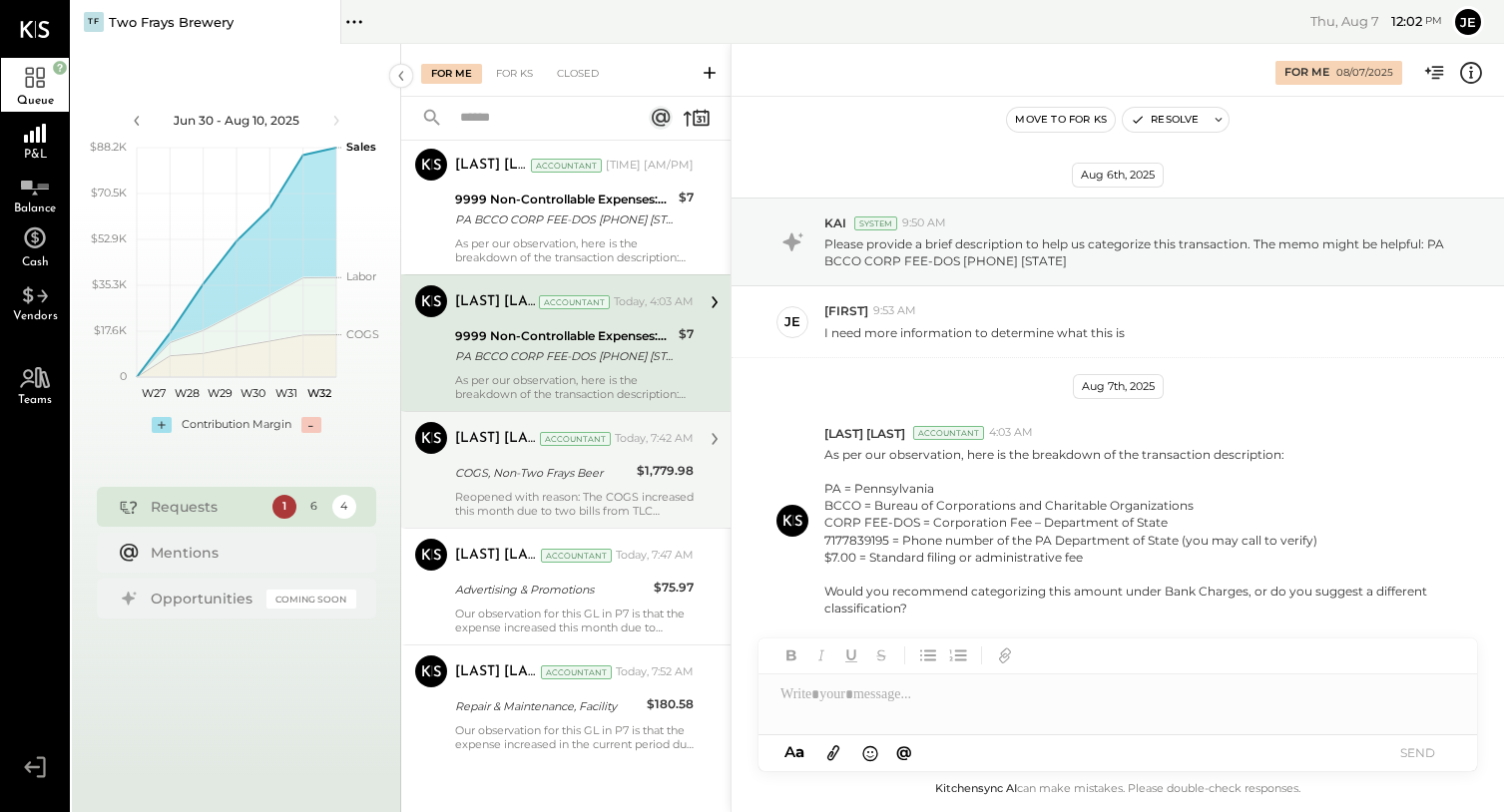 scroll, scrollTop: 20, scrollLeft: 0, axis: vertical 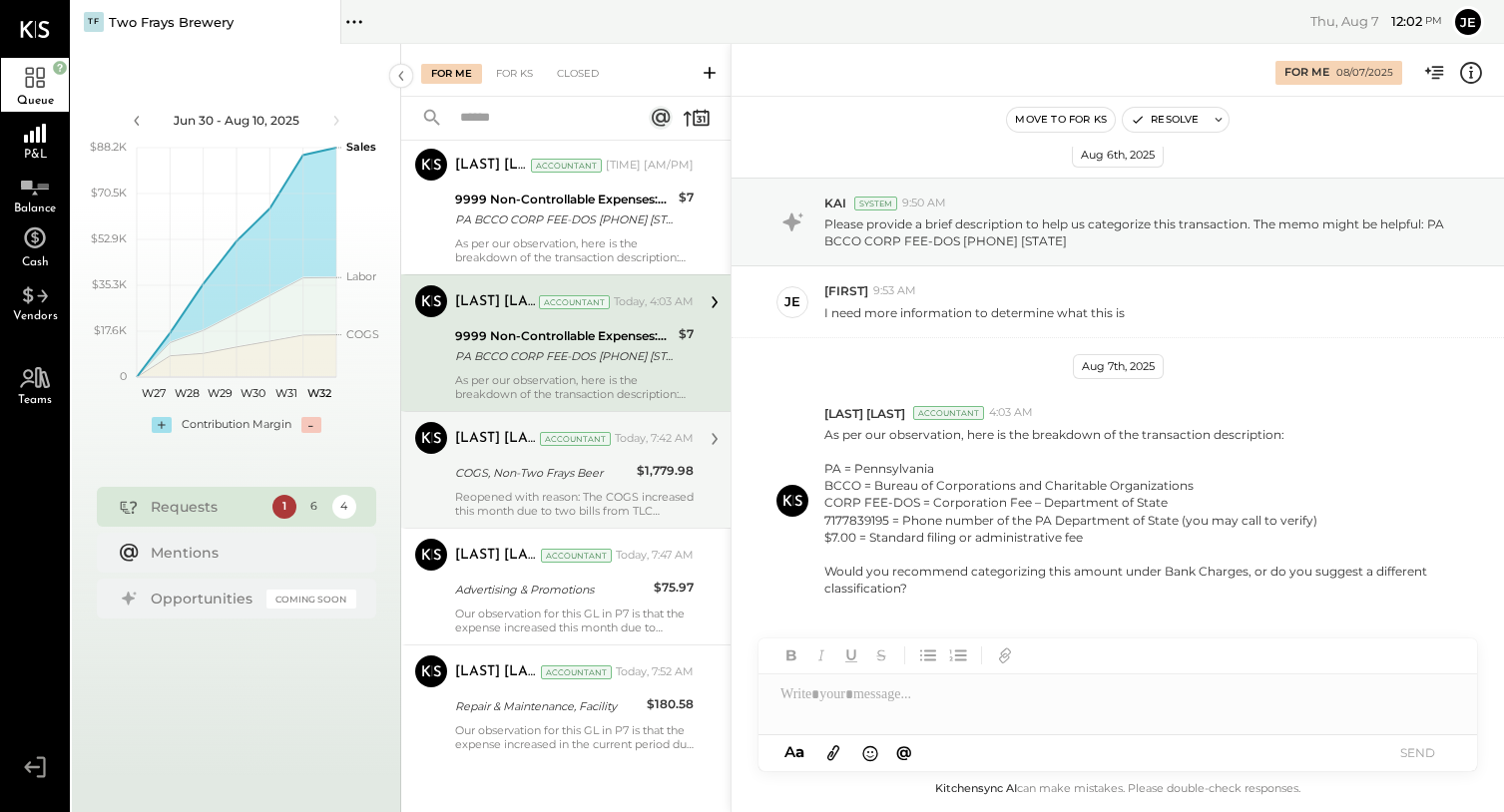 click at bounding box center [1118, 704] 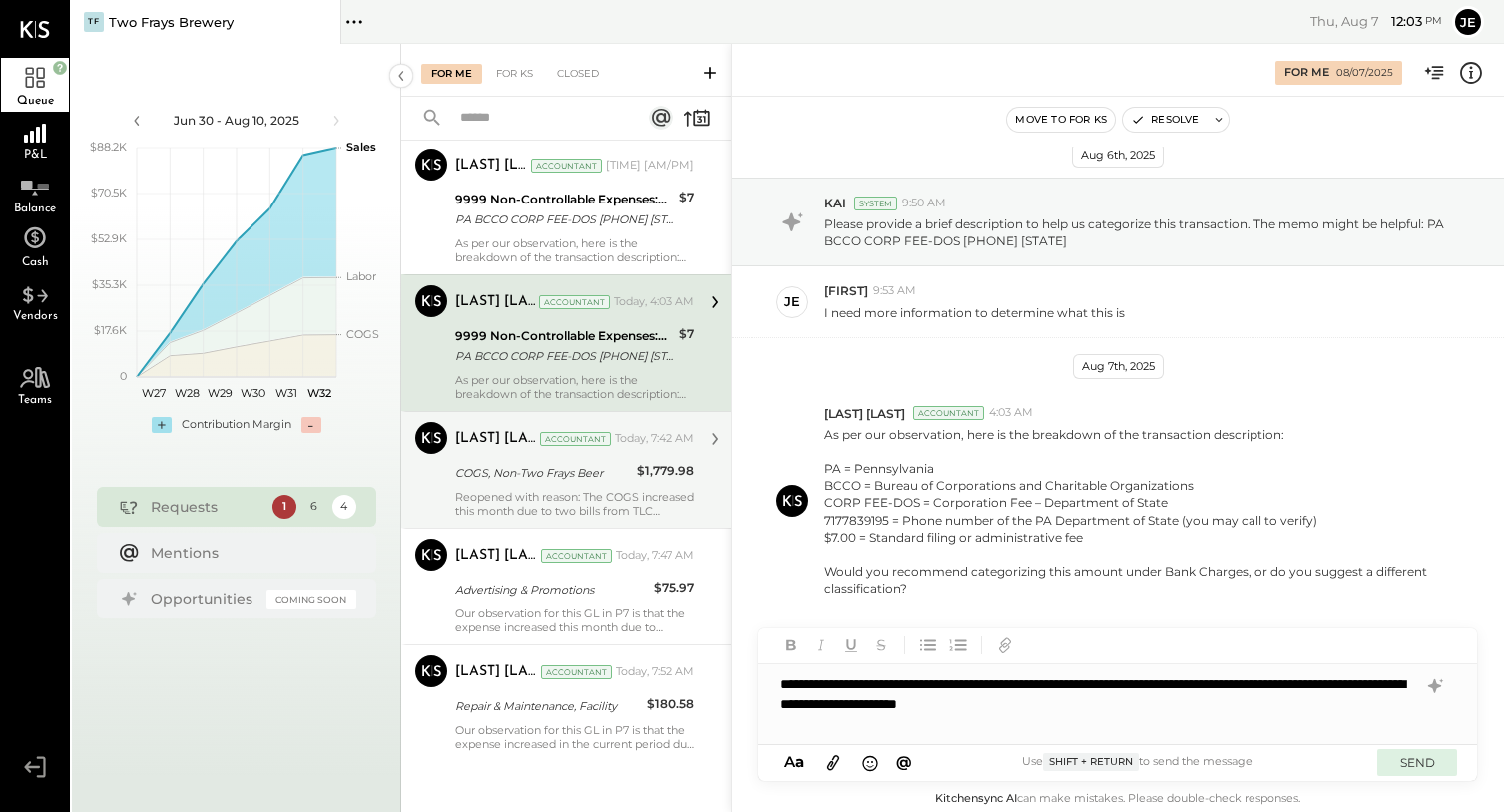 click on "SEND" at bounding box center (1417, 762) 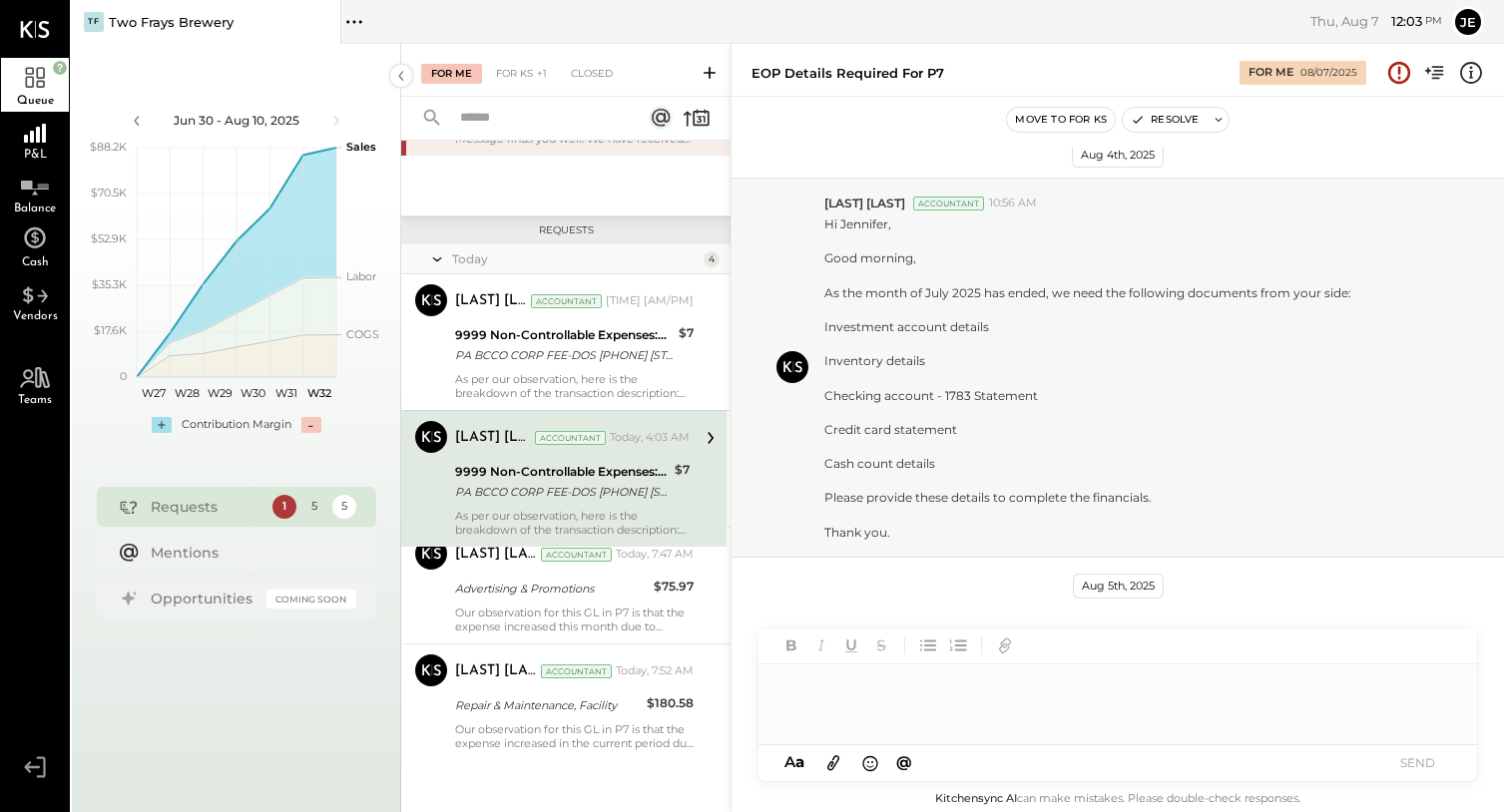 scroll, scrollTop: 991, scrollLeft: 0, axis: vertical 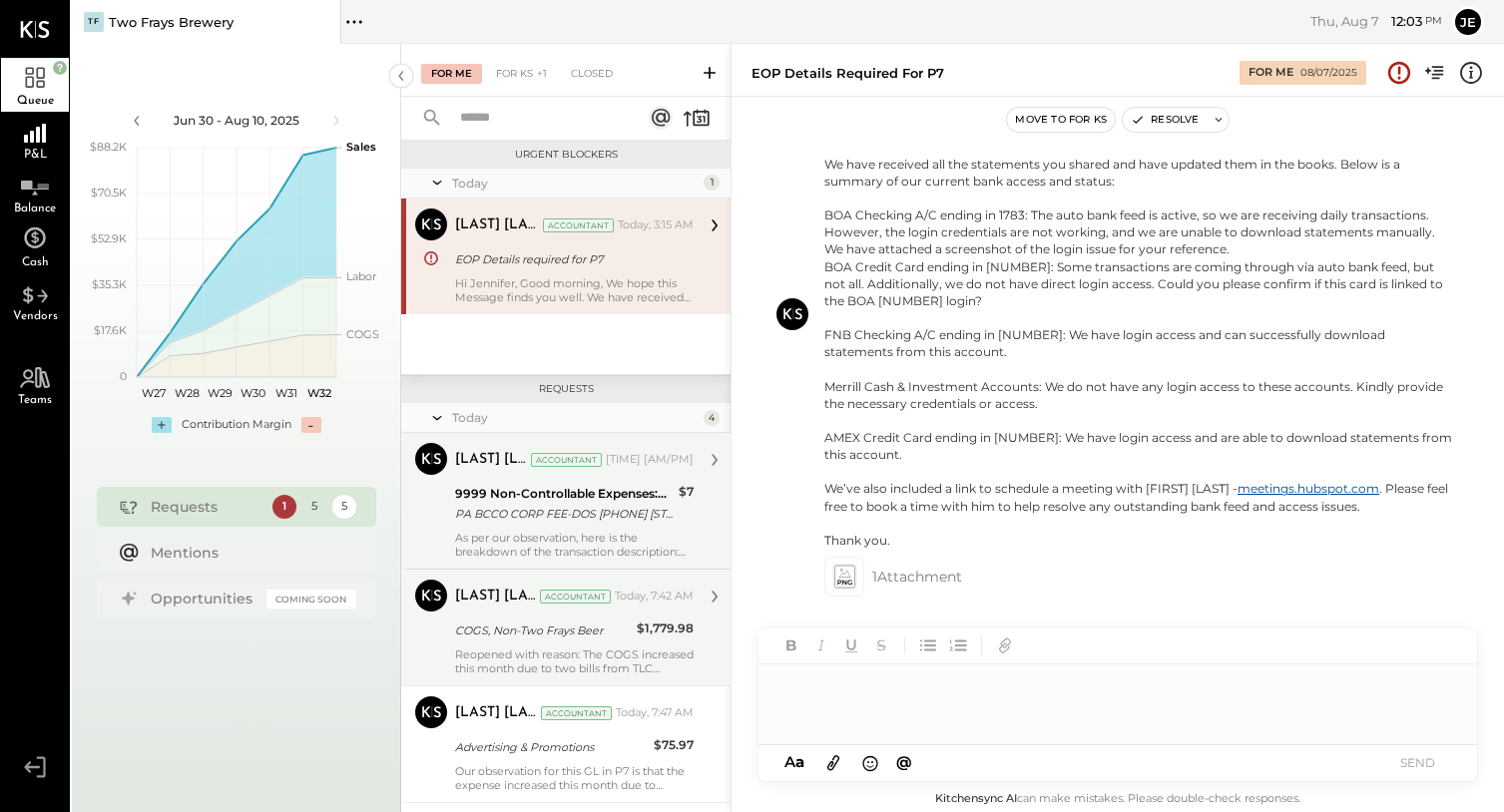 click on "PA BCCO CORP FEE-DOS [PHONE] [STATE]" at bounding box center [564, 514] 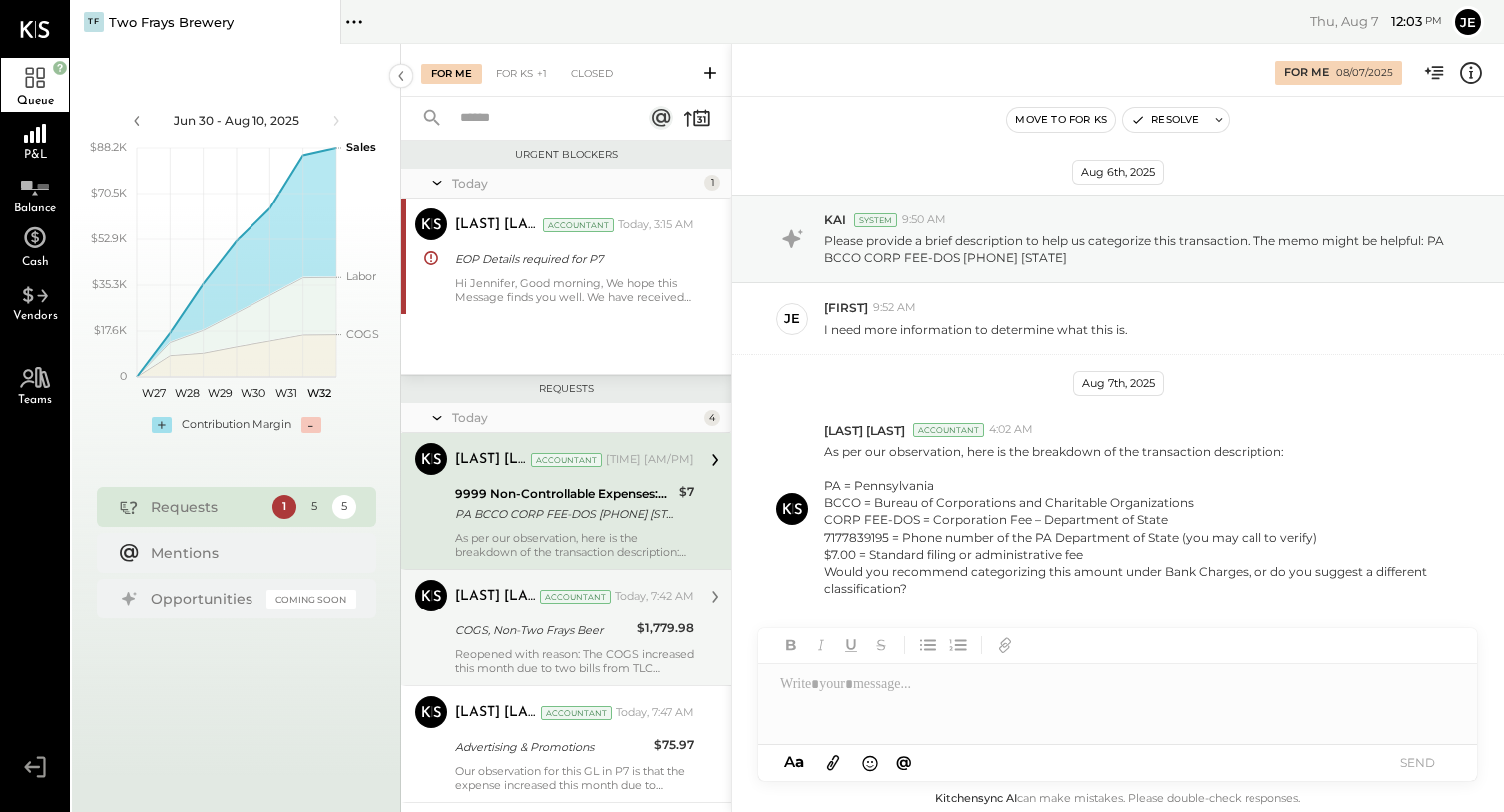 scroll, scrollTop: 20, scrollLeft: 0, axis: vertical 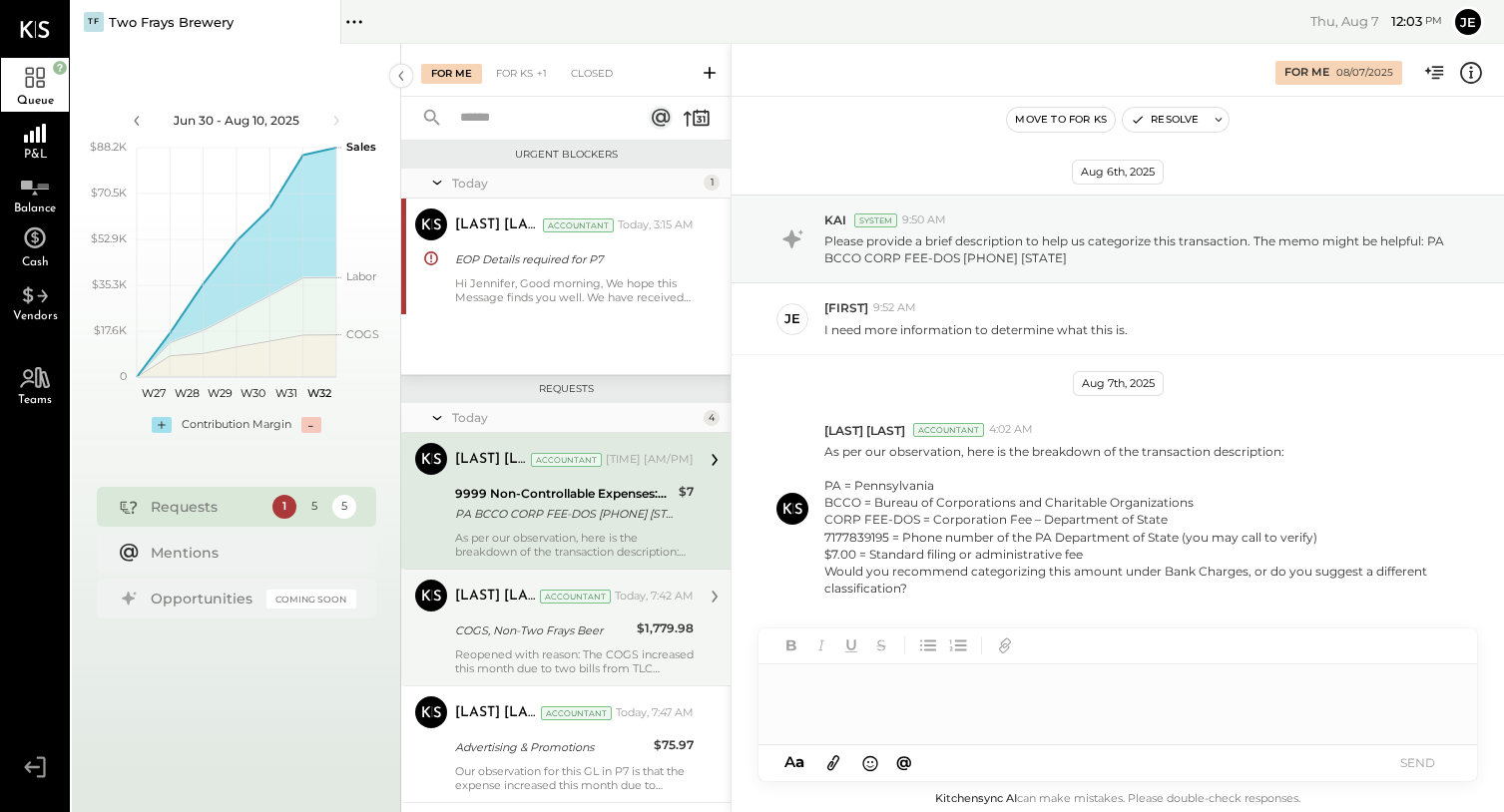 click at bounding box center [1118, 704] 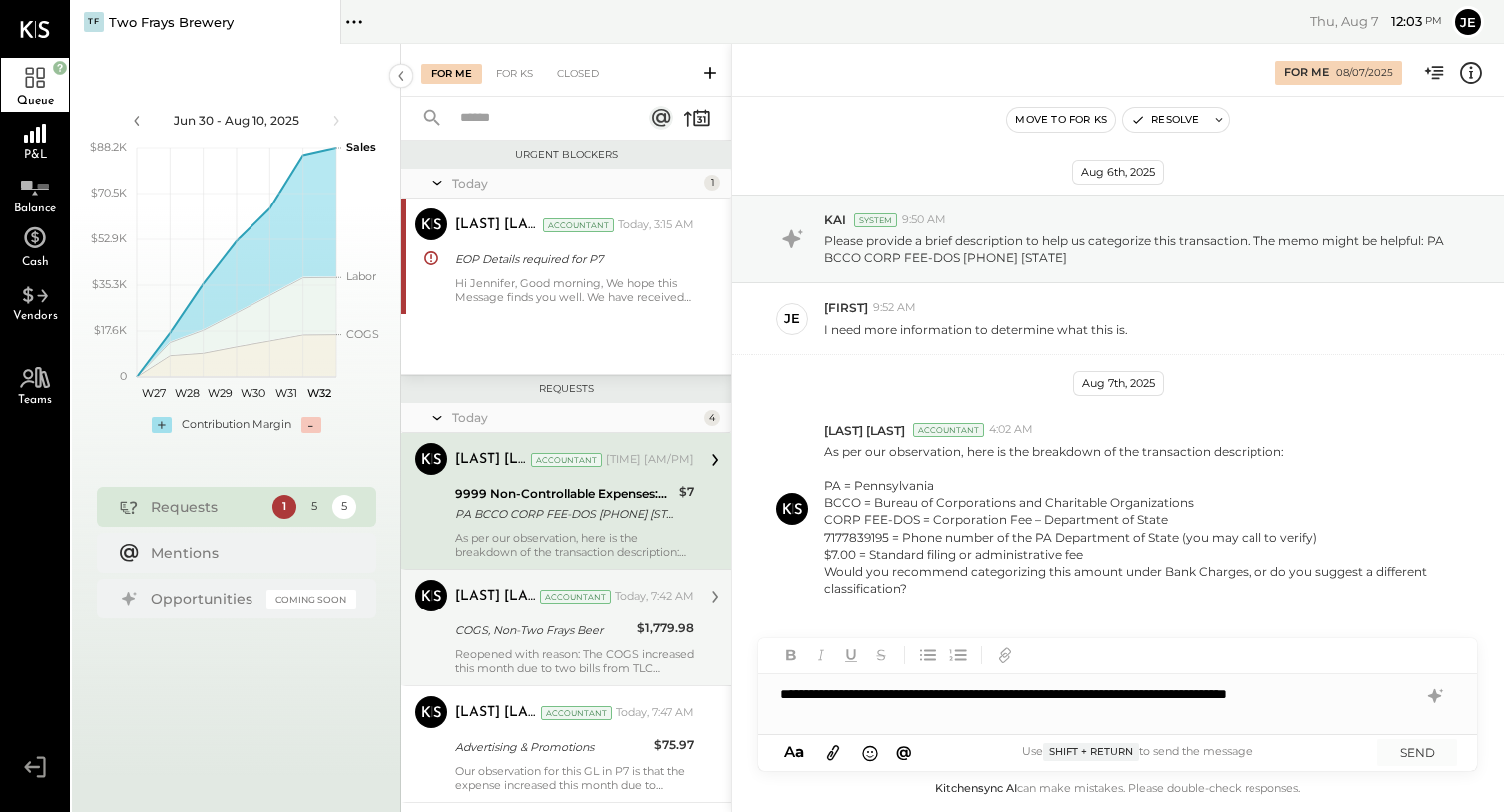 click on "**********" at bounding box center (1118, 694) 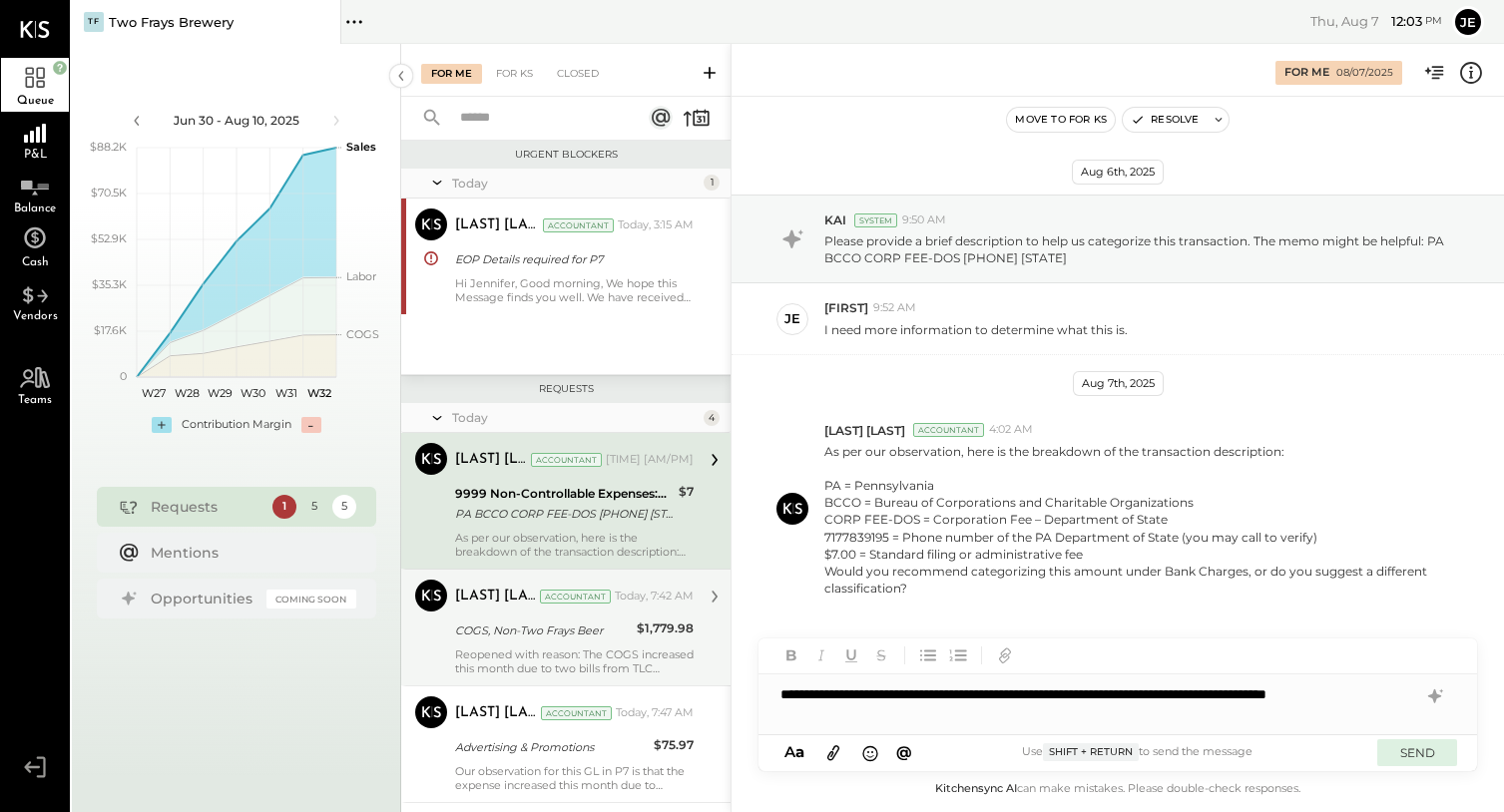 click on "SEND" at bounding box center (1417, 752) 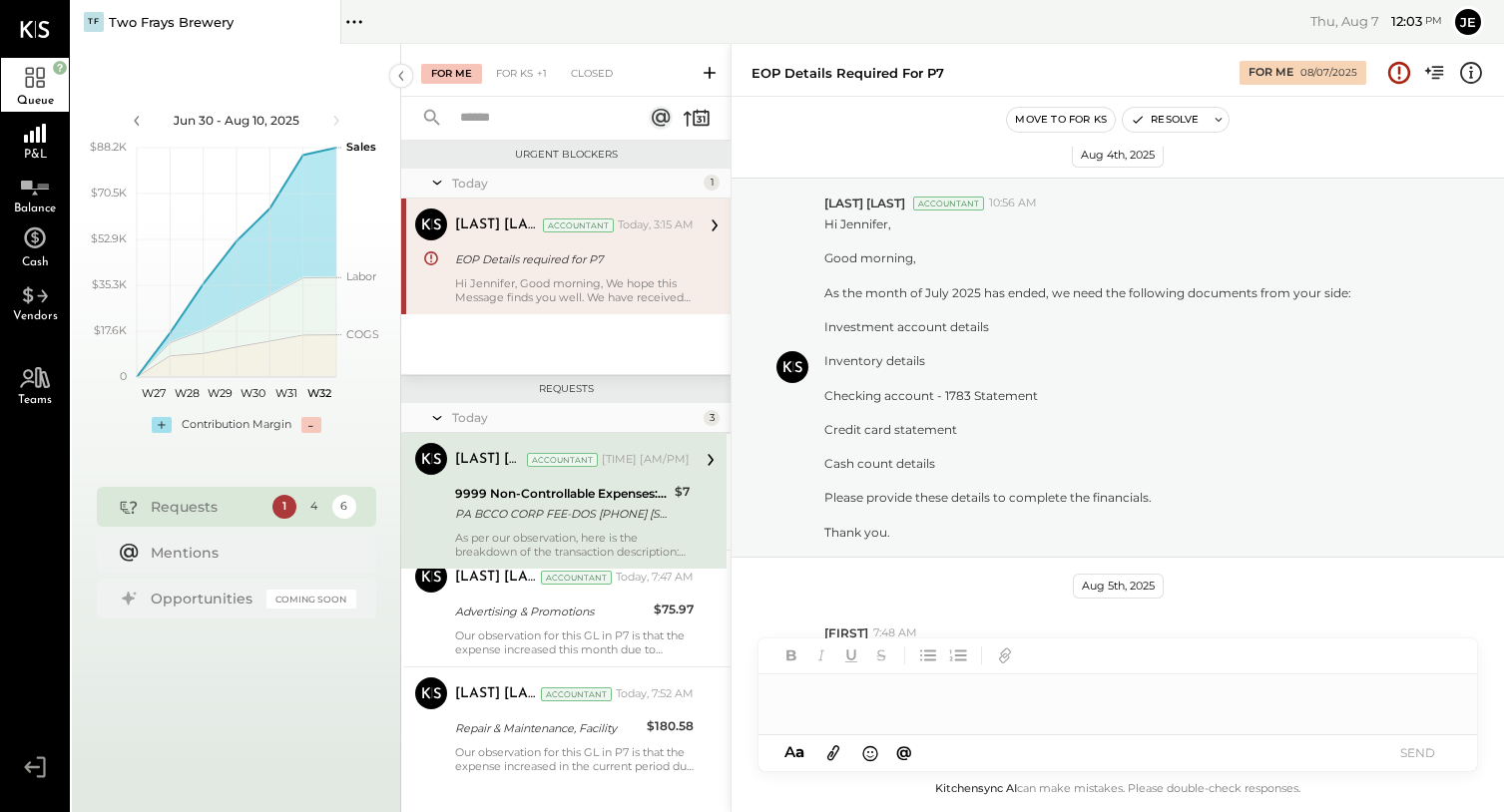scroll, scrollTop: 991, scrollLeft: 0, axis: vertical 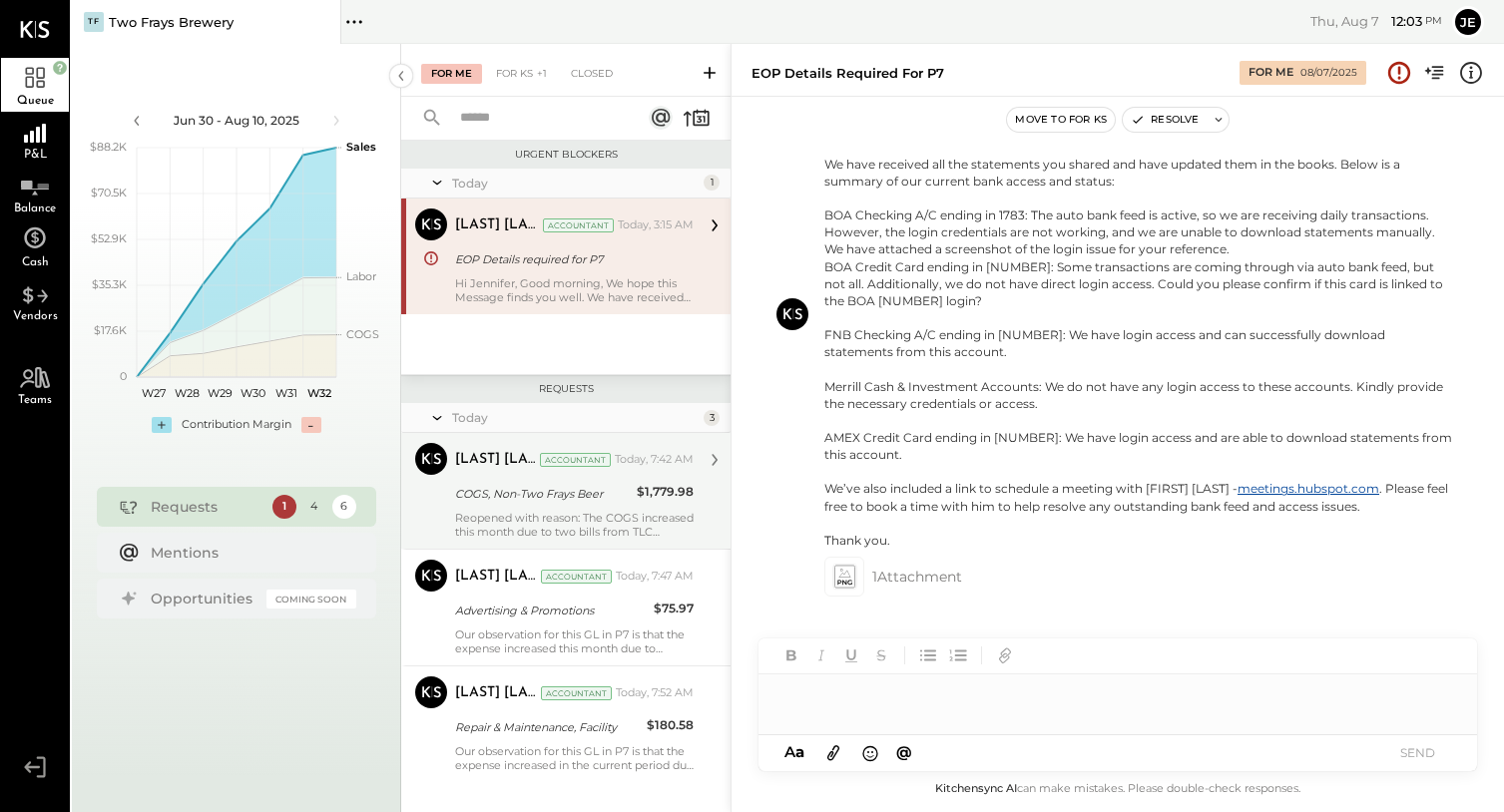 click on "COGS, Non-Two Frays Beer" at bounding box center [543, 494] 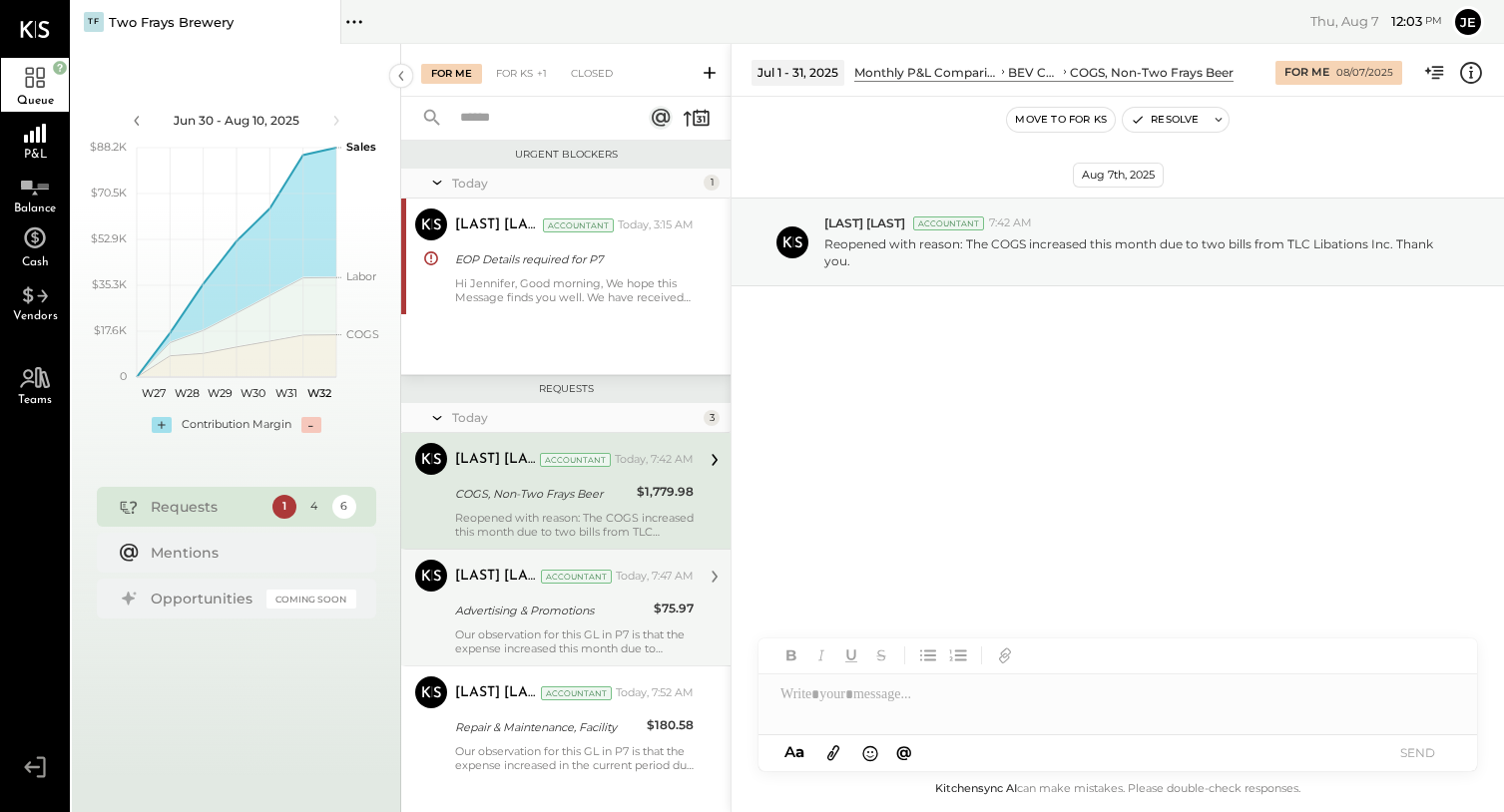 click on "Our observation for this GL in P7 is that the expense increased this month due to charges from [FIRST] [LAST]. Thank you." at bounding box center (574, 641) 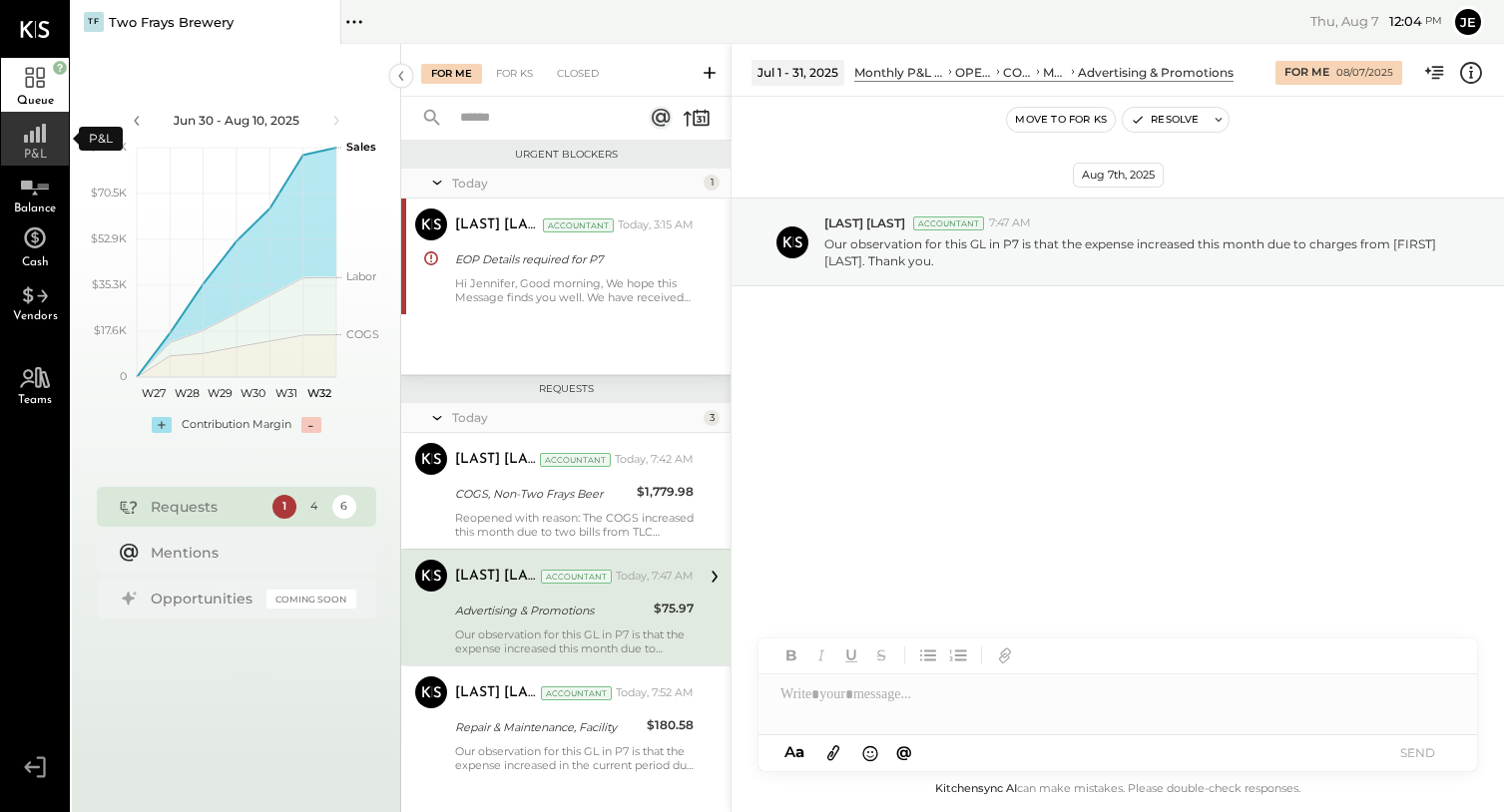 click 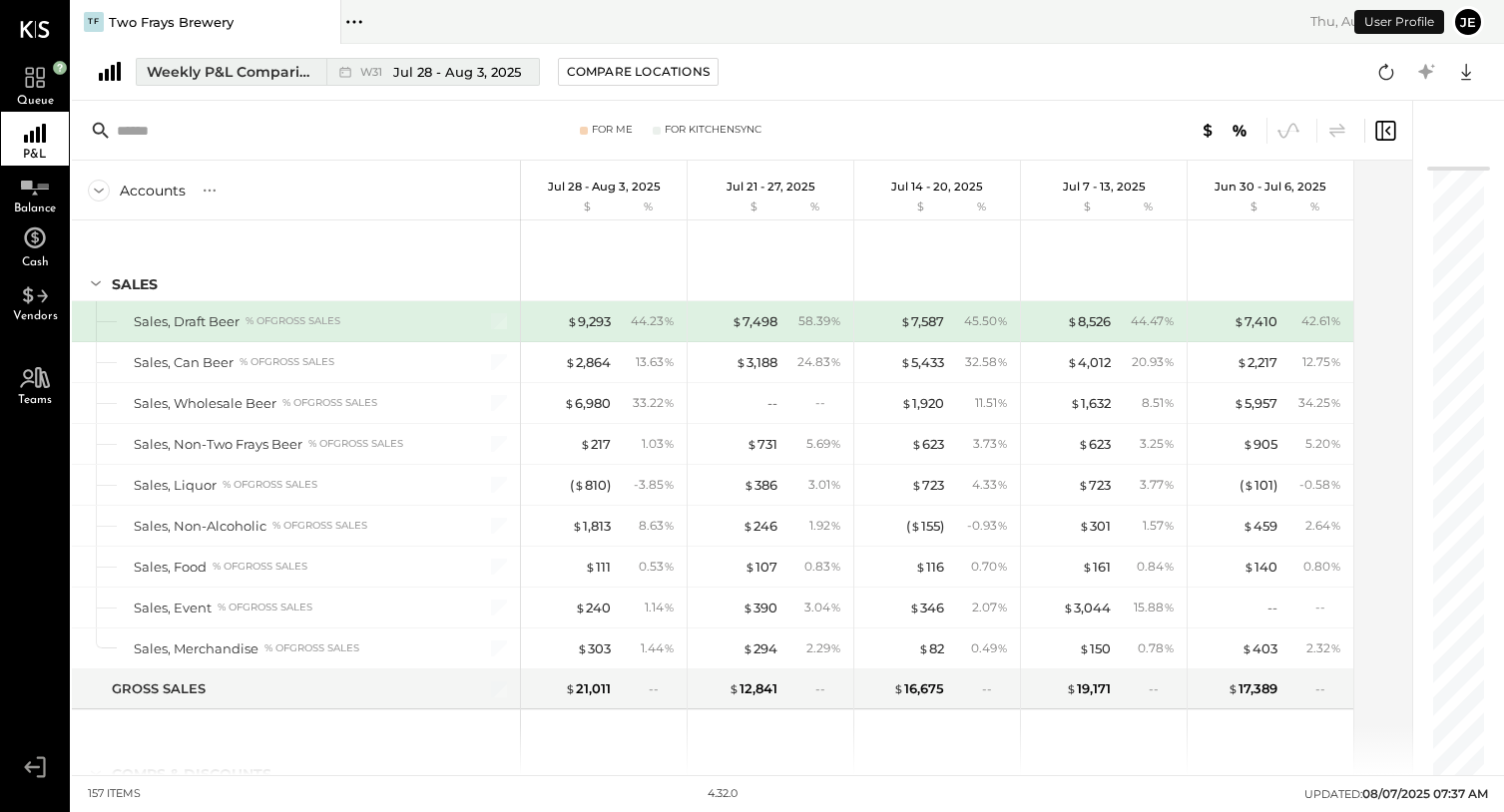 click on "Weekly P&L Comparison" at bounding box center [231, 72] 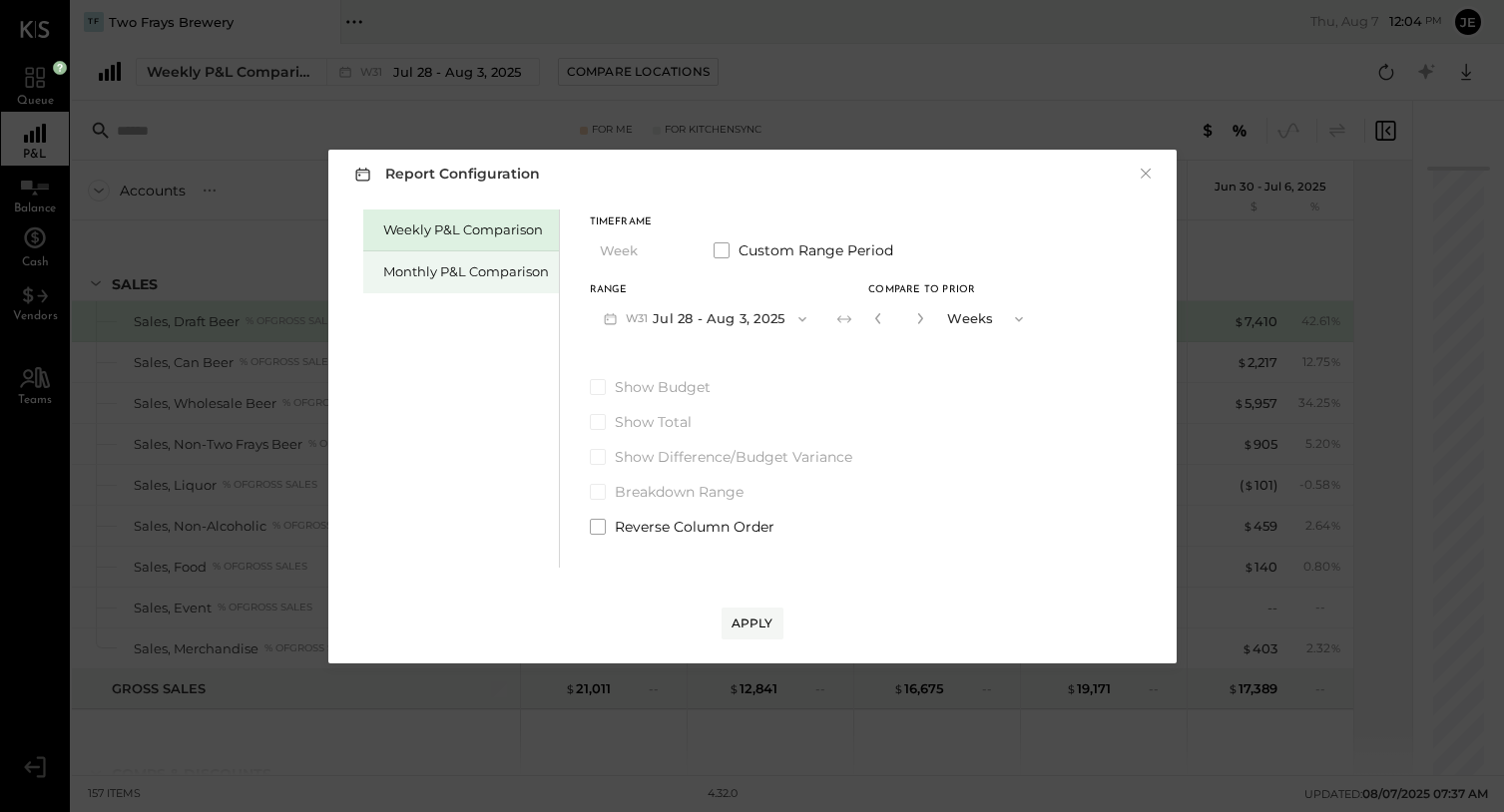 click on "Monthly P&L Comparison" at bounding box center (466, 271) 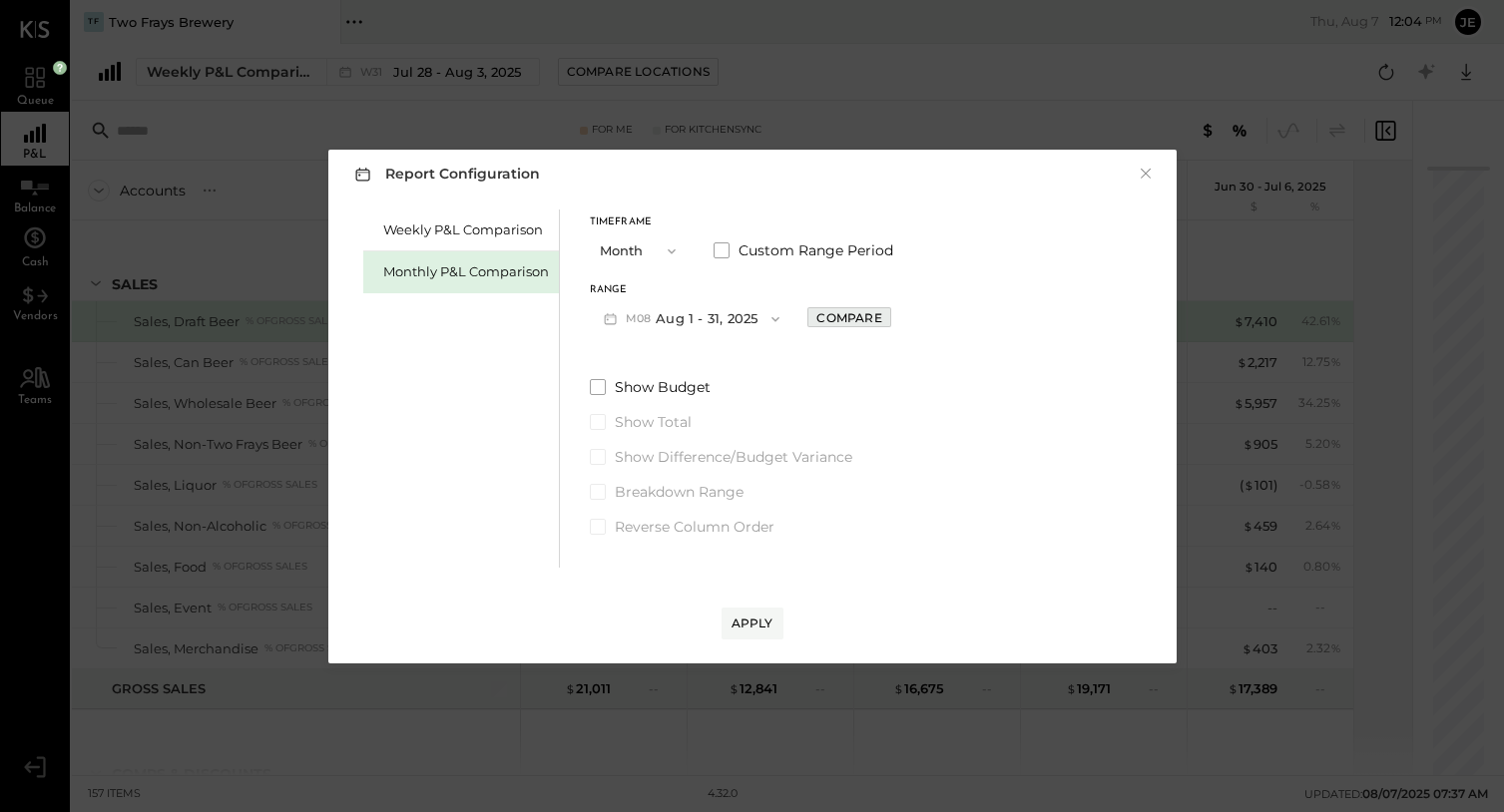 click on "Compare" at bounding box center [848, 317] 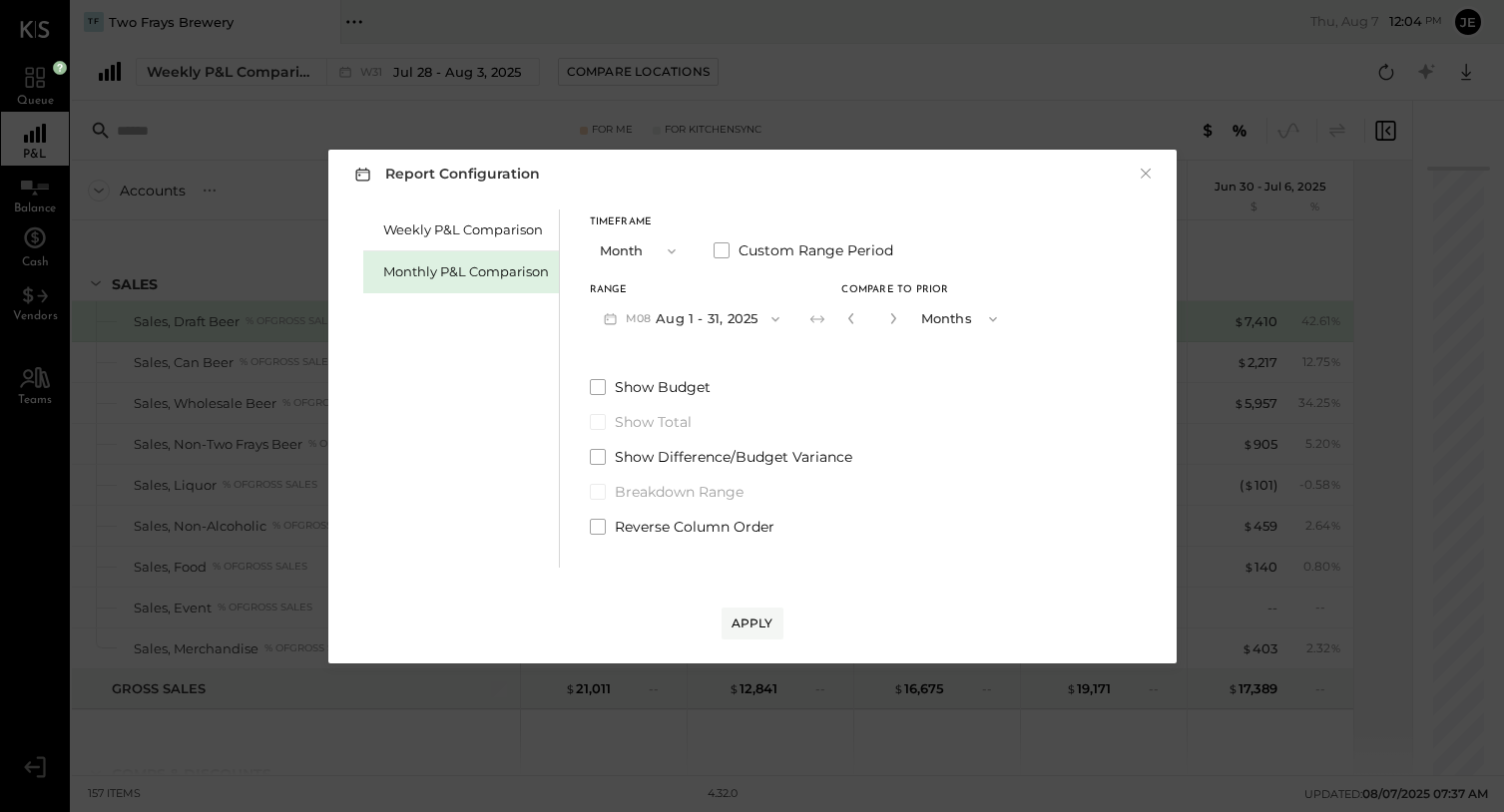 click at bounding box center (851, 318) 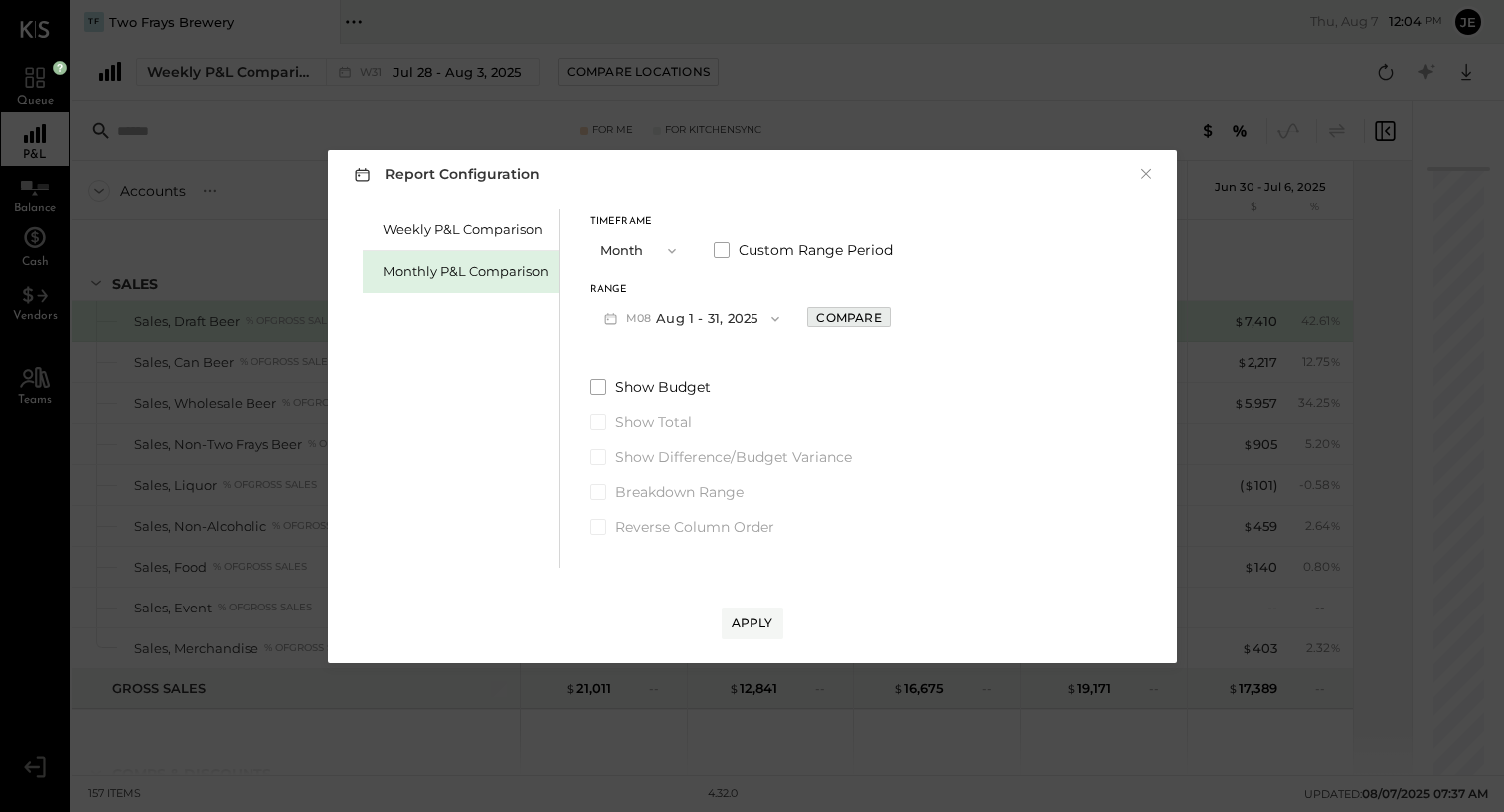 click on "Compare" at bounding box center [848, 317] 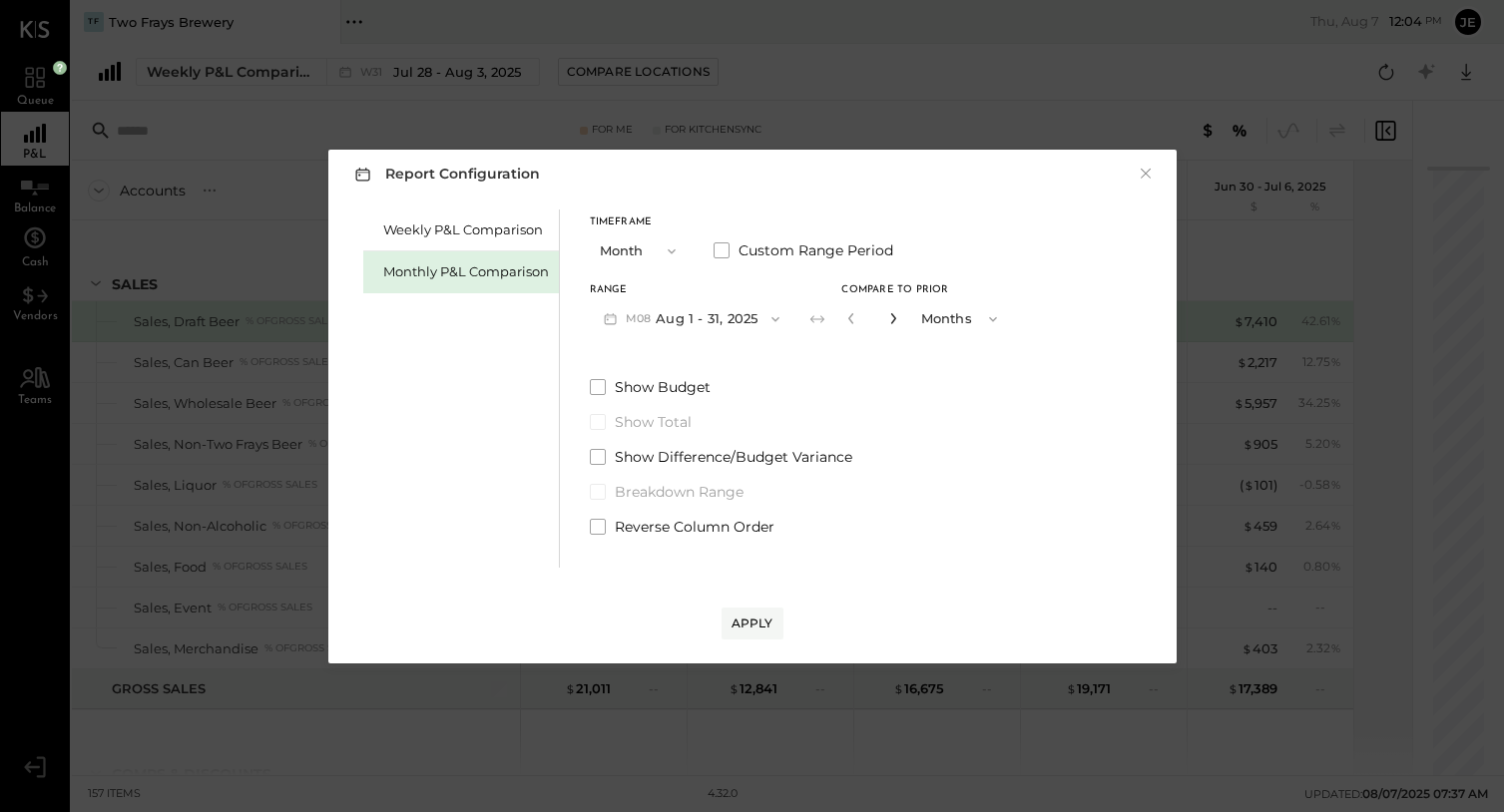 click 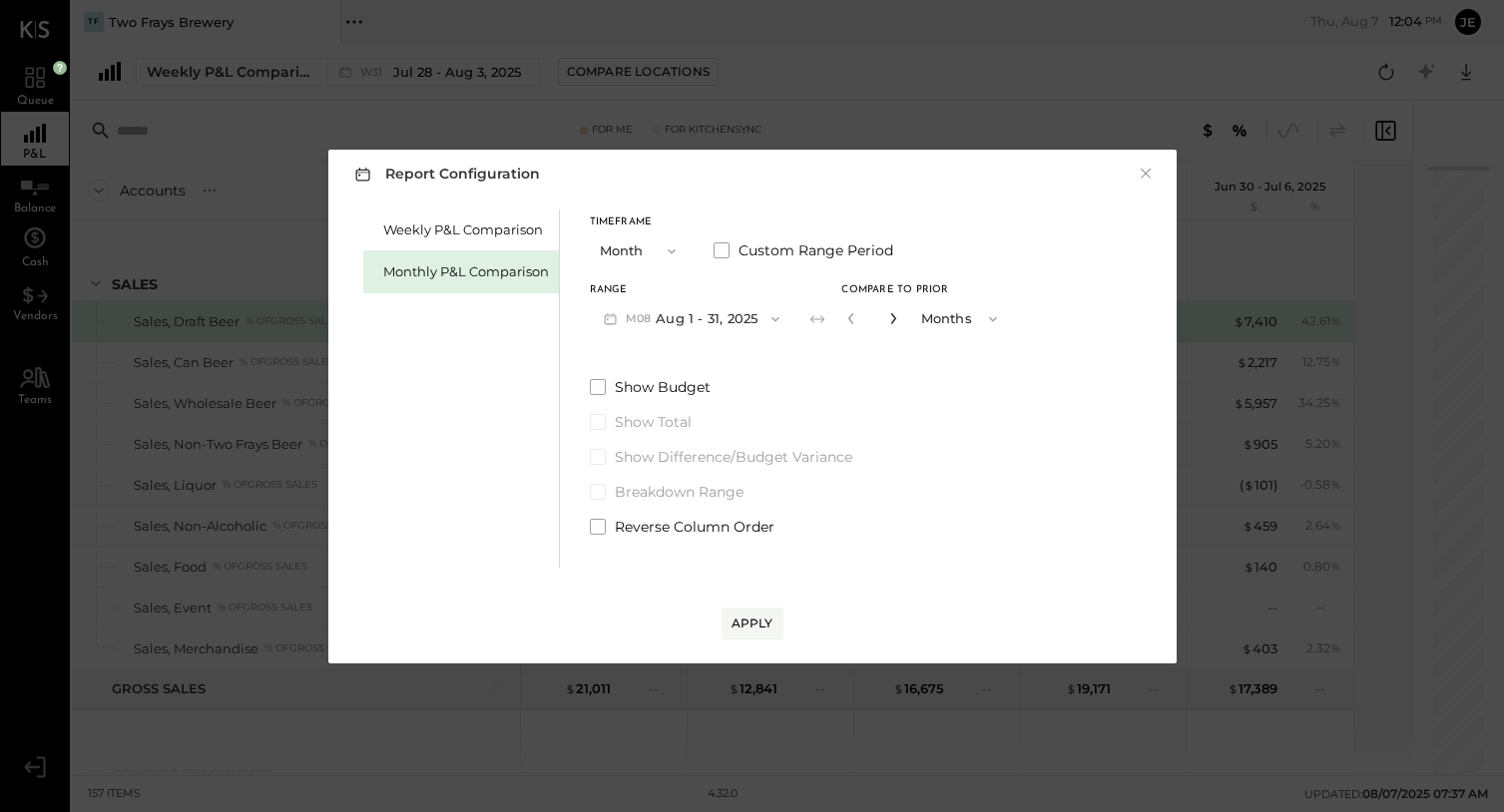 click 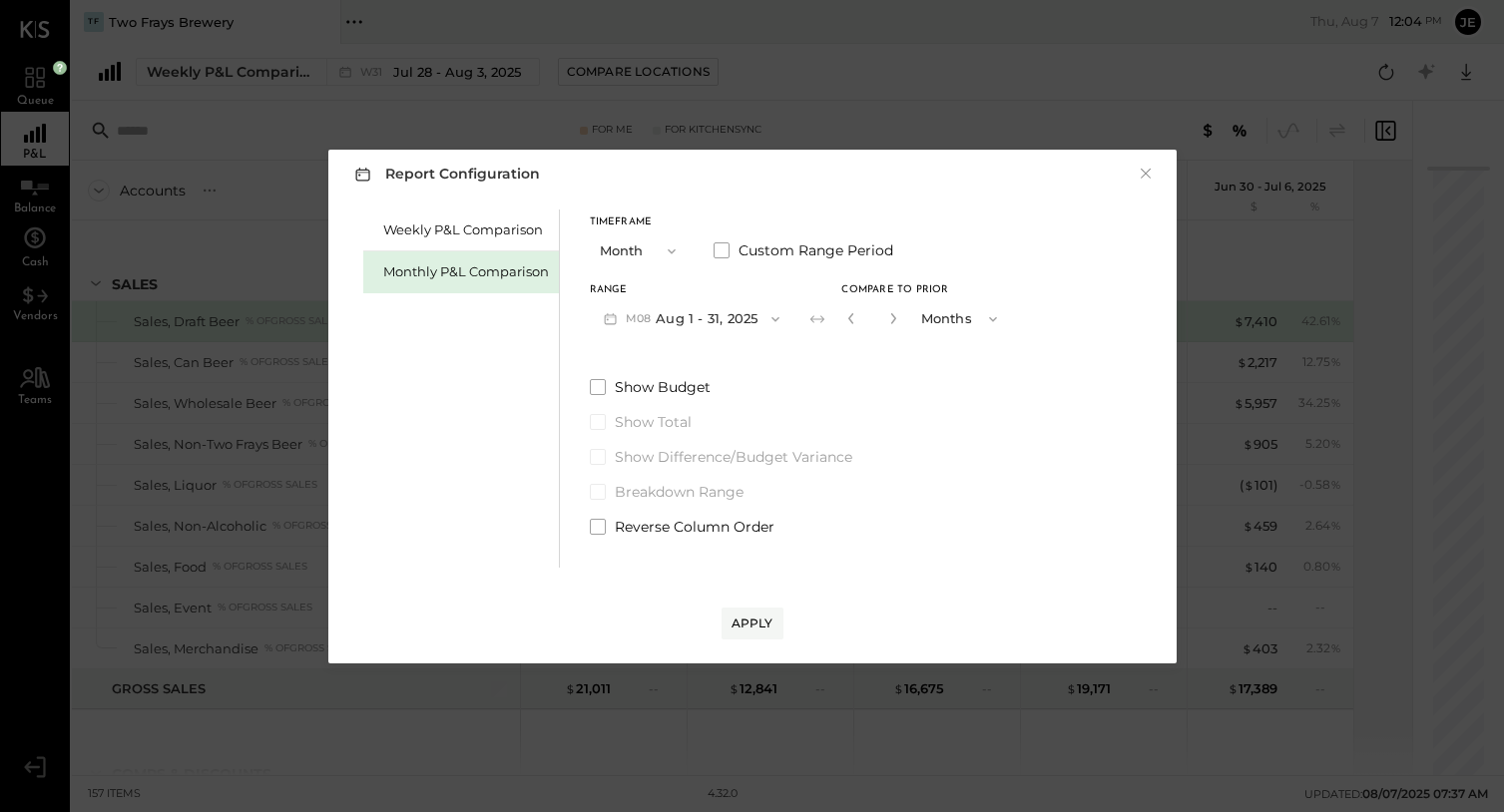 click at bounding box center [770, 319] 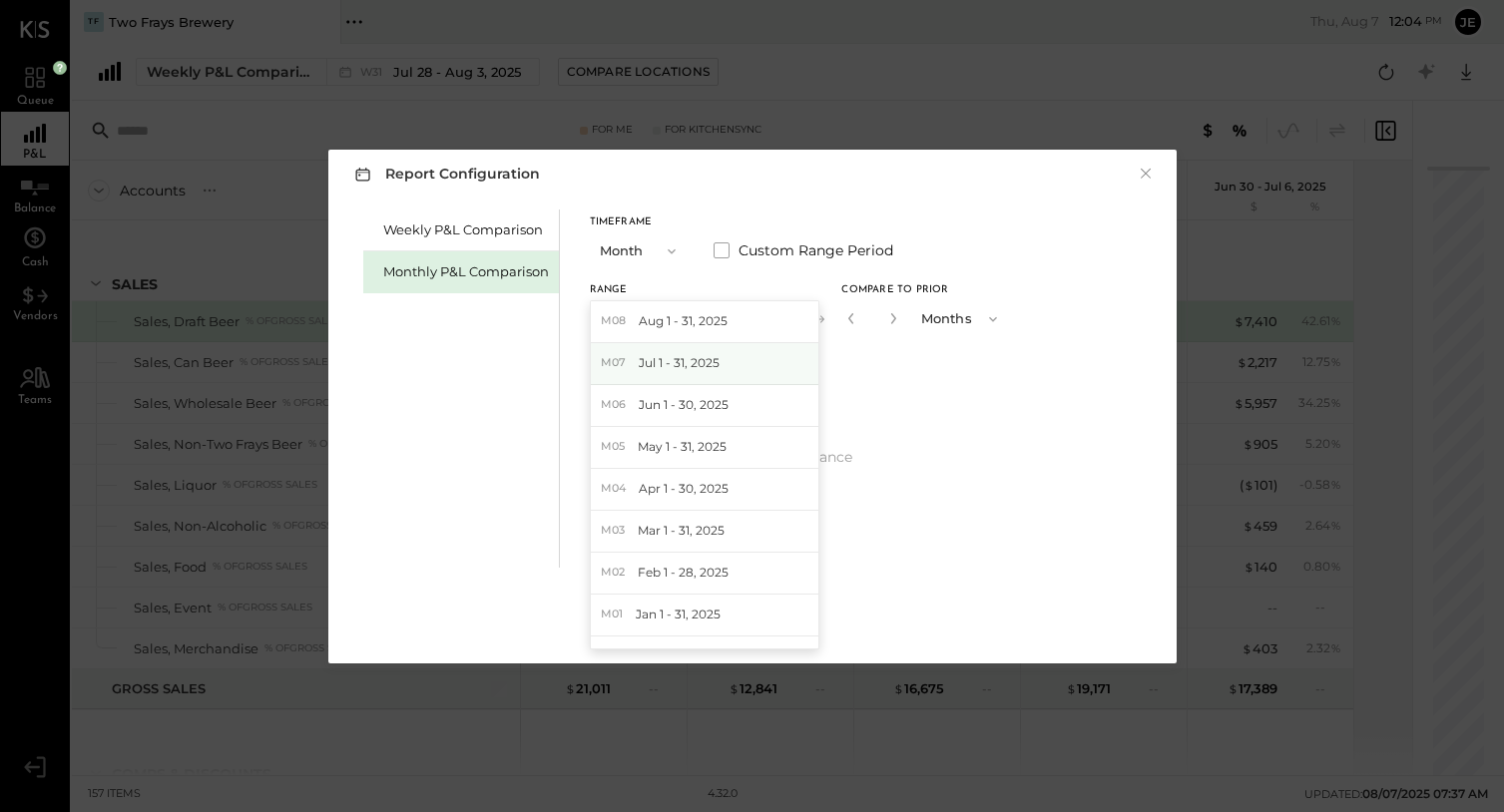 click on "M07   Jul 1 - 31, 2025" at bounding box center (705, 364) 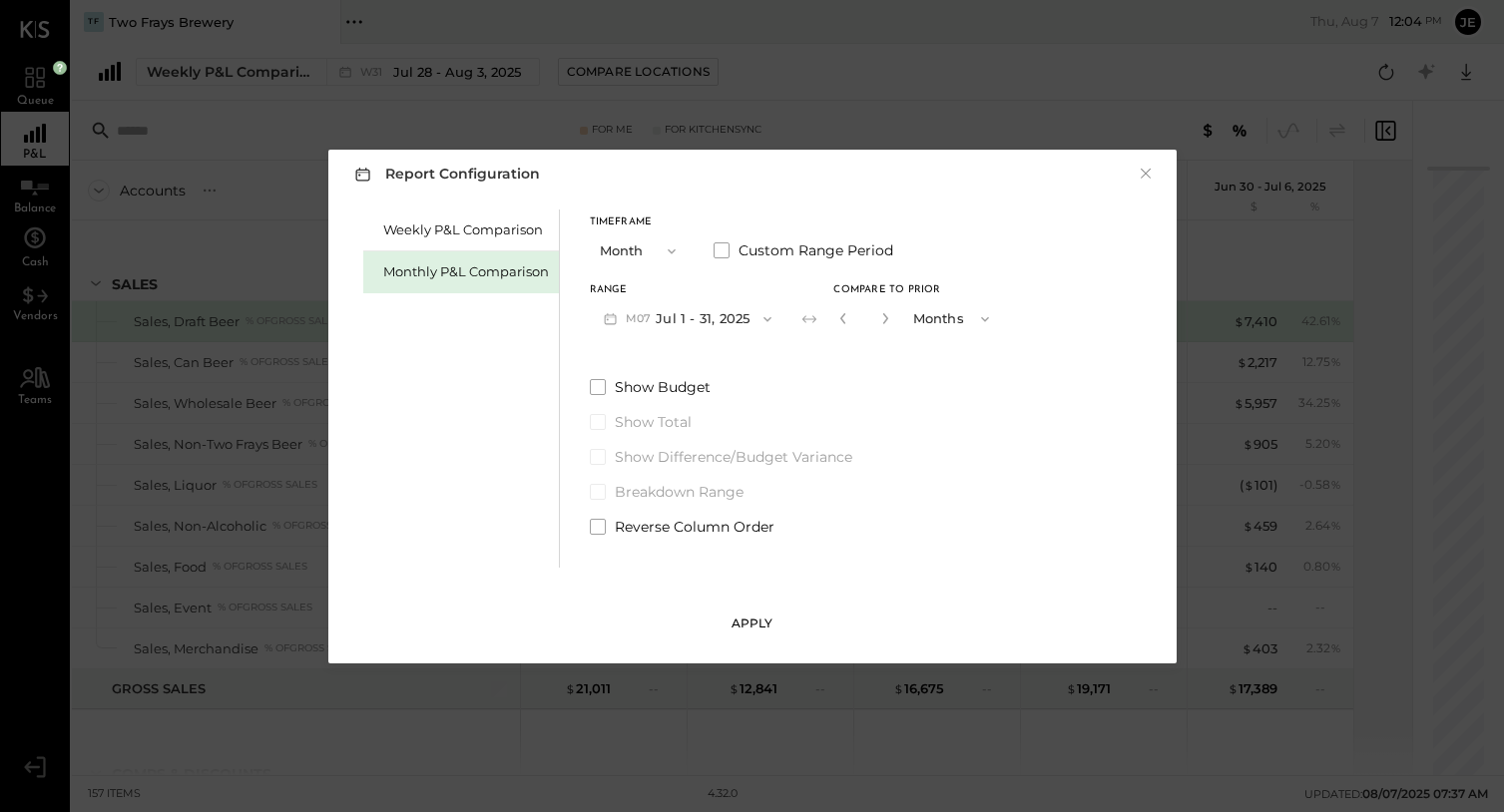 click on "Apply" at bounding box center [752, 622] 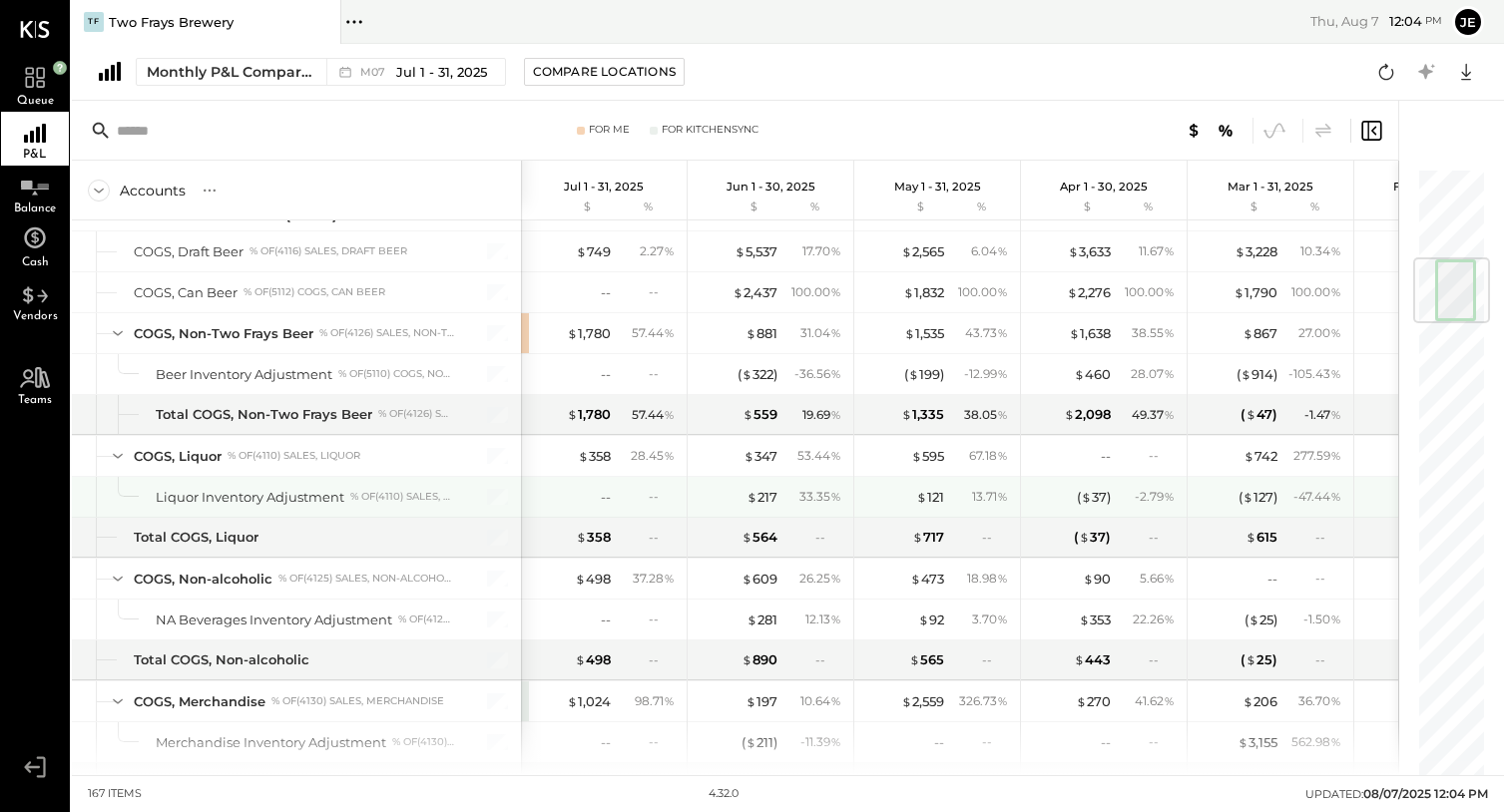 scroll, scrollTop: 764, scrollLeft: 0, axis: vertical 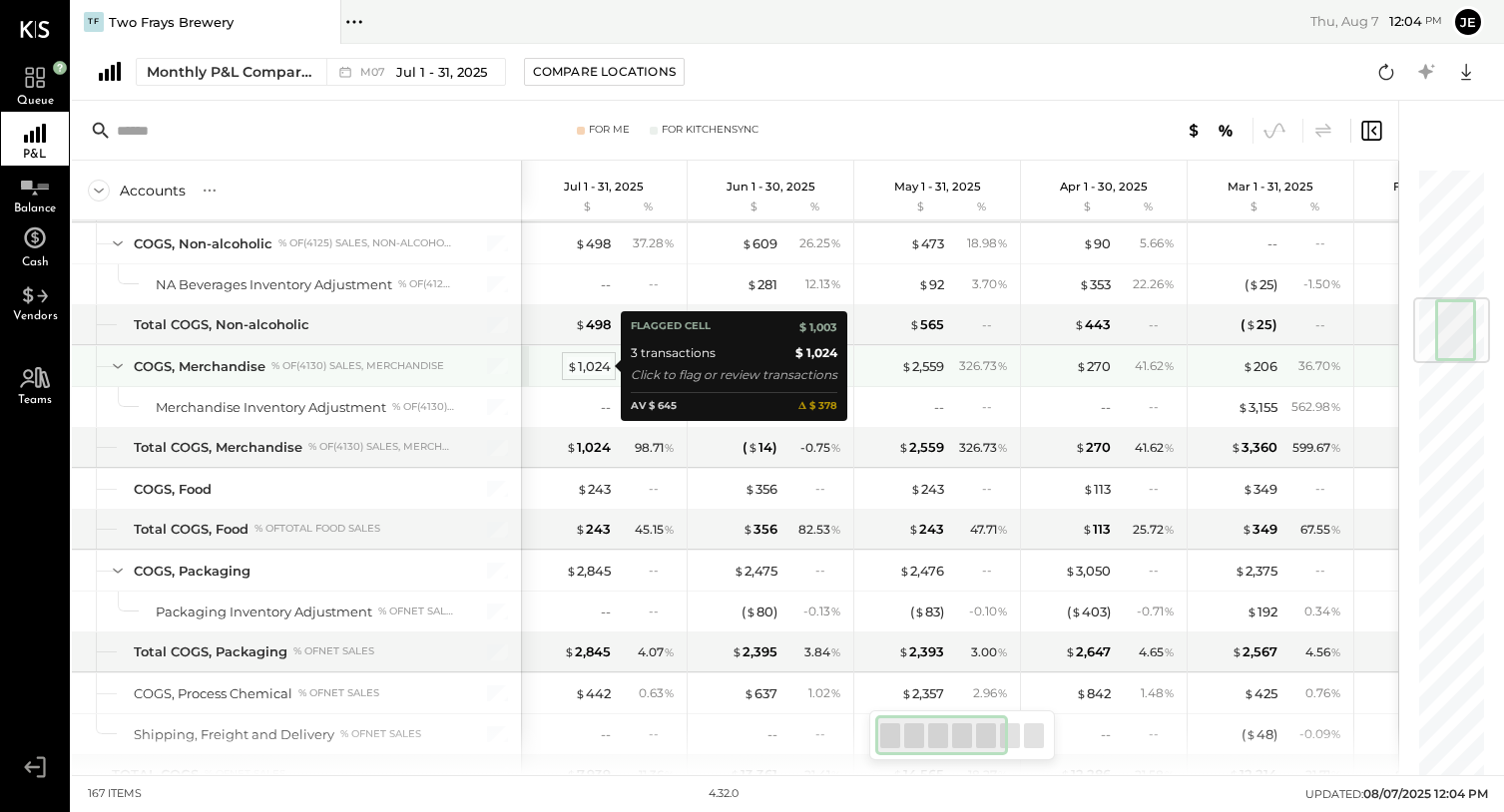 click on "$ 1,024" at bounding box center [589, 366] 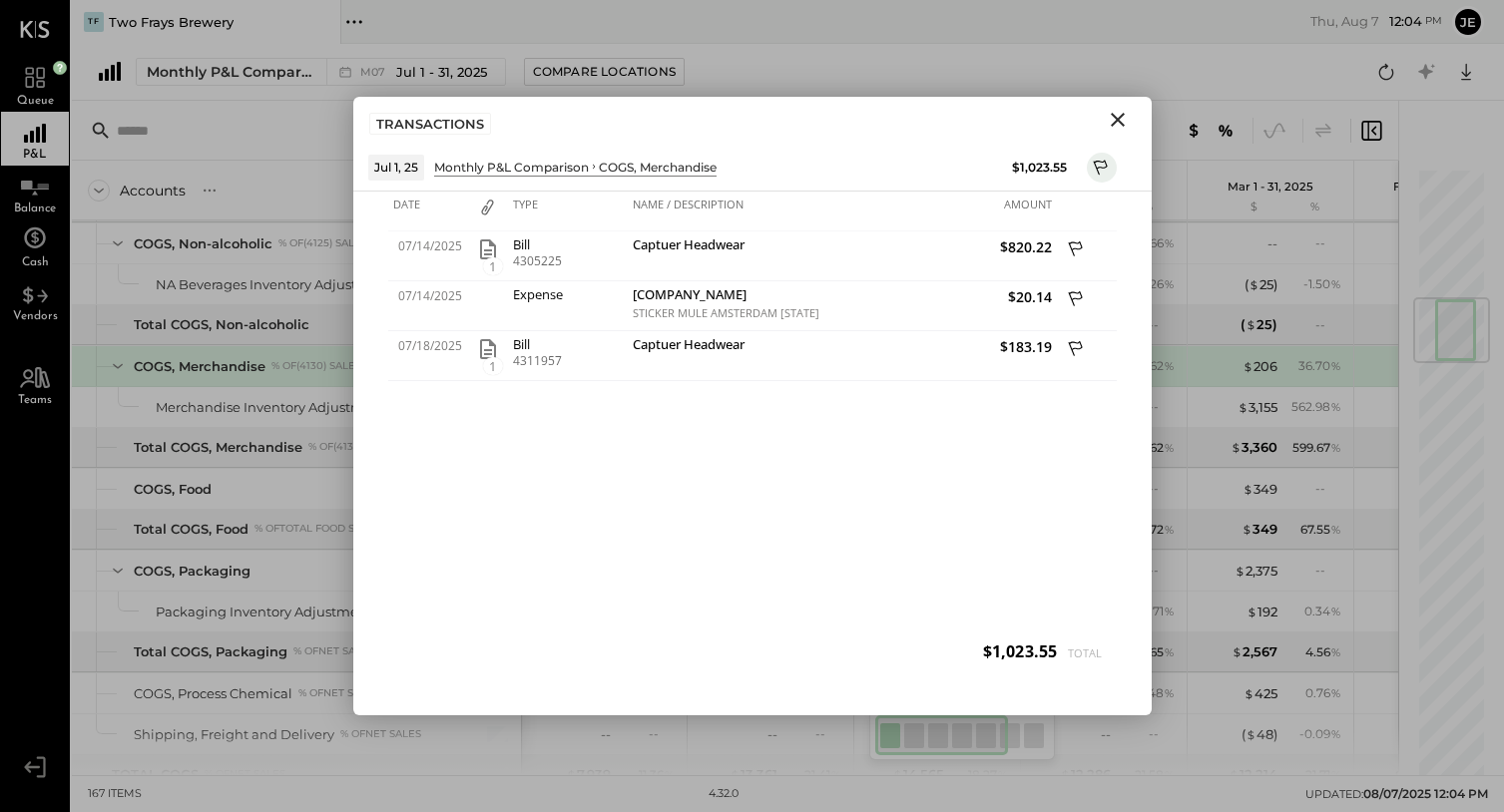 click 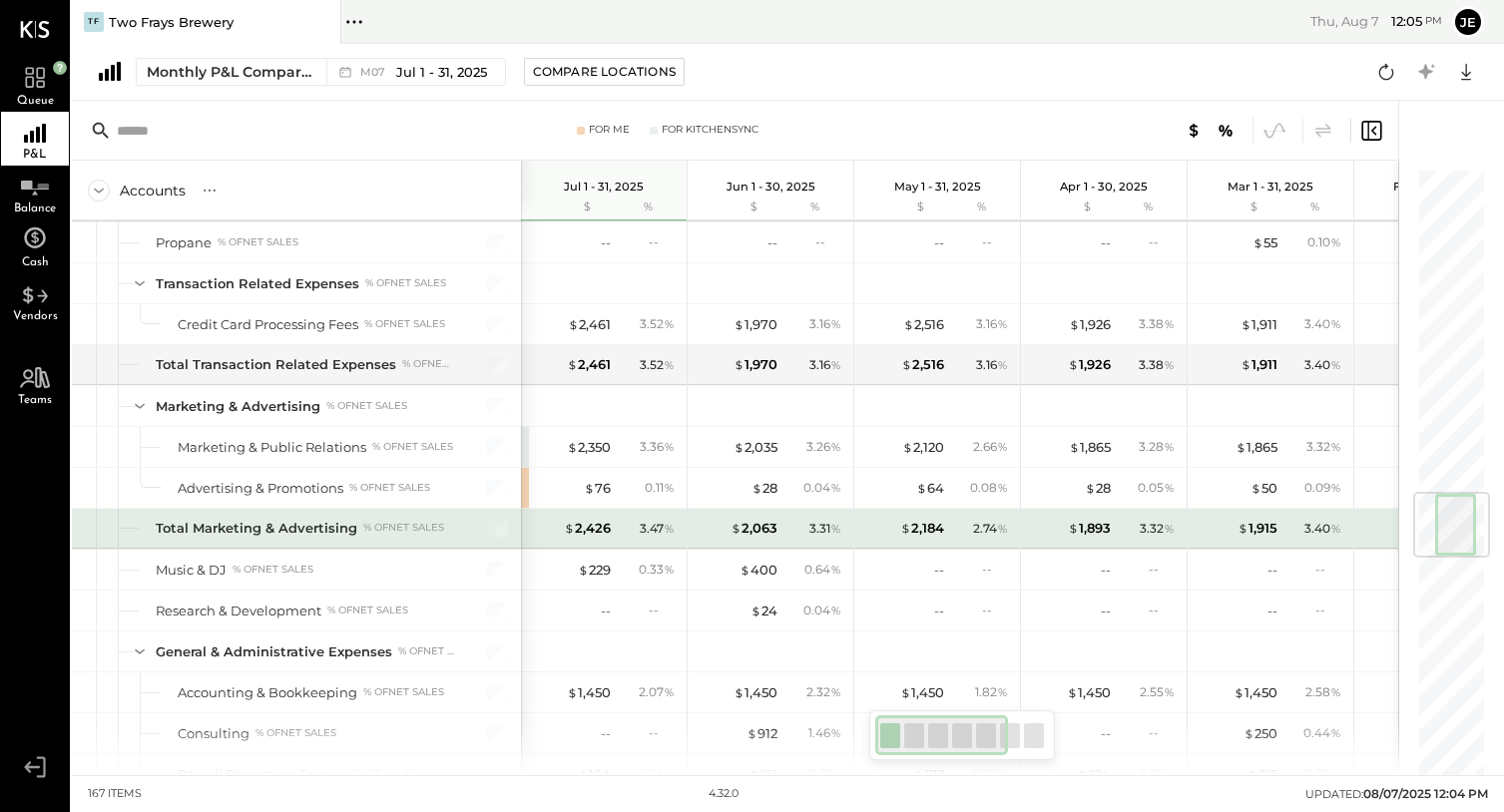 scroll, scrollTop: 2735, scrollLeft: 0, axis: vertical 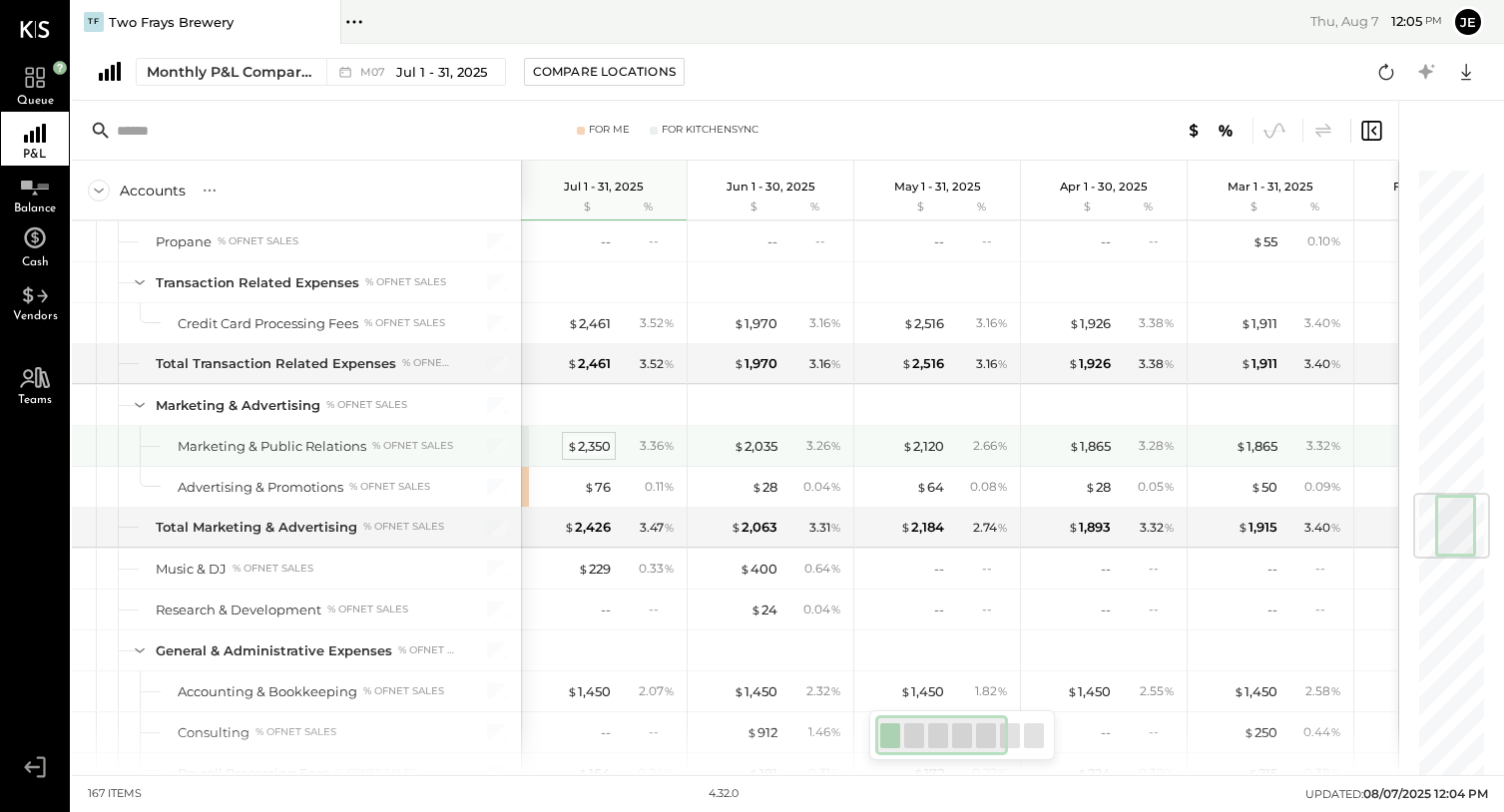 click on "$ 2,350" at bounding box center (589, 446) 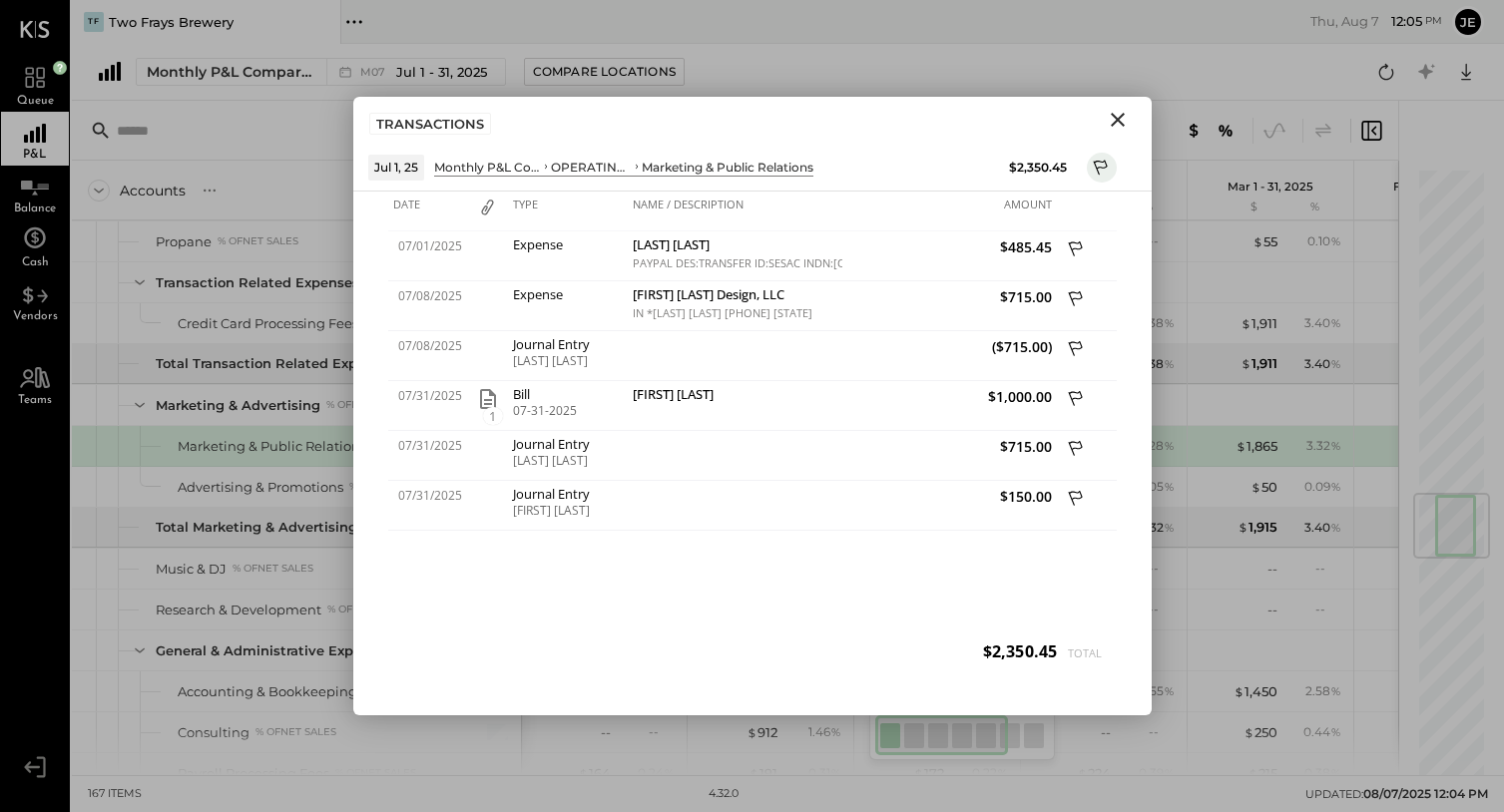 click 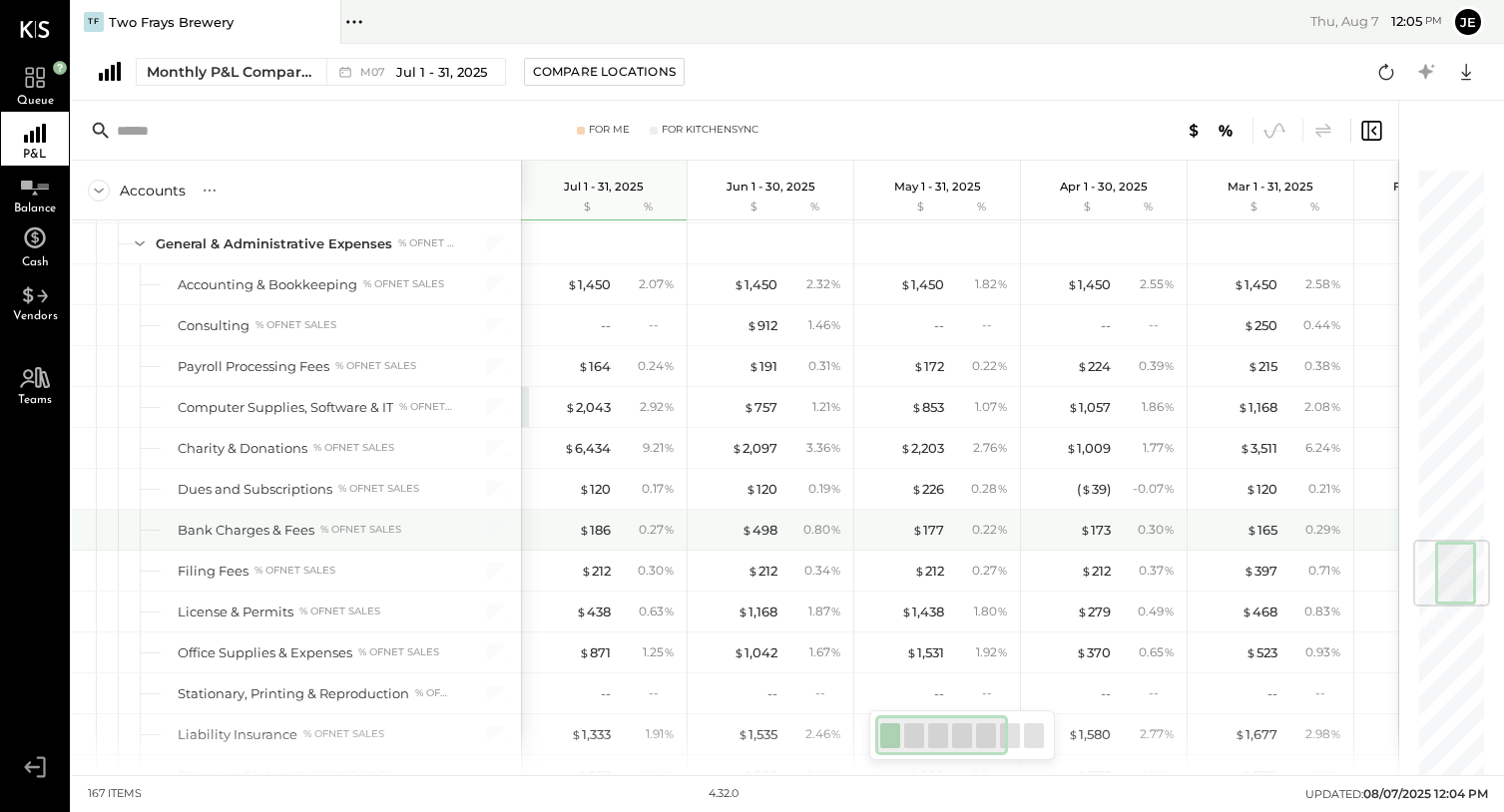 scroll, scrollTop: 3146, scrollLeft: 0, axis: vertical 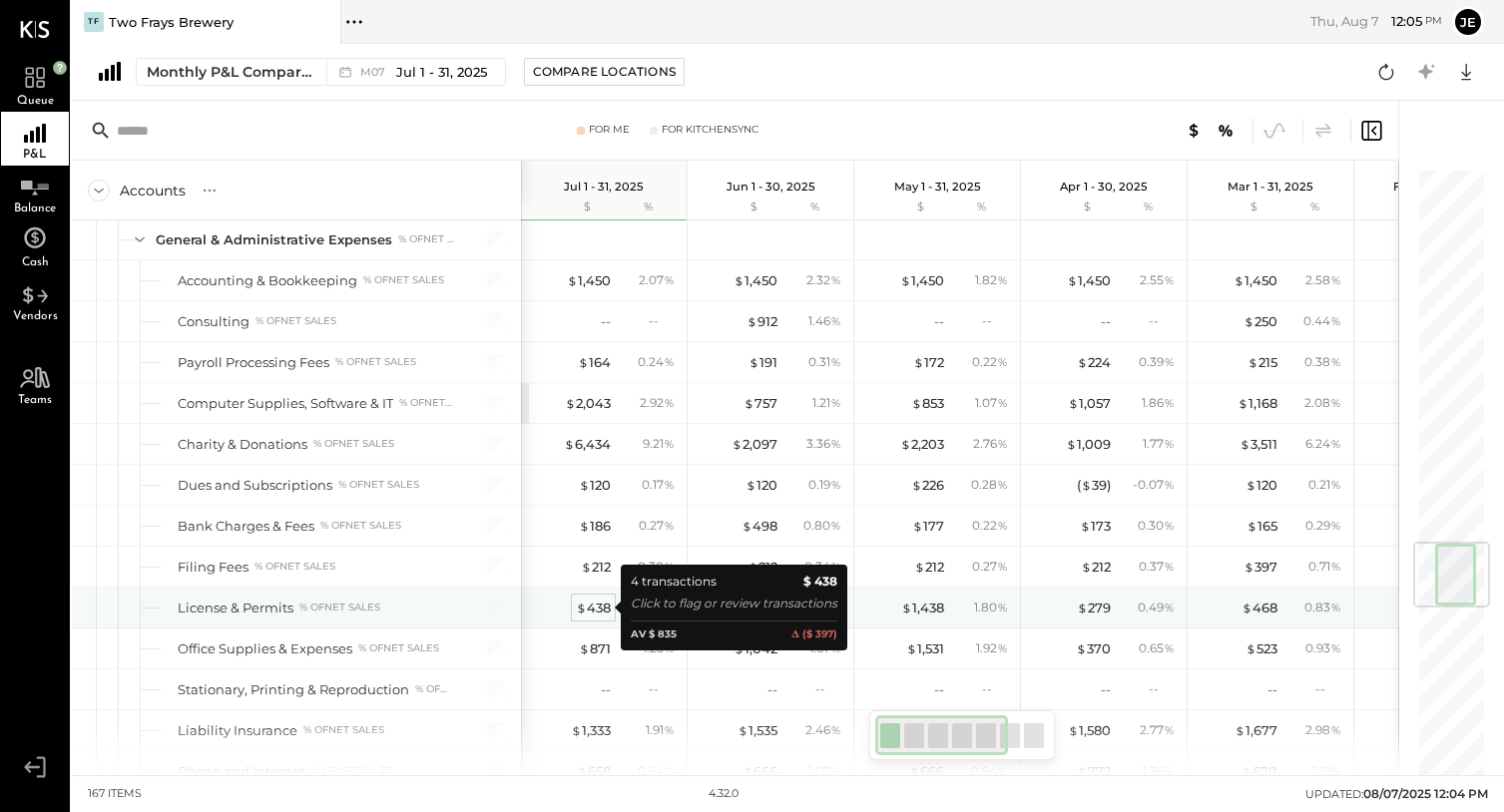 click on "$ 438" at bounding box center [593, 608] 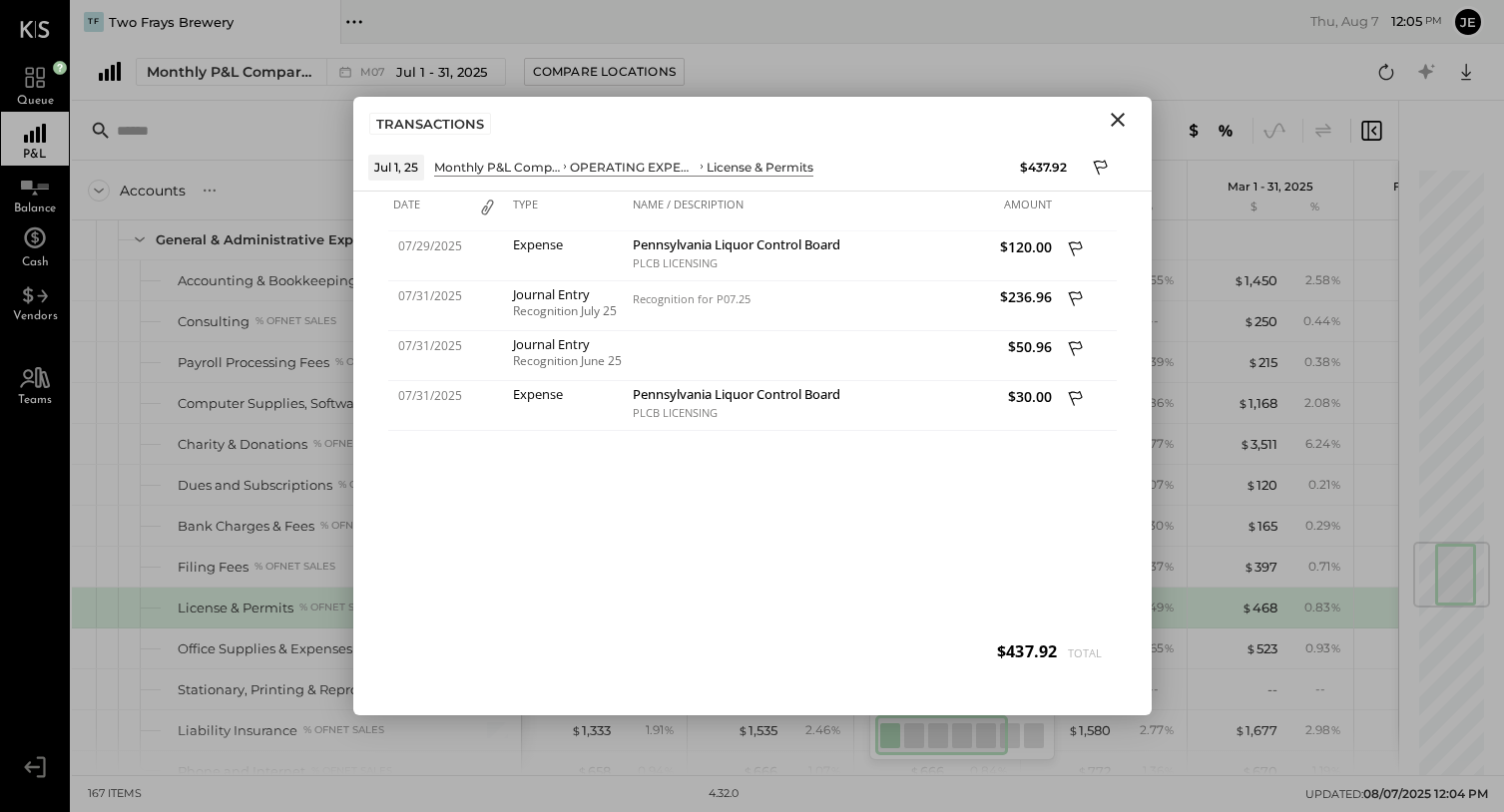 click 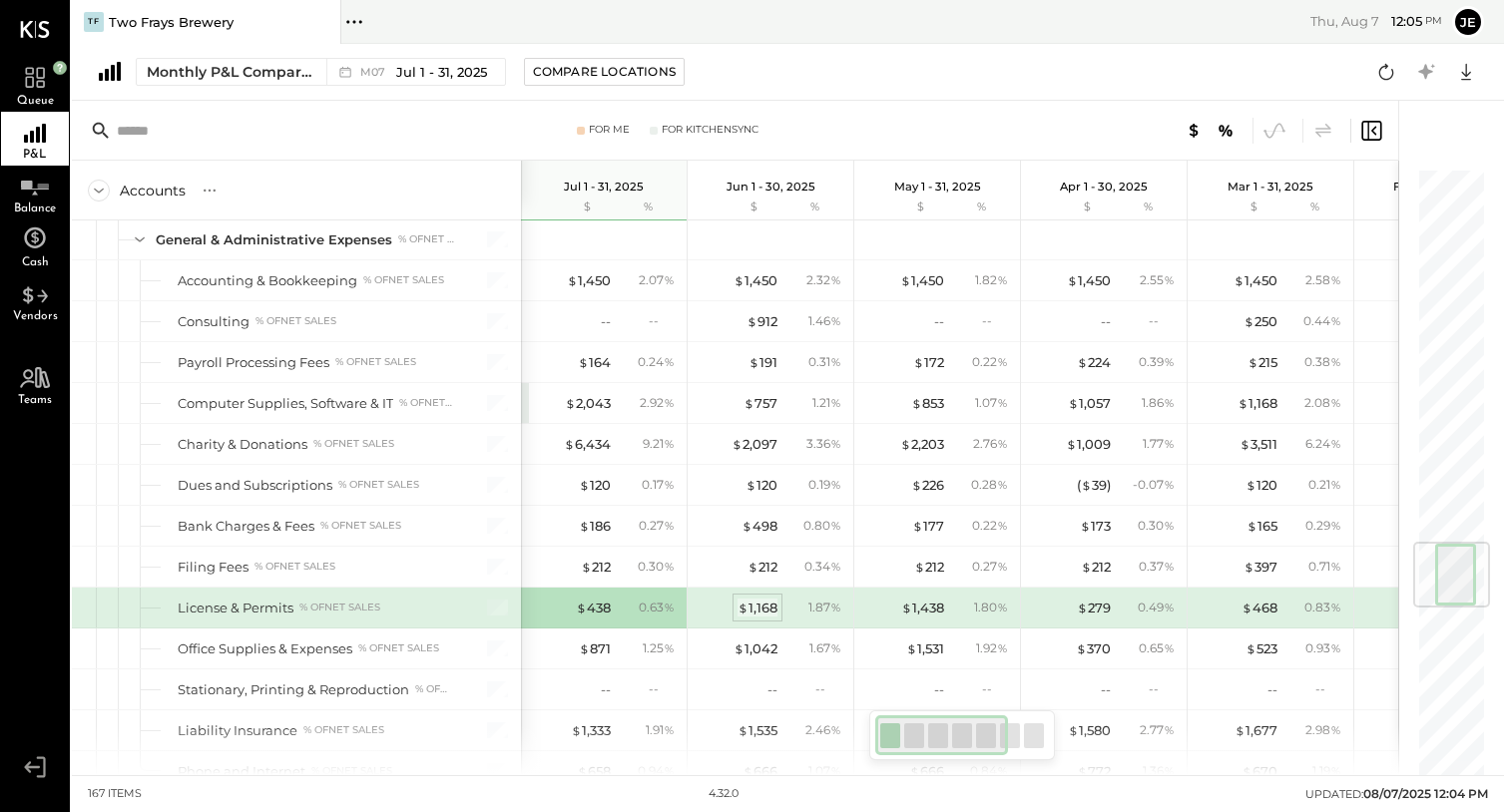 click on "$ 1,168" at bounding box center [757, 608] 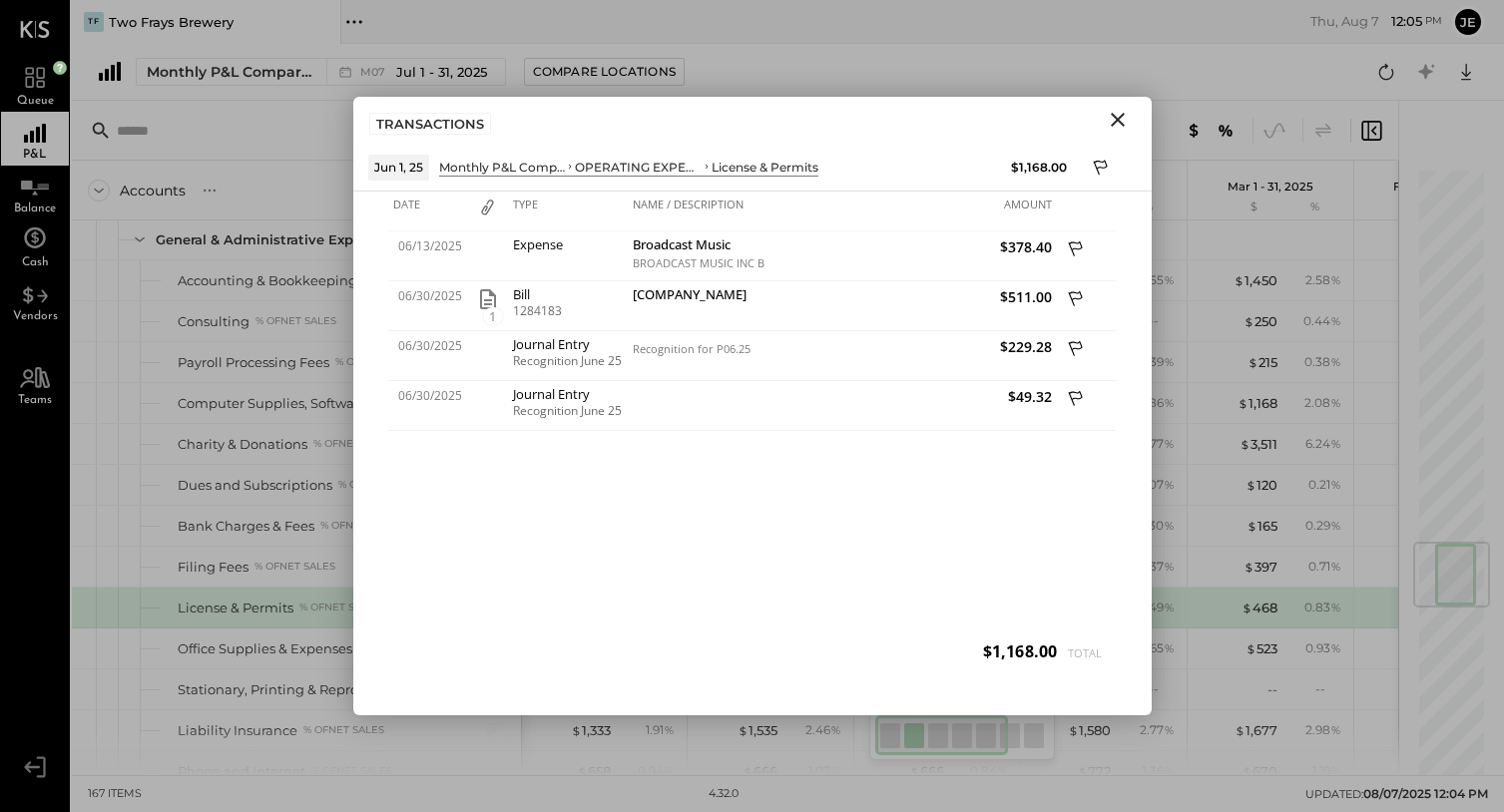 click 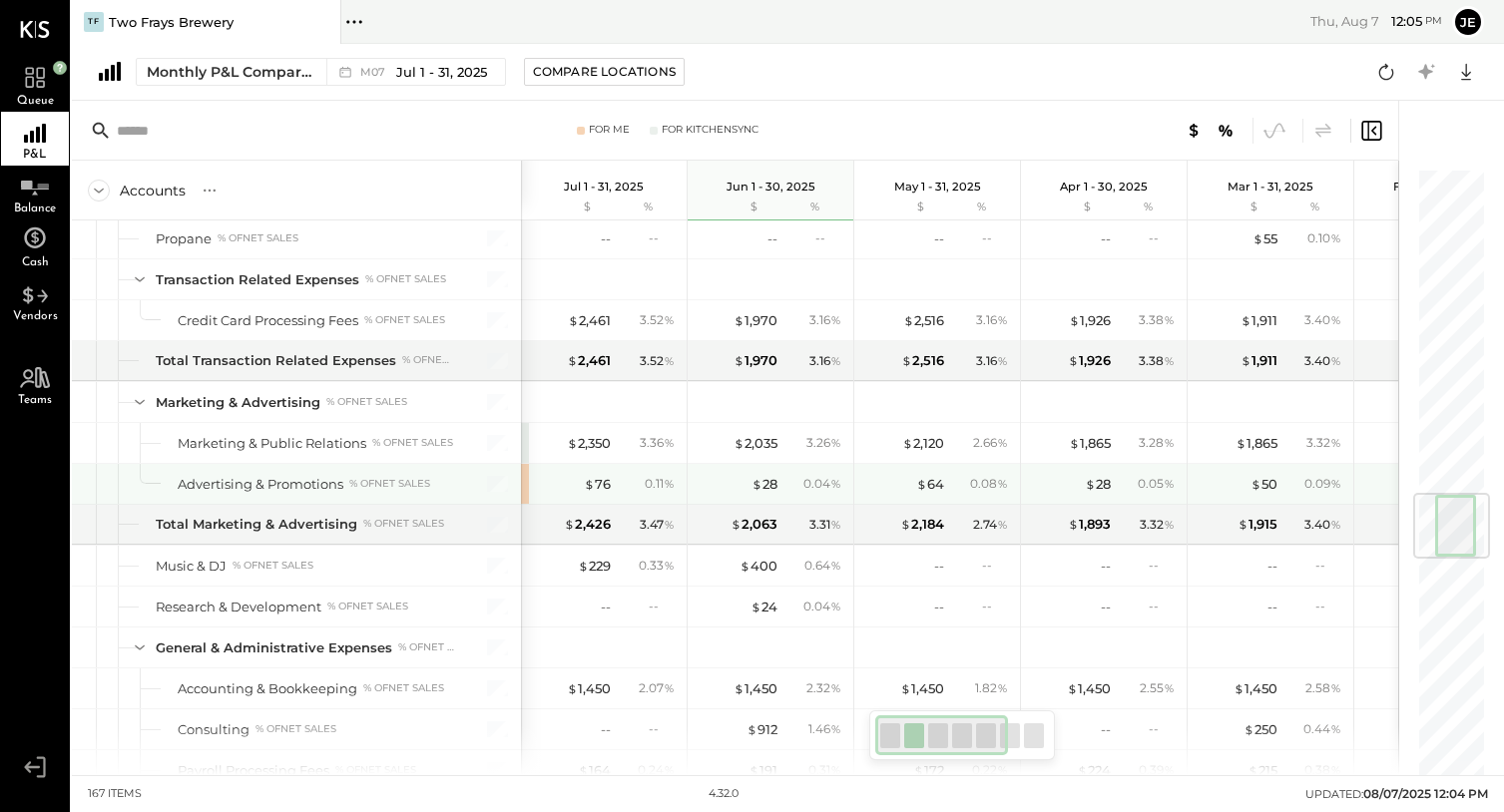 scroll, scrollTop: 2734, scrollLeft: 0, axis: vertical 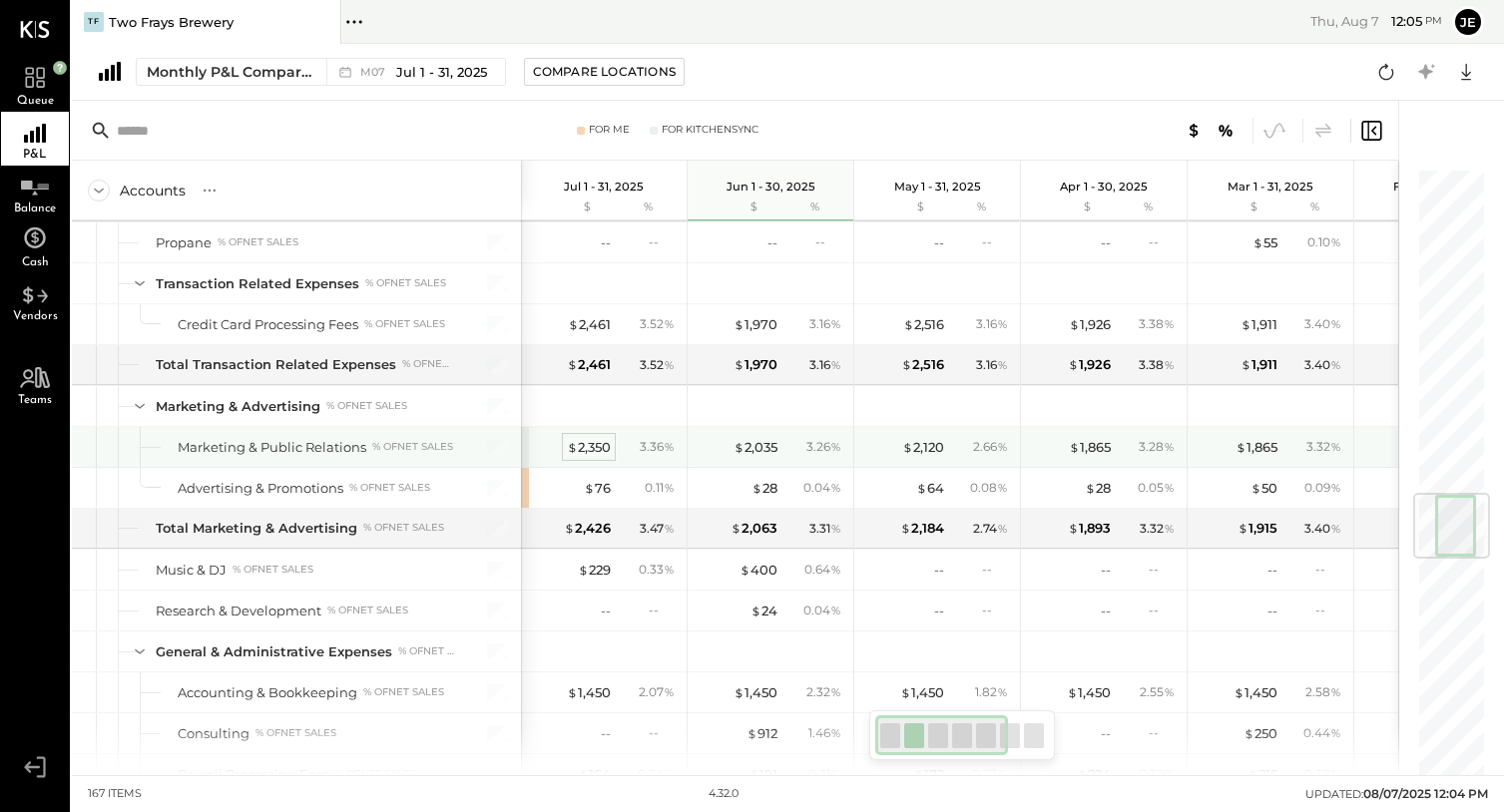 click on "$ 2,350" at bounding box center [589, 447] 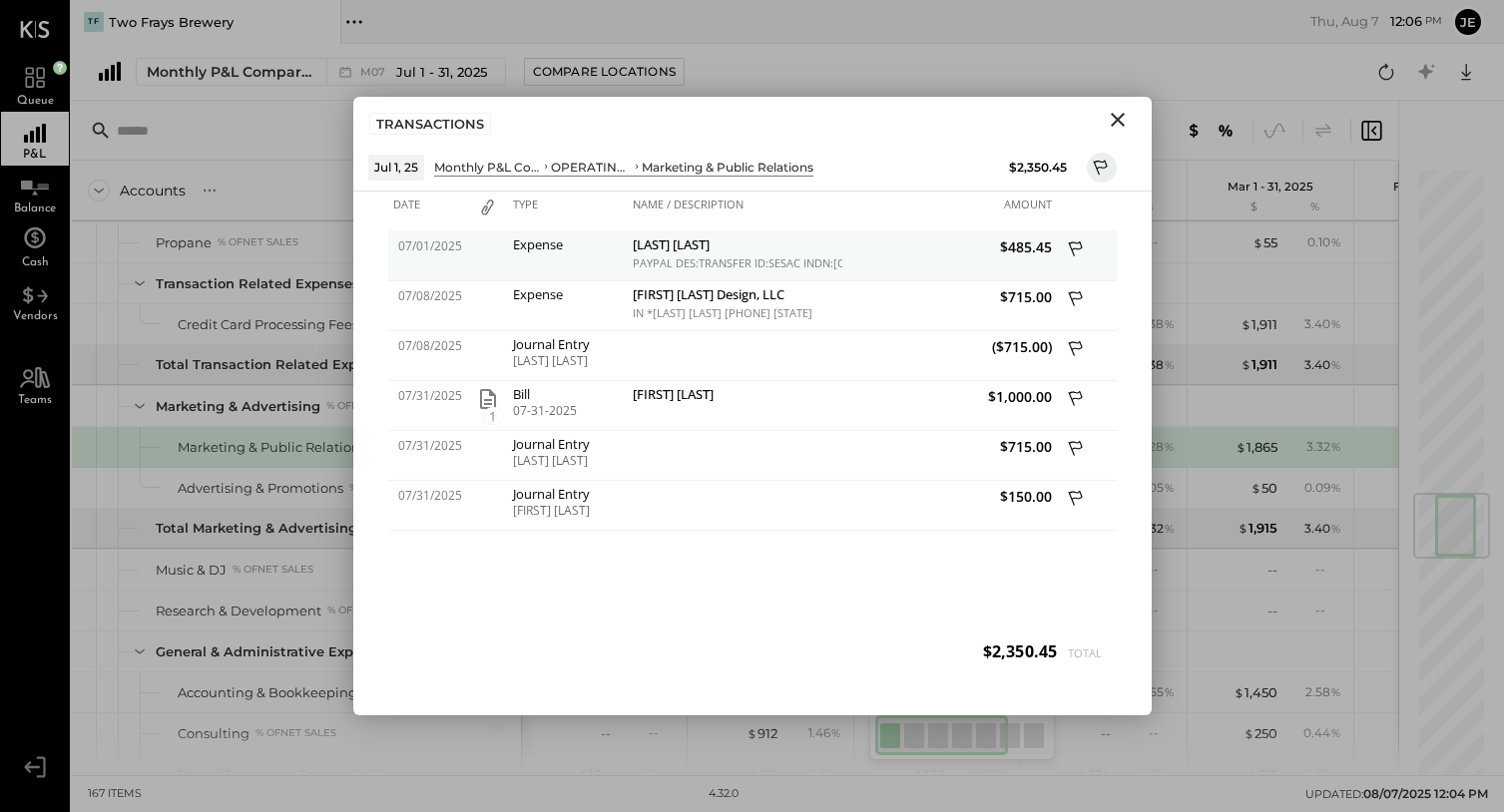 click on "$485.45" at bounding box center (949, 246) 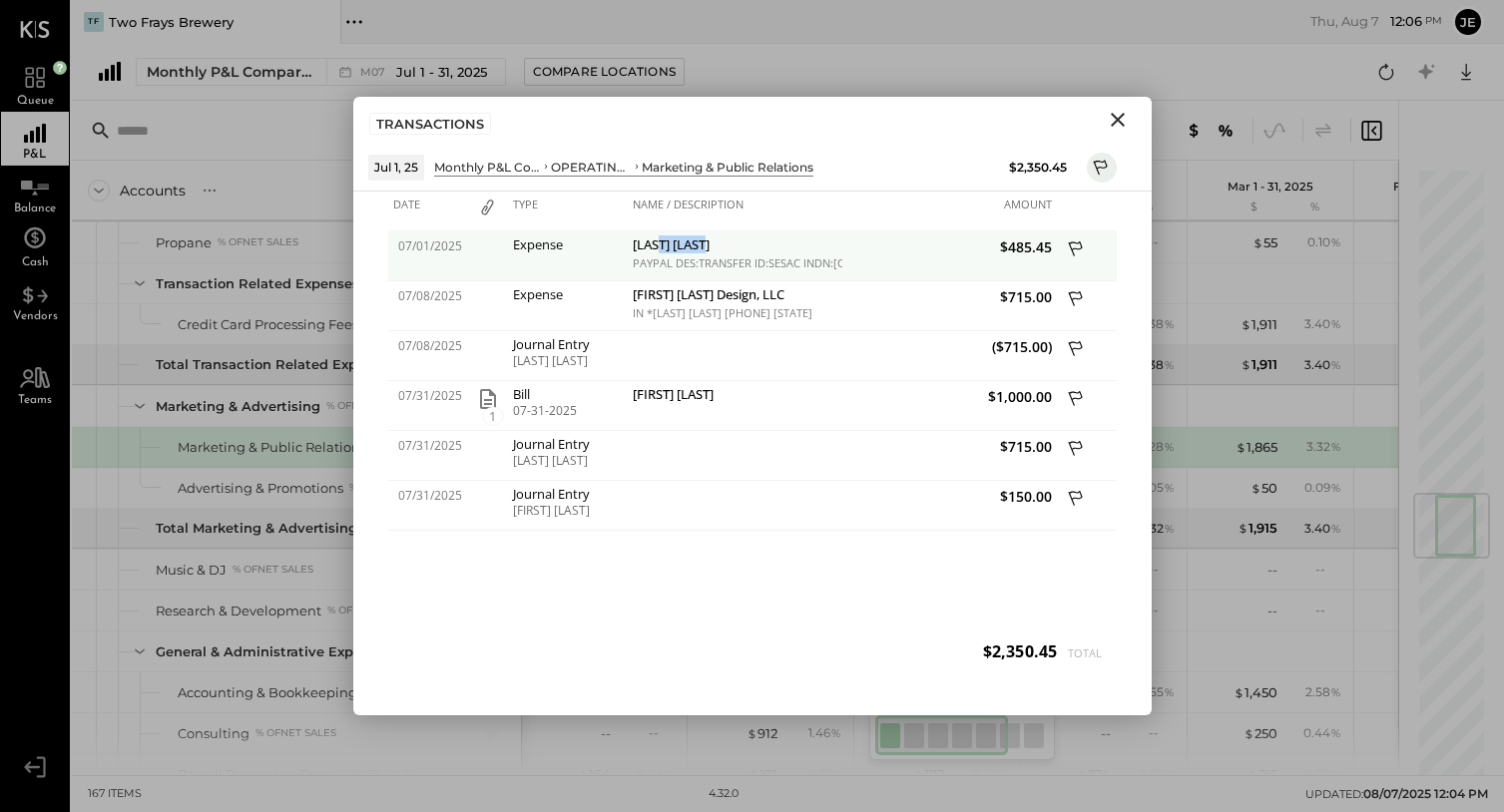 click on "[LAST] [LAST]" at bounding box center [735, 246] 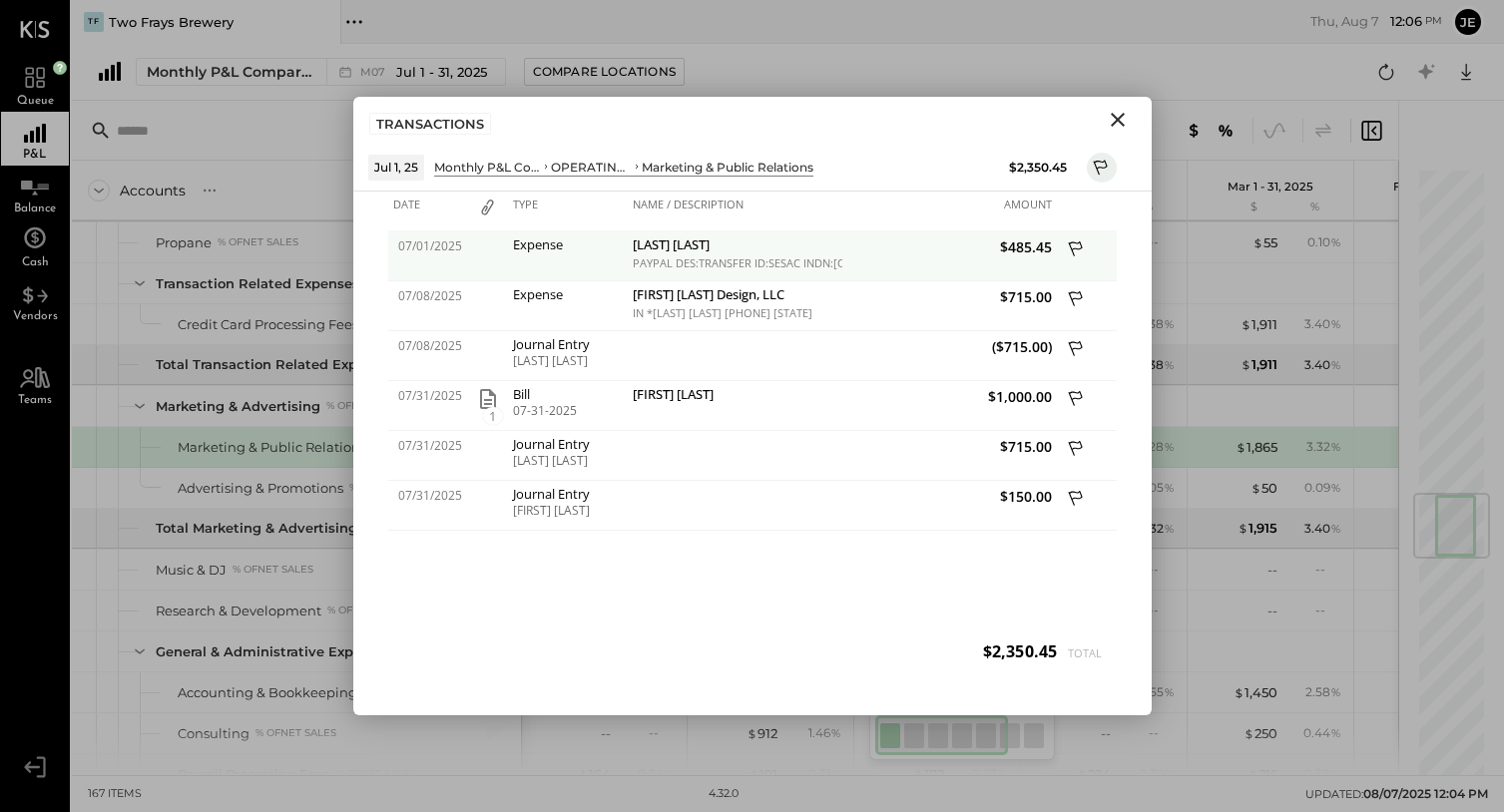click on "$485.45" at bounding box center [949, 256] 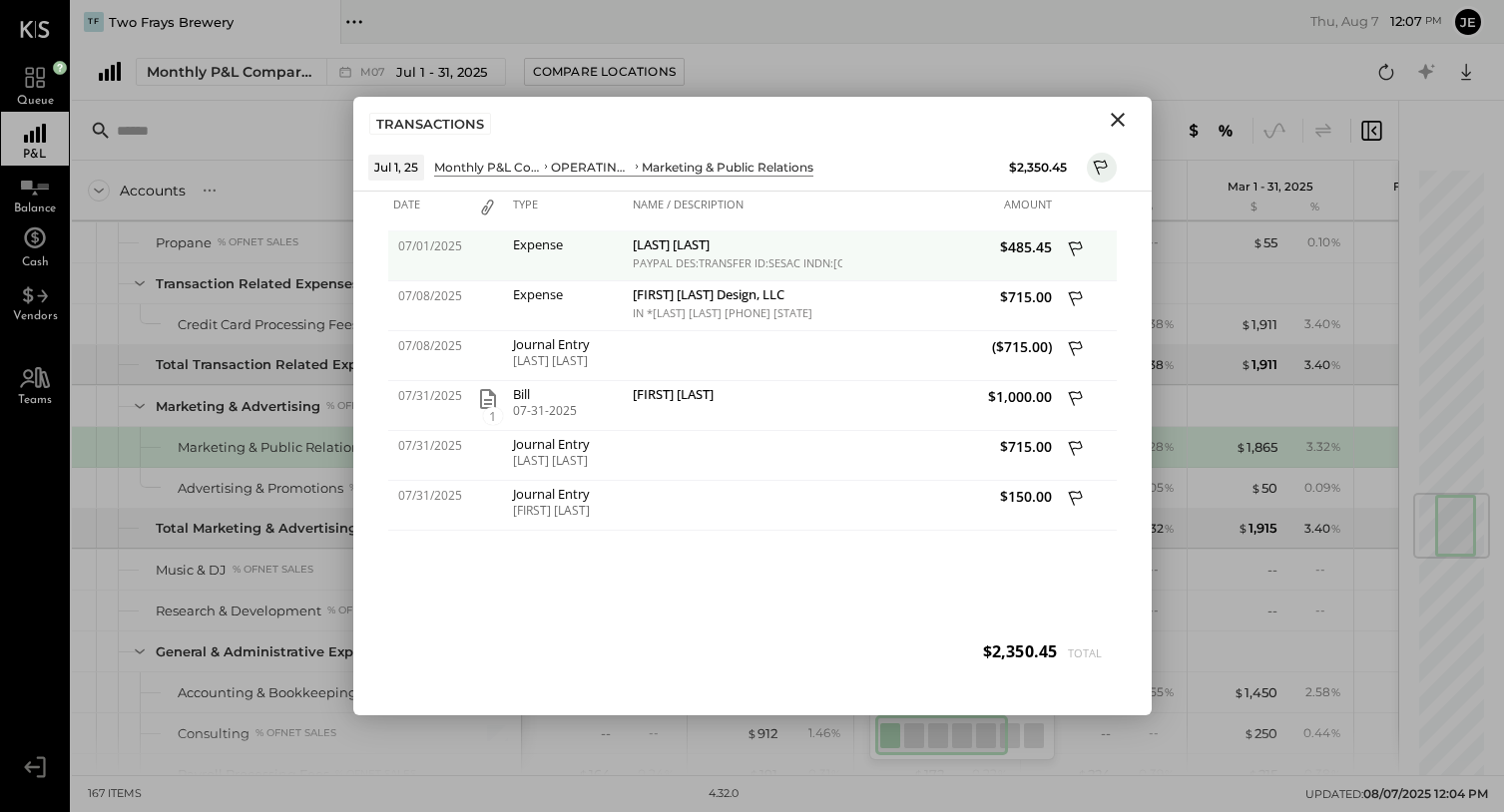 click 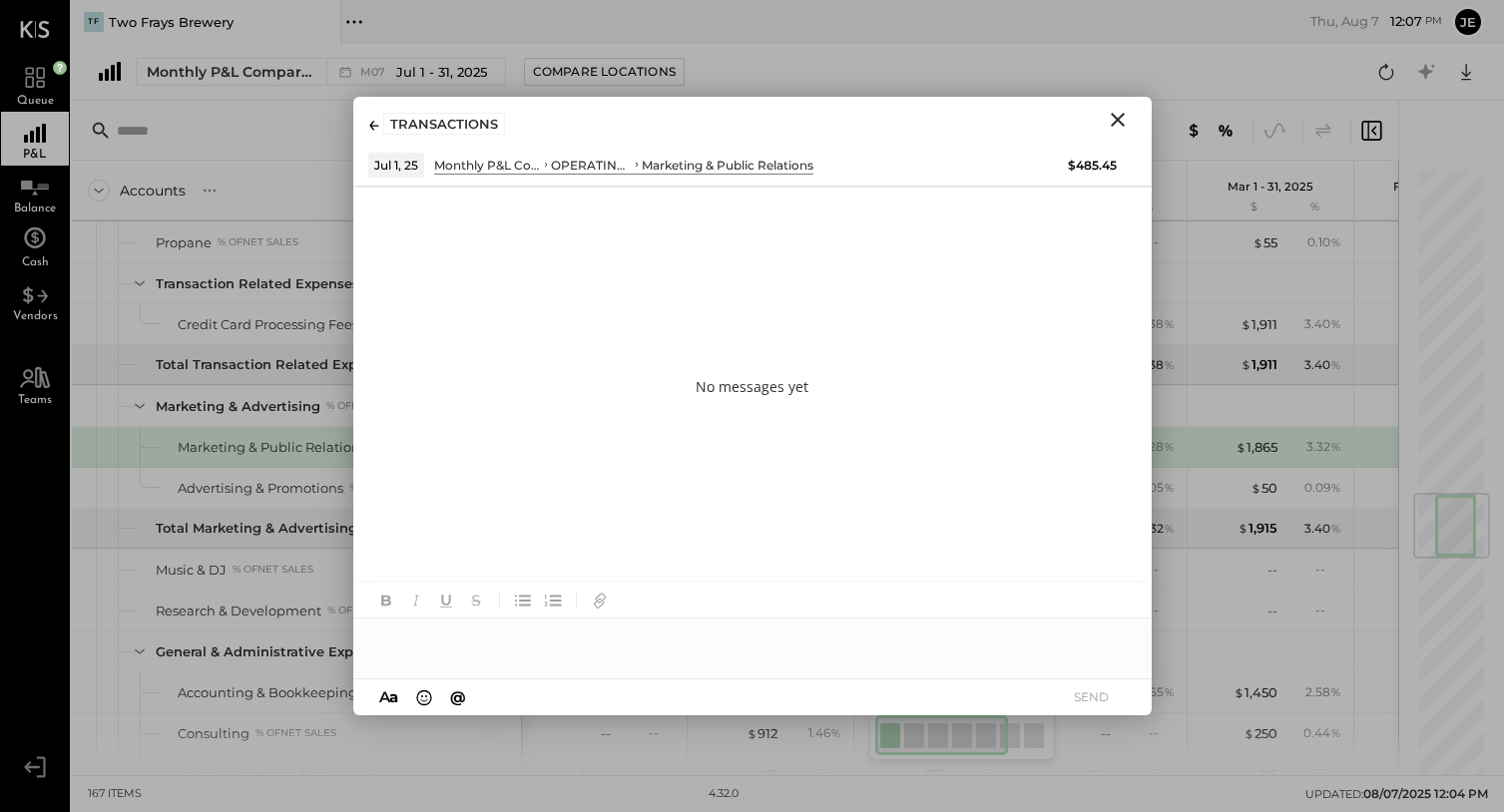 type 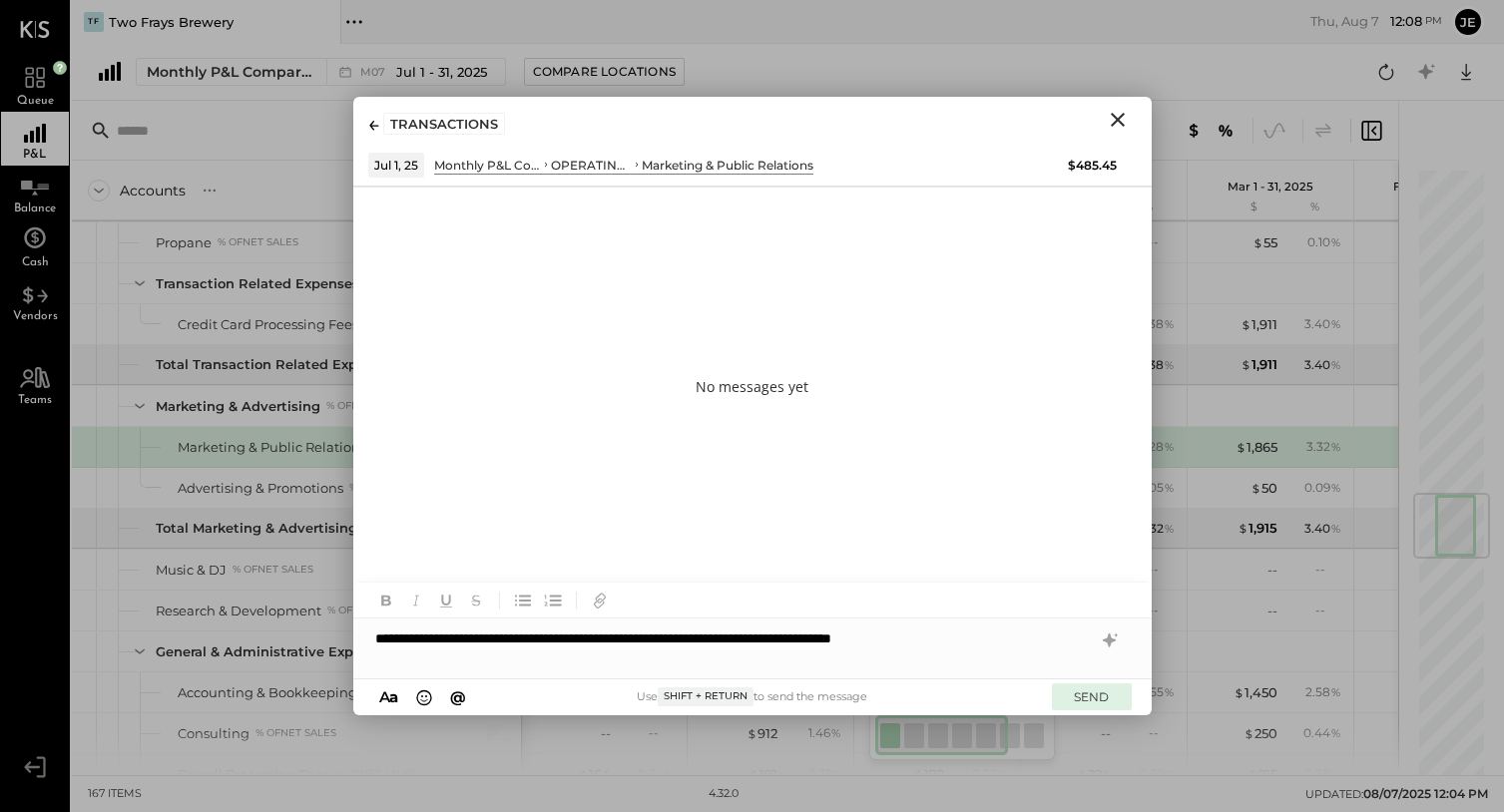 click on "SEND" at bounding box center [1092, 696] 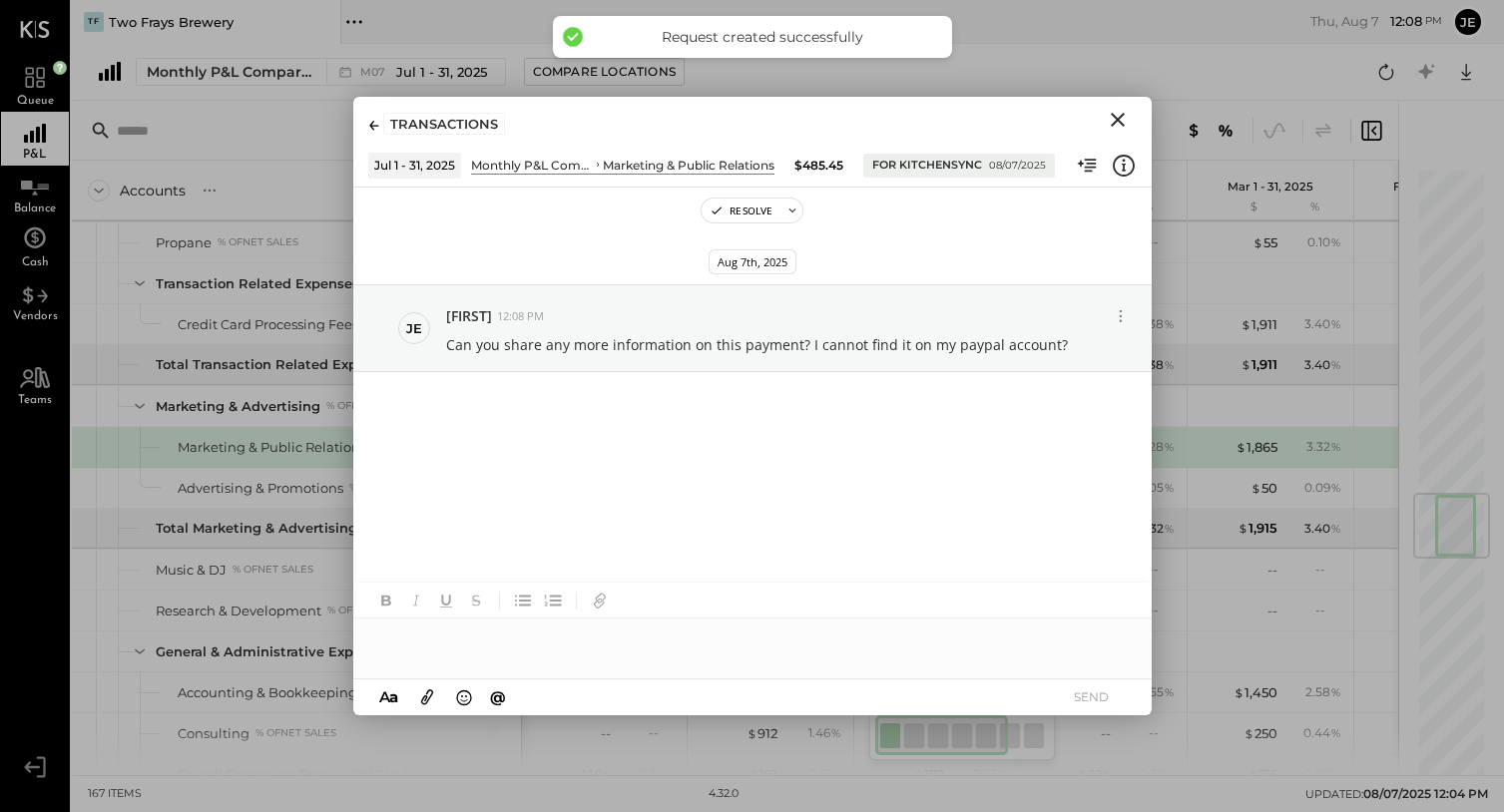 click 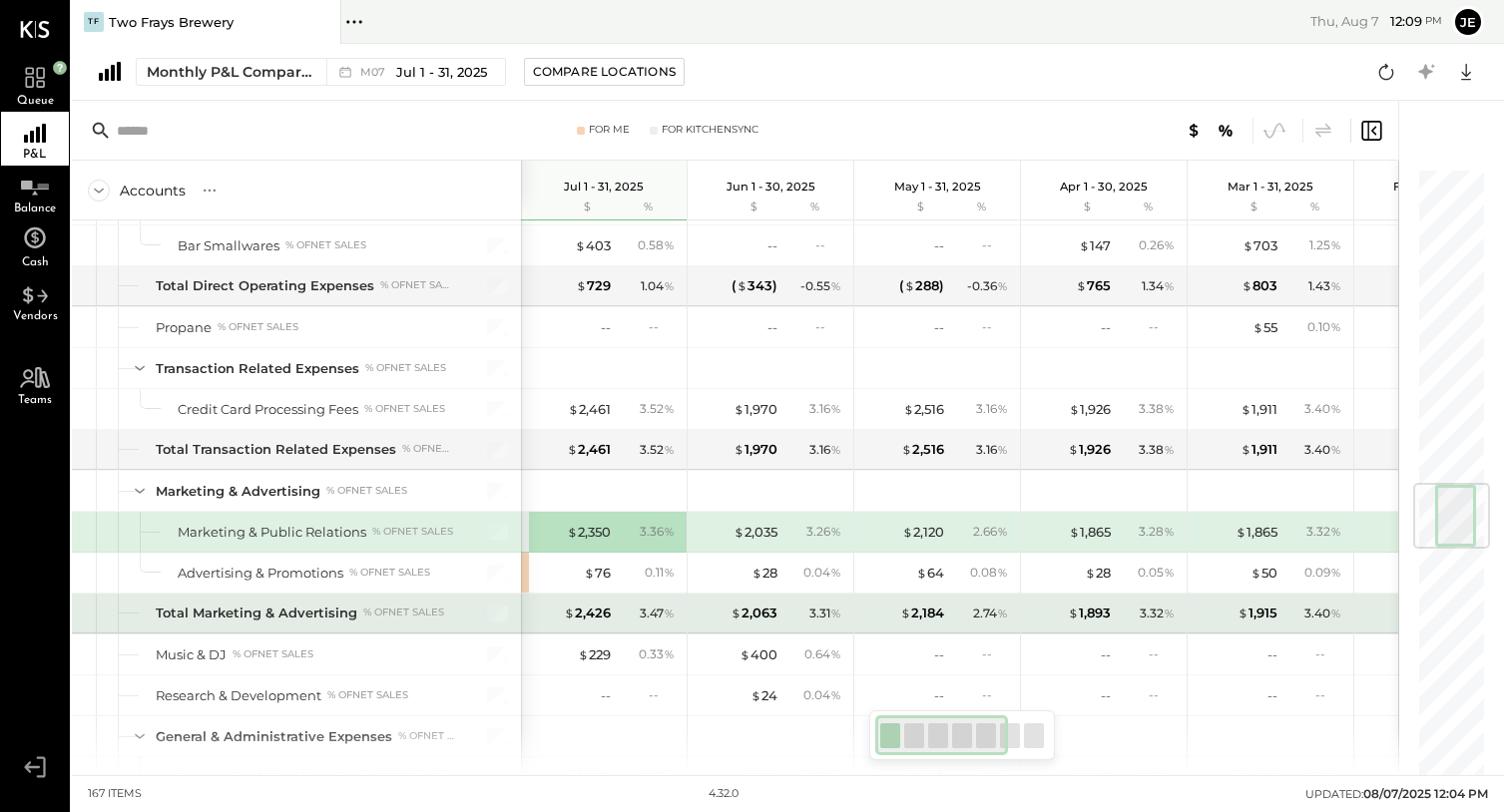 scroll, scrollTop: 2653, scrollLeft: 0, axis: vertical 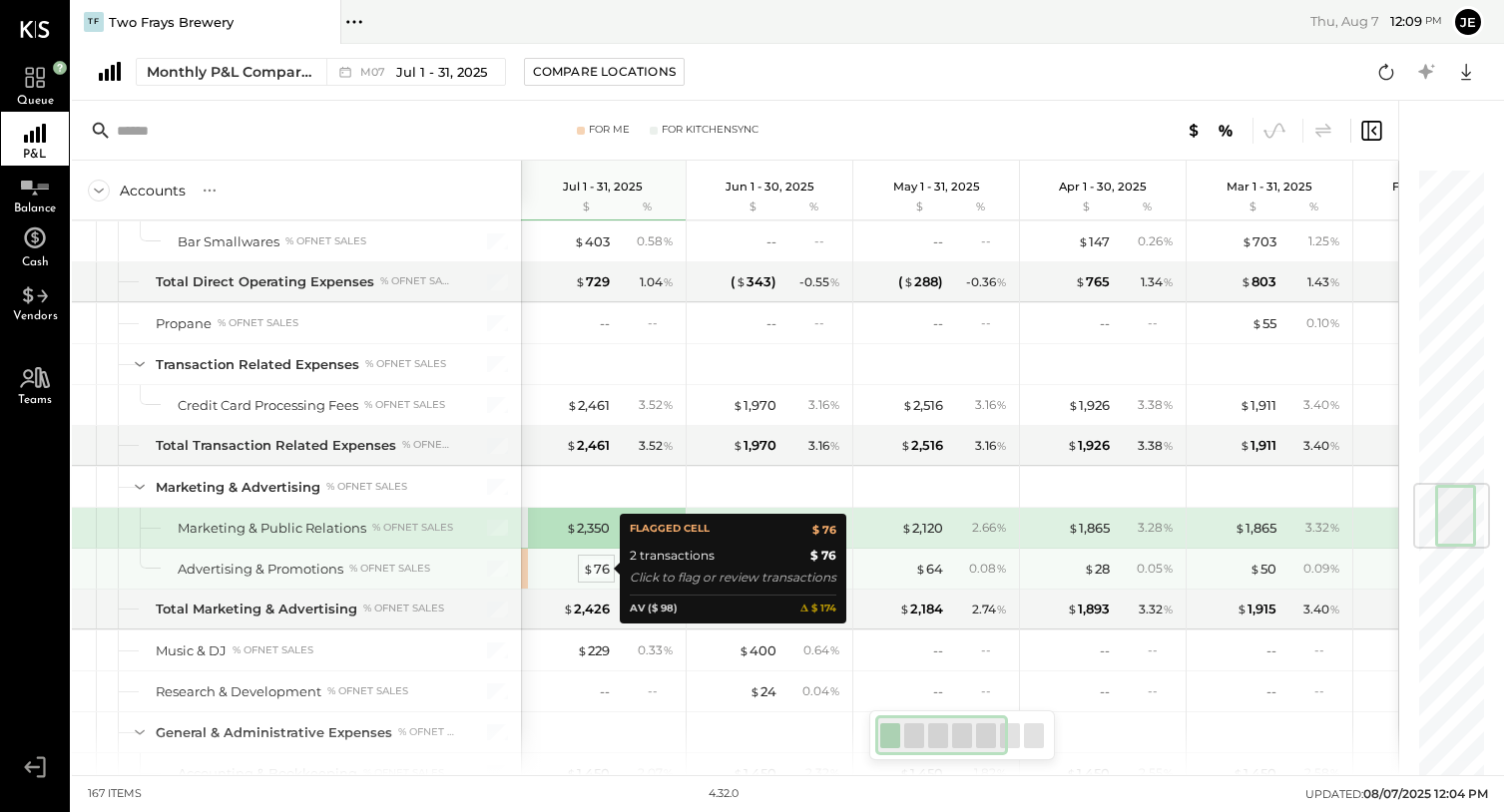 click on "$ 76" at bounding box center [596, 569] 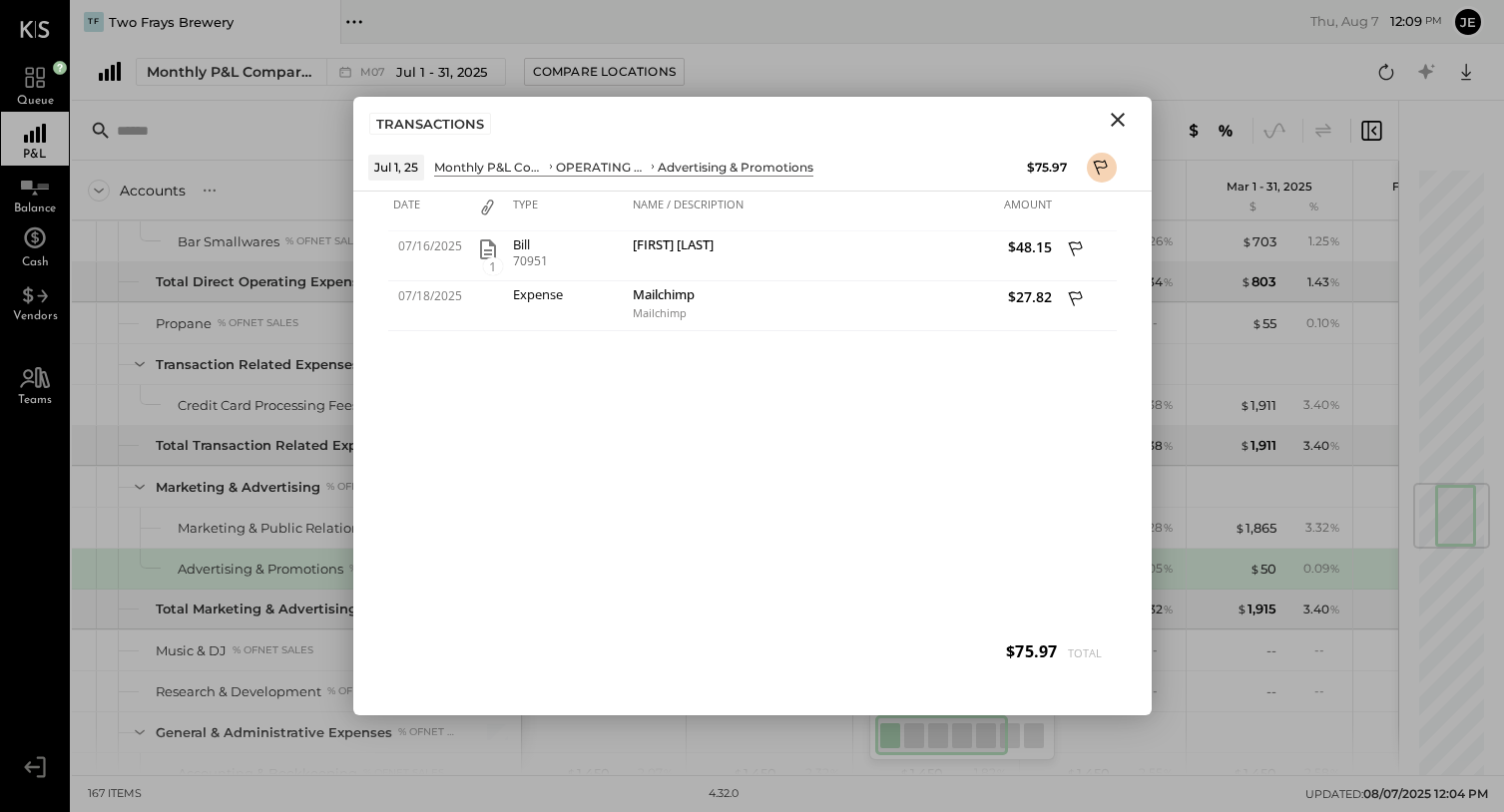 click 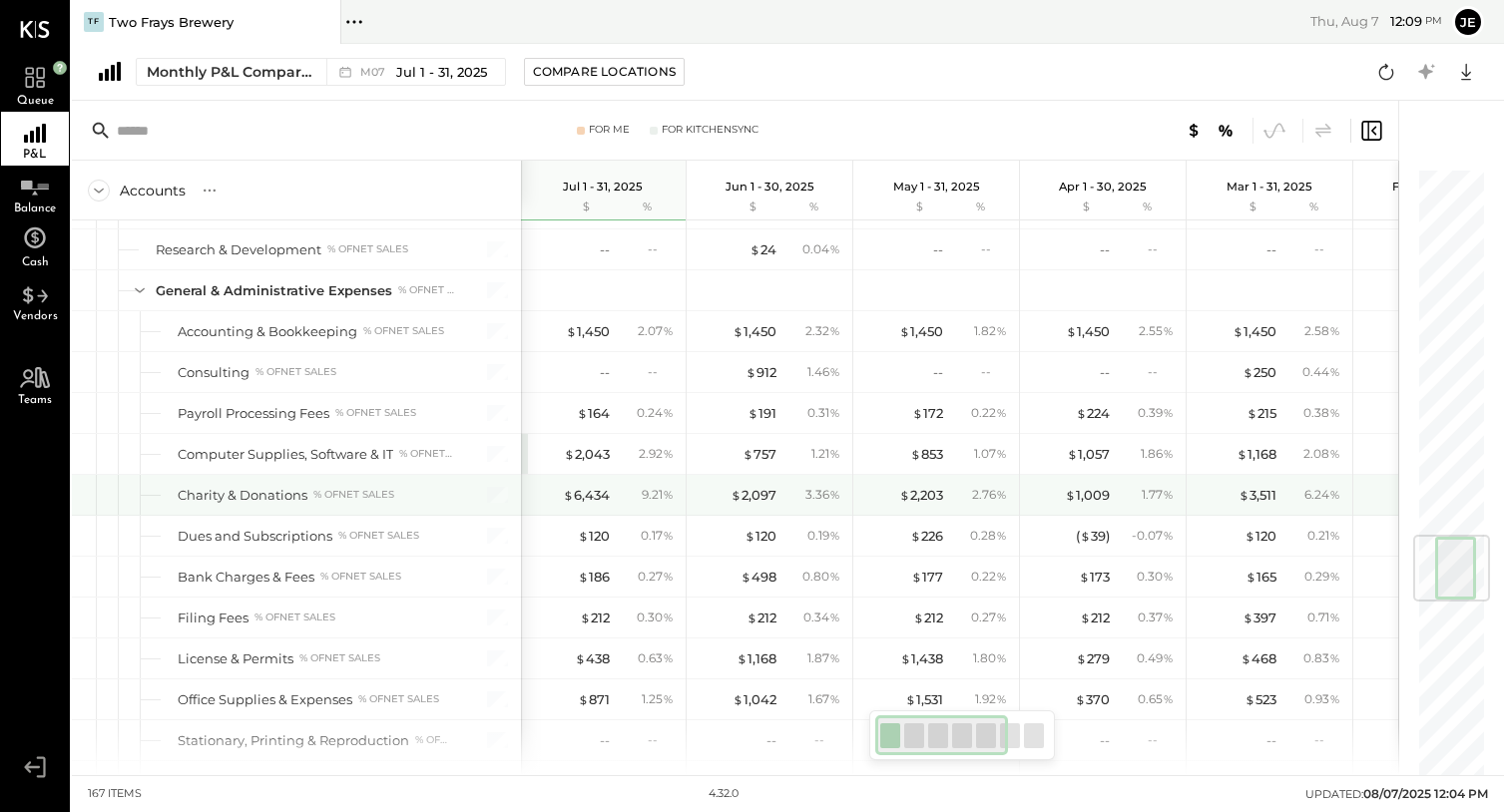 scroll, scrollTop: 3098, scrollLeft: 0, axis: vertical 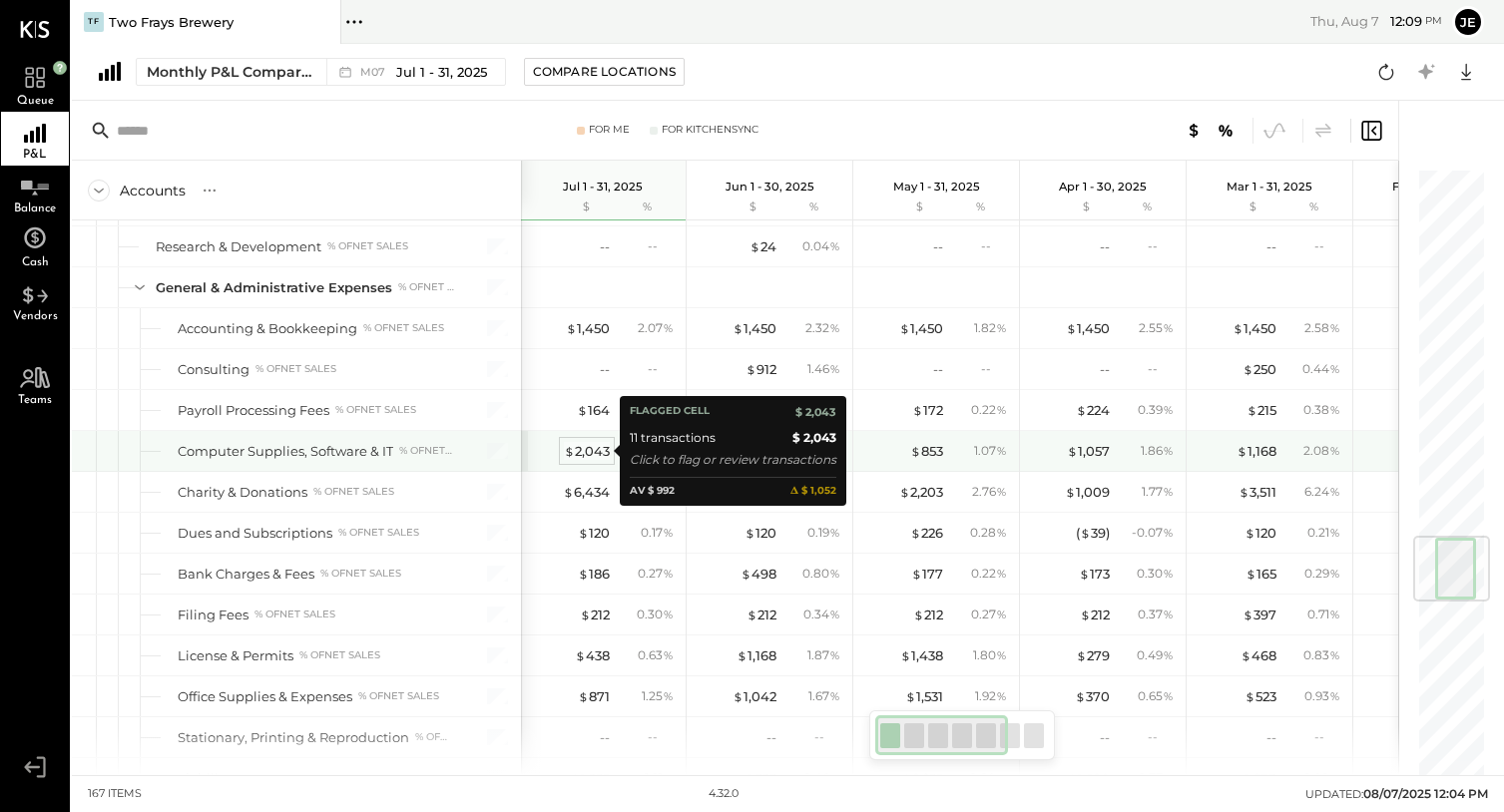 click on "$ 2,043" at bounding box center (587, 451) 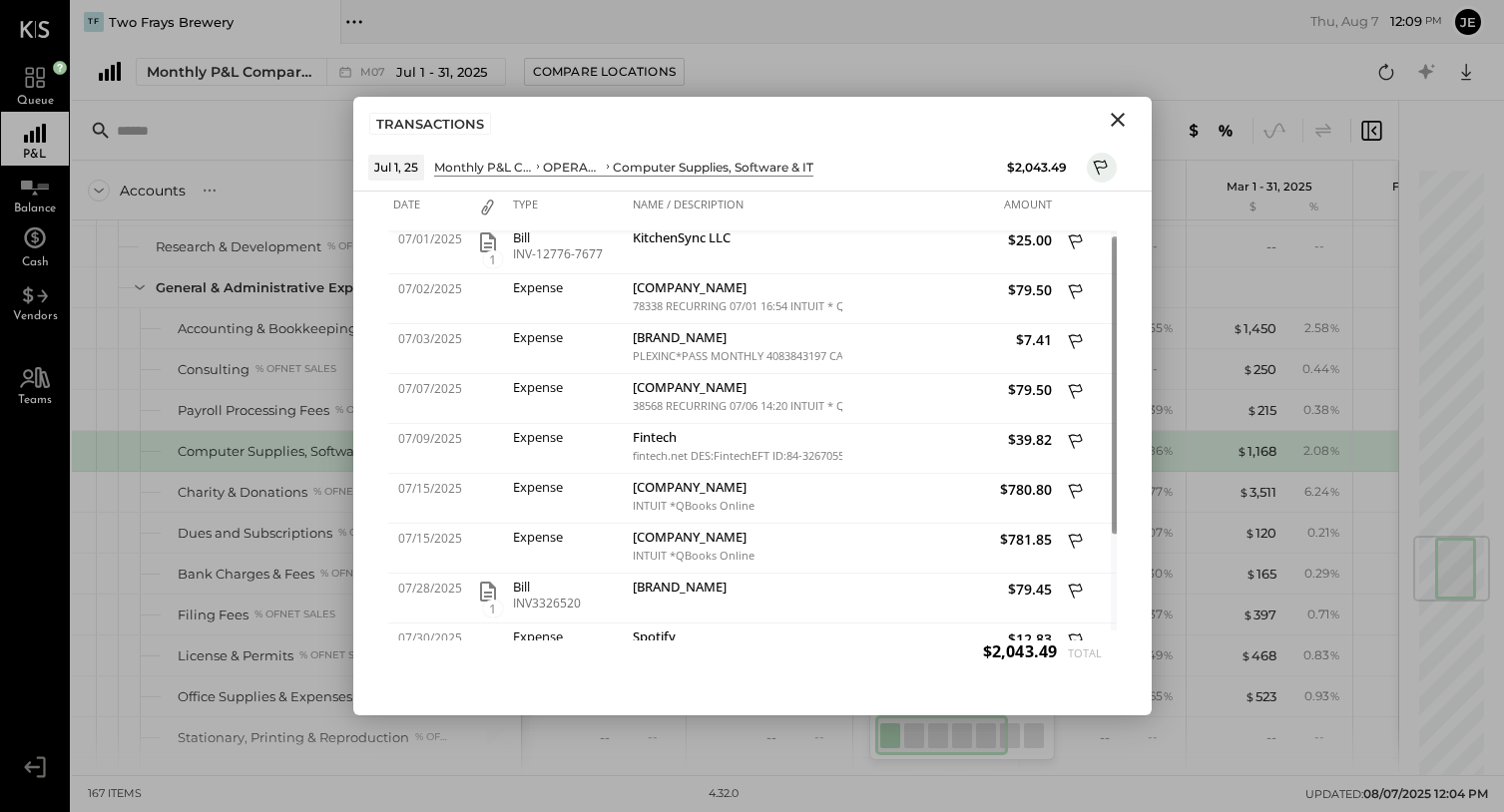 click 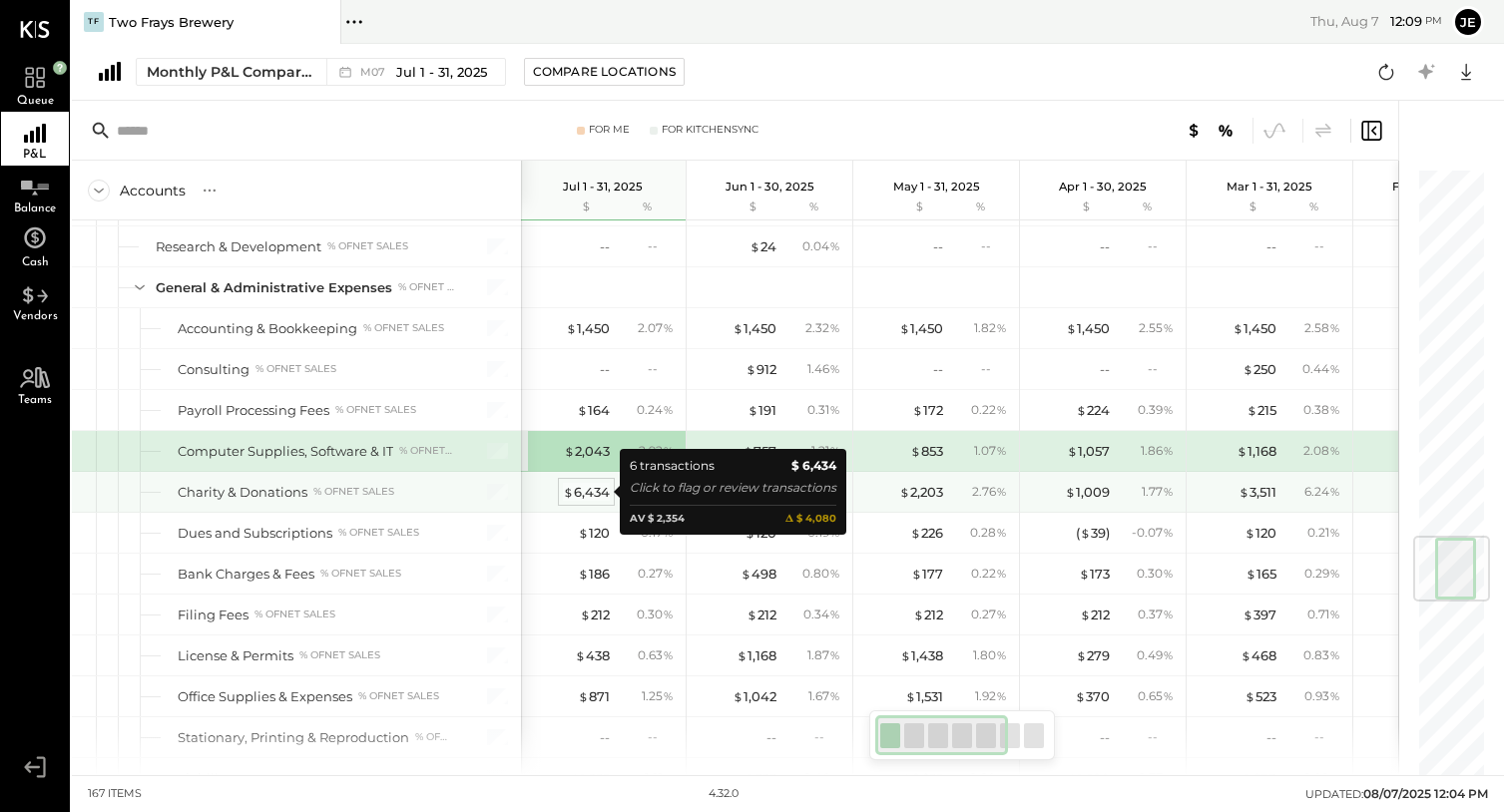 click on "$" at bounding box center (568, 492) 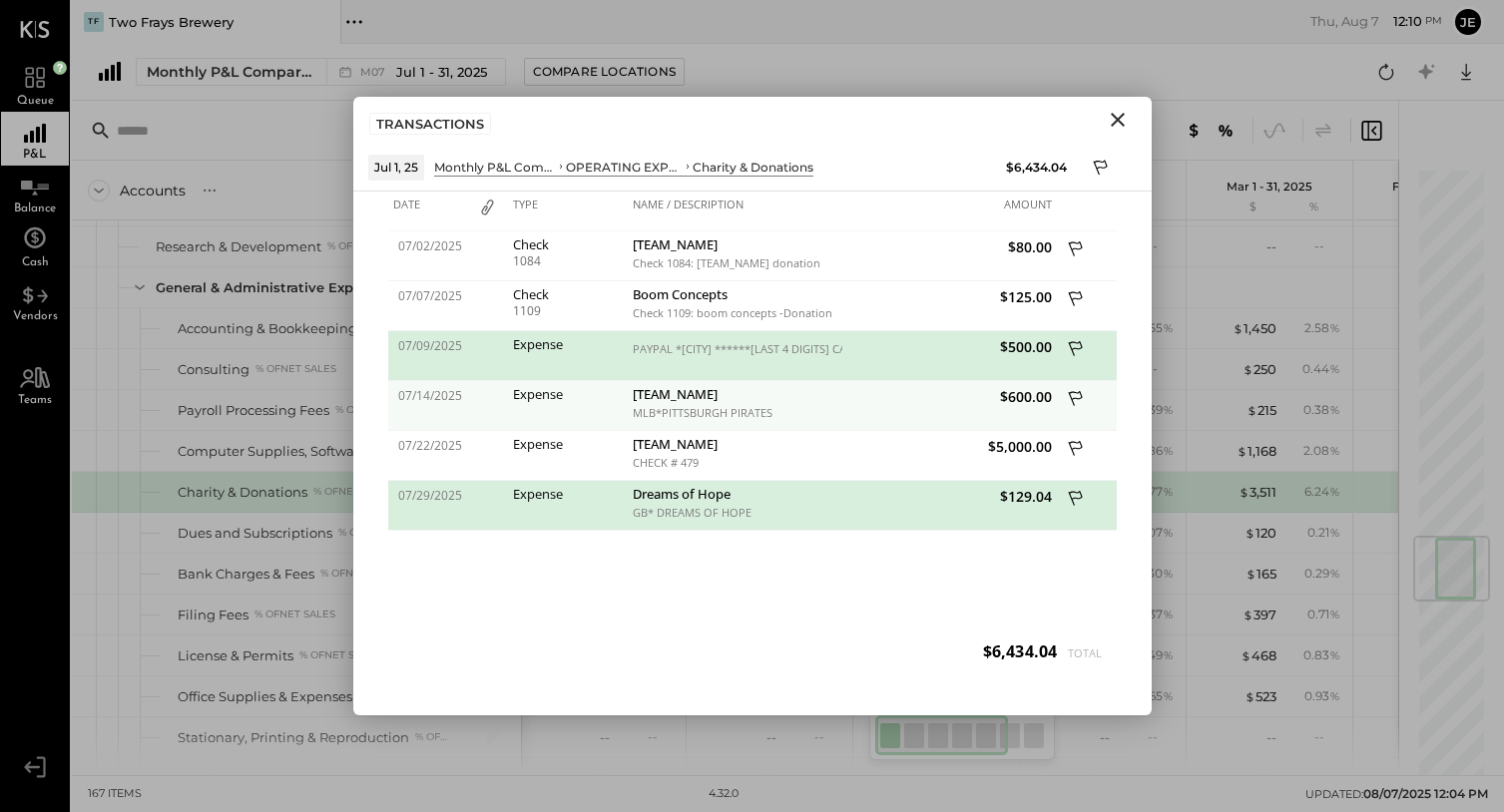 click on "$600.00" at bounding box center (949, 406) 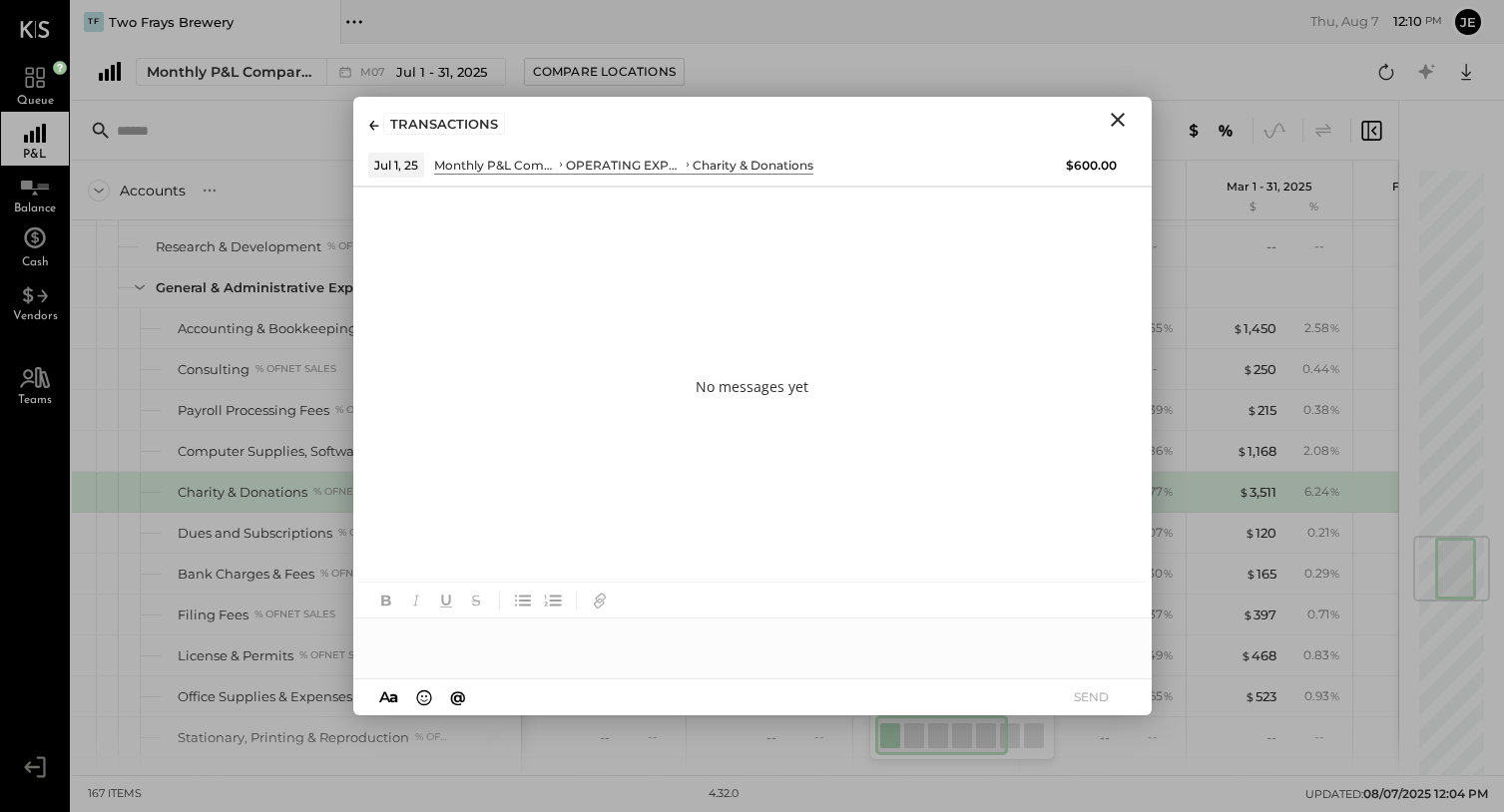 click at bounding box center [752, 638] 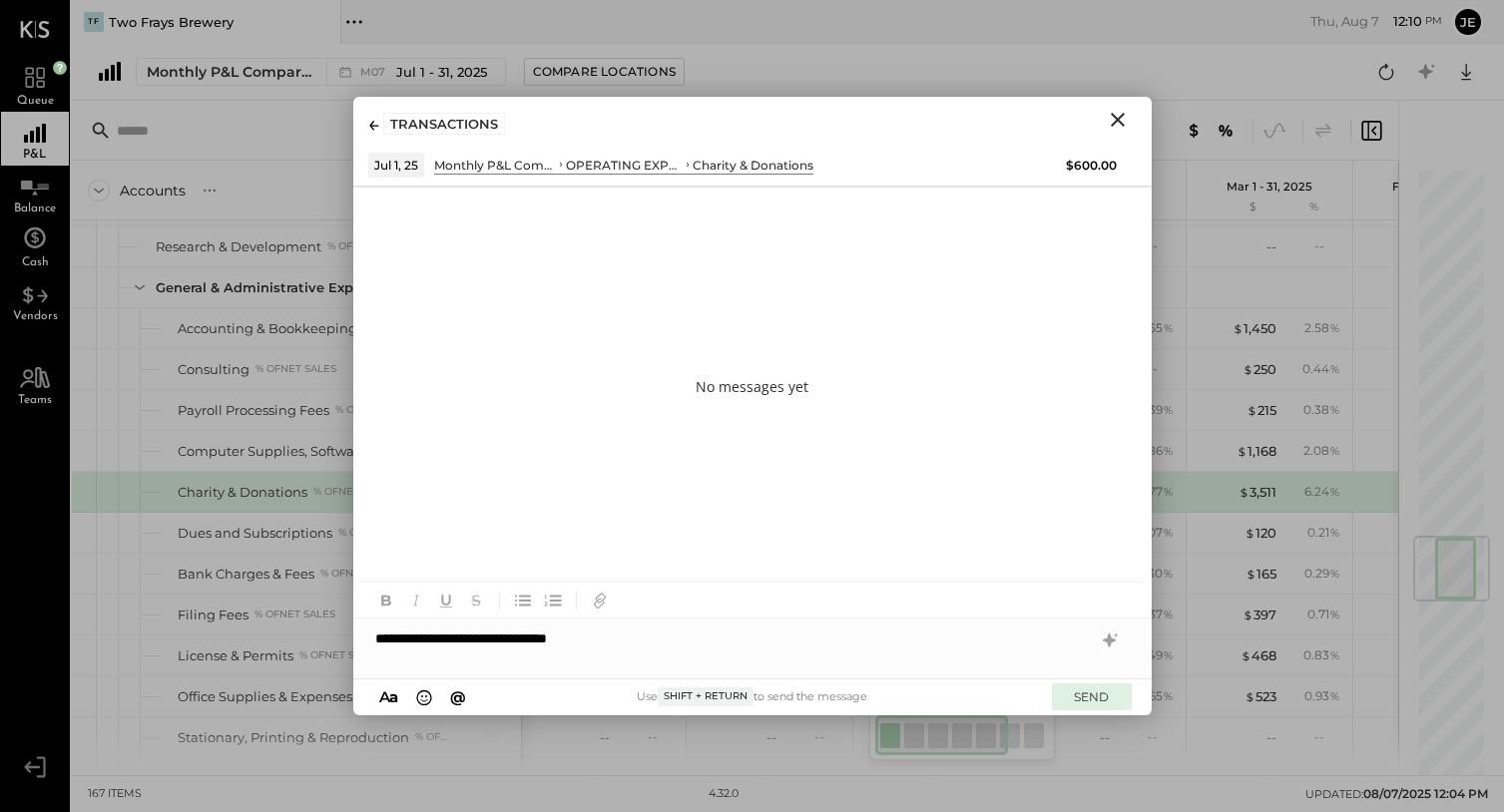 click on "SEND" at bounding box center (1092, 696) 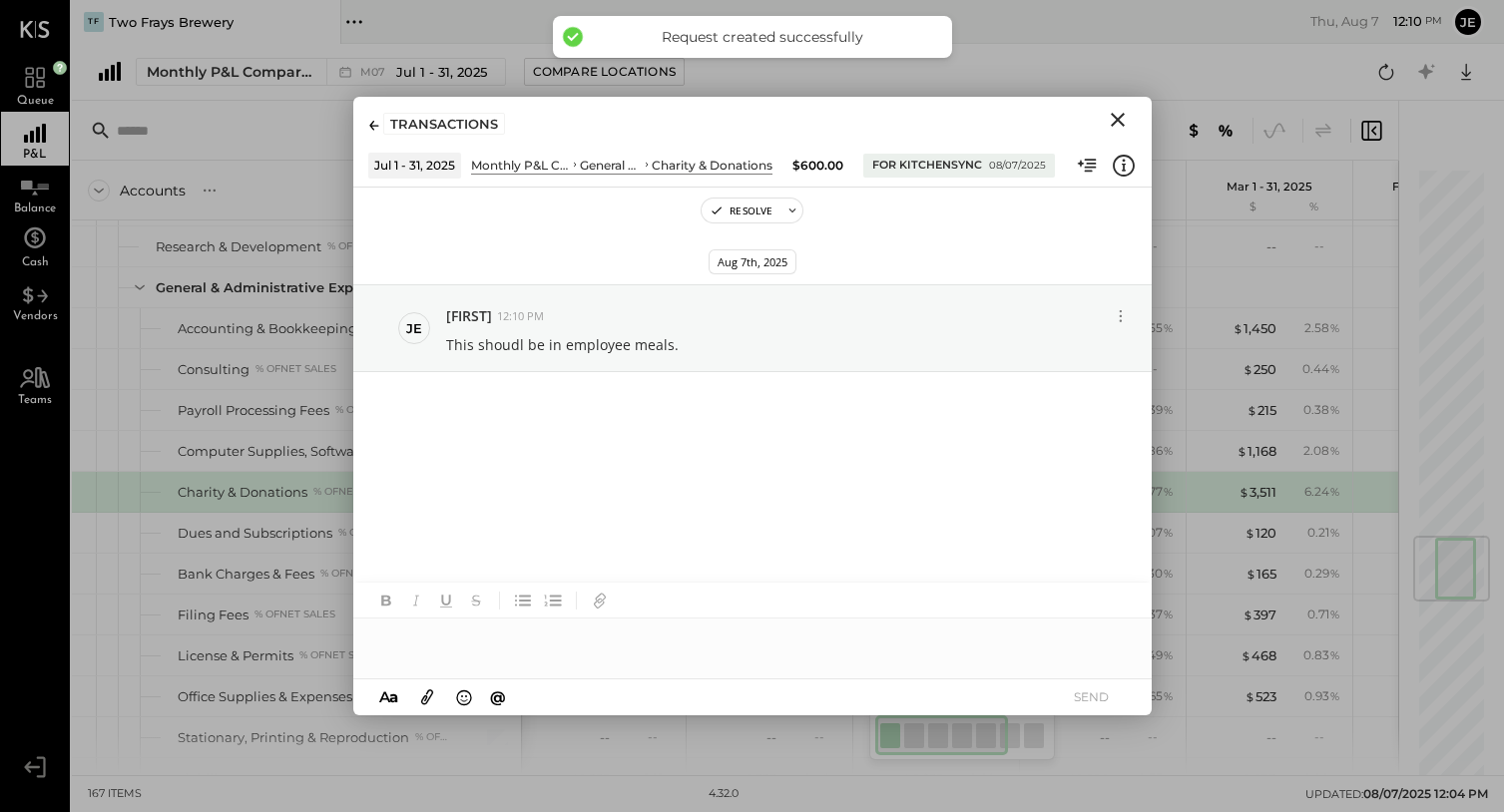 click 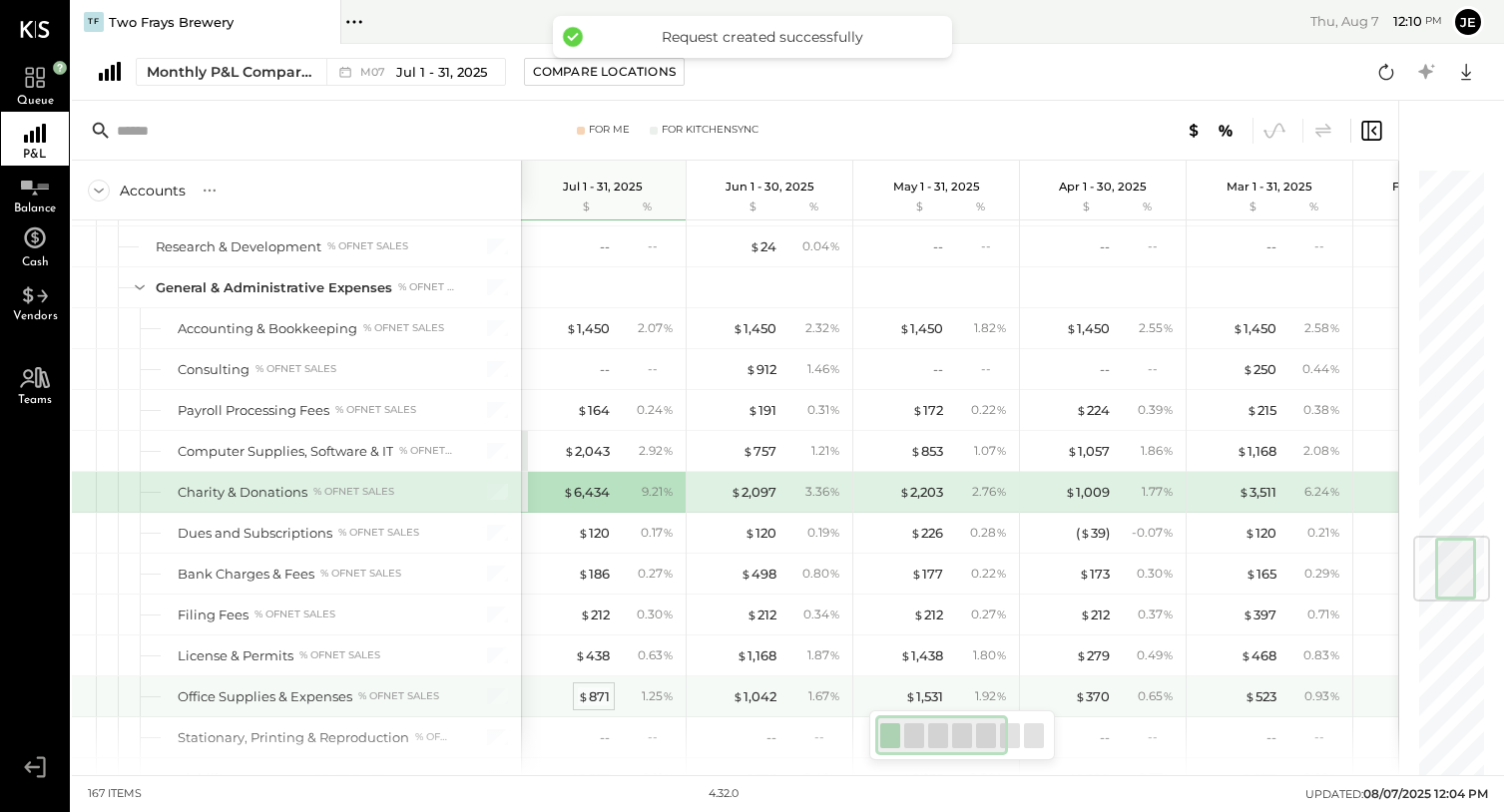 click on "$ 871" at bounding box center [594, 696] 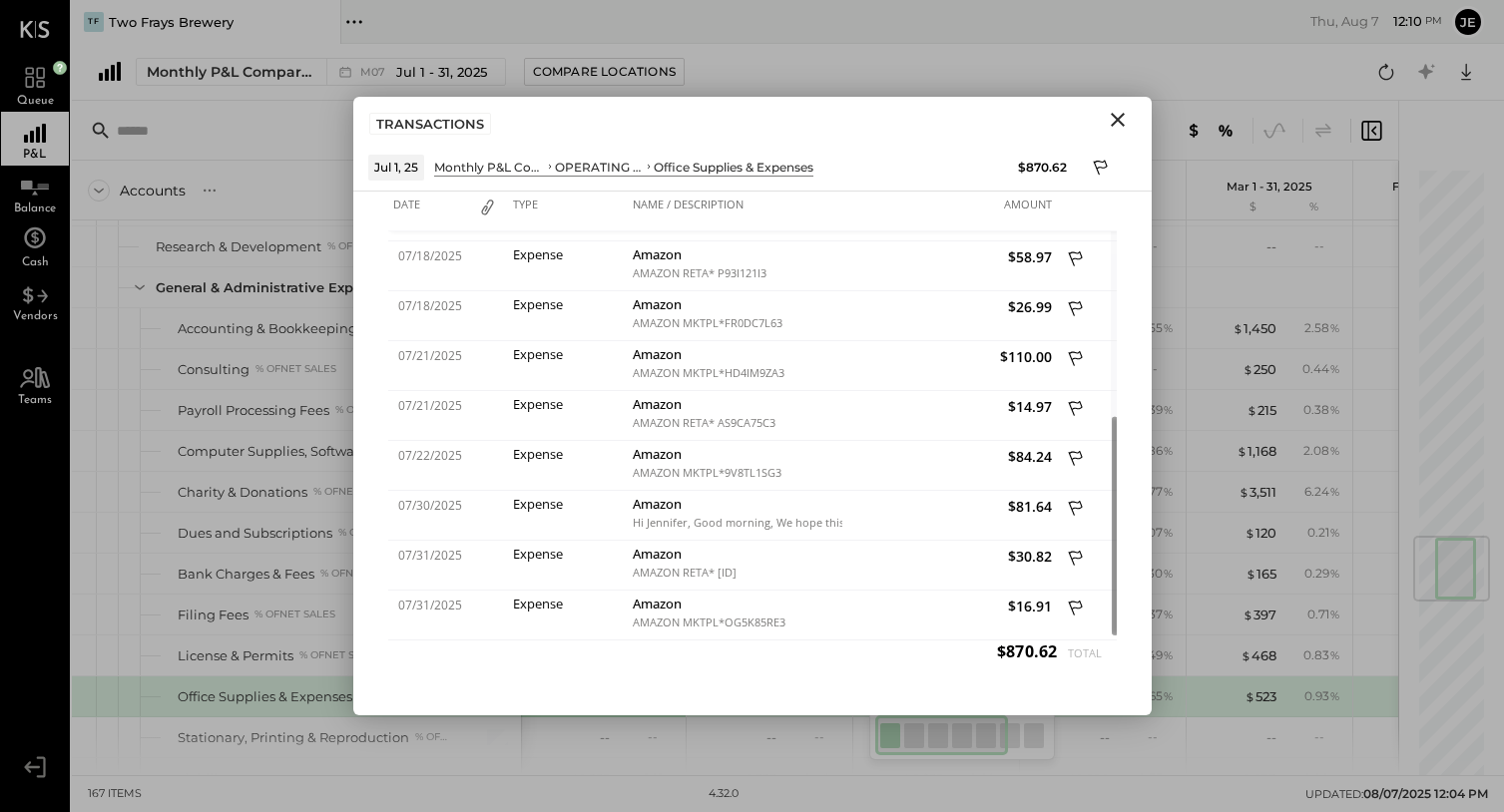 click 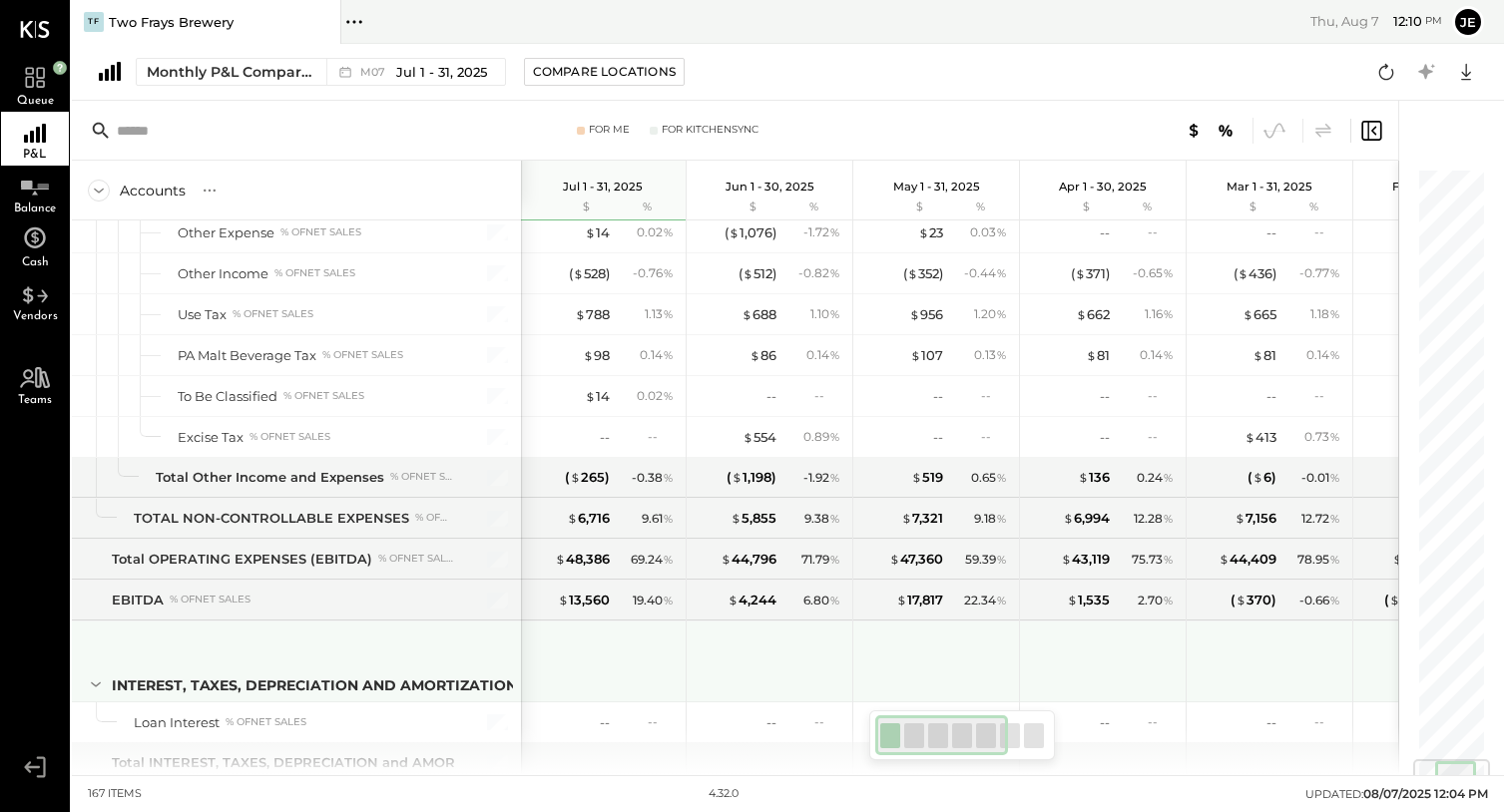 scroll, scrollTop: 4970, scrollLeft: 0, axis: vertical 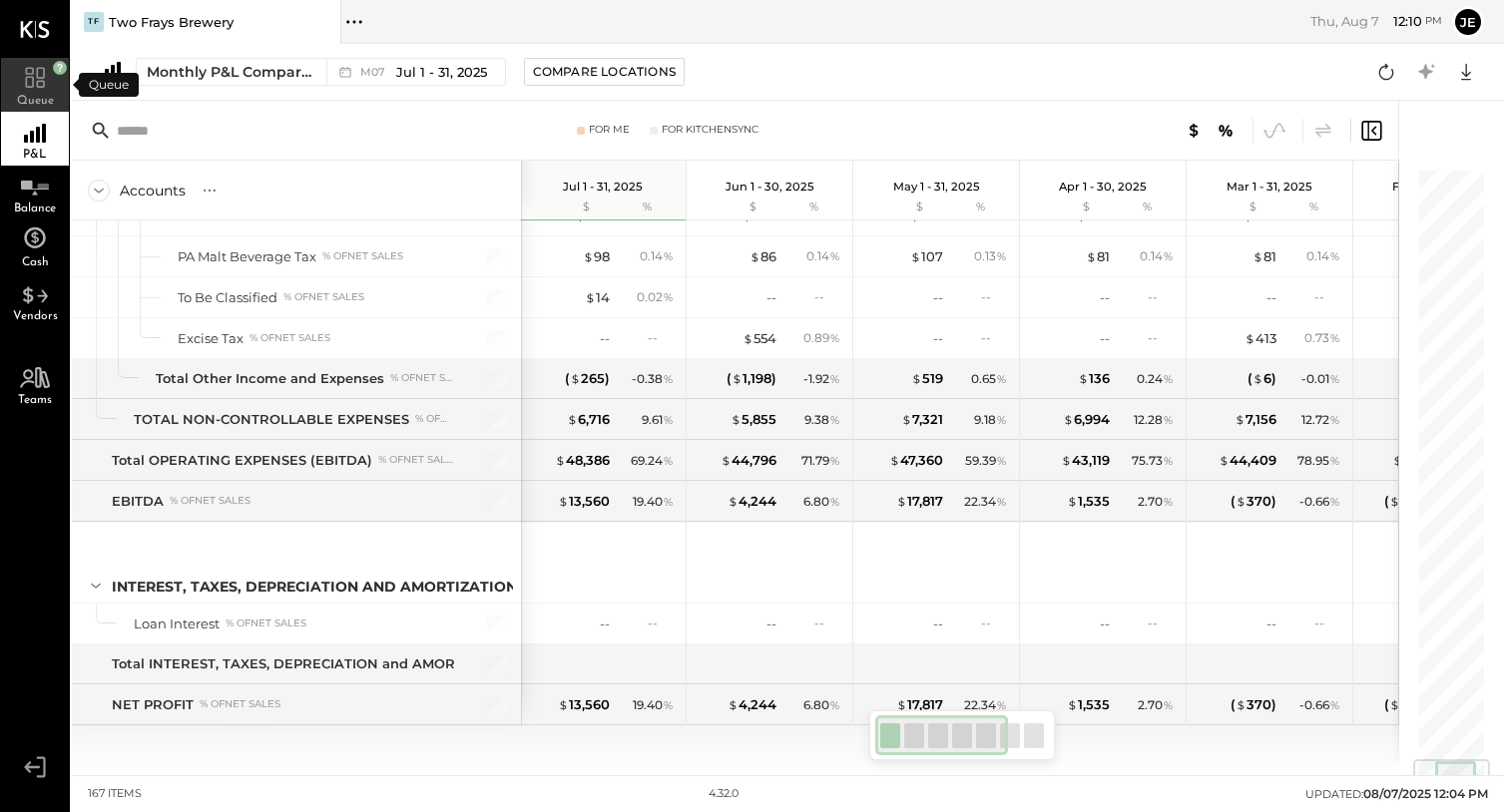 click on "Queue" at bounding box center [35, 85] 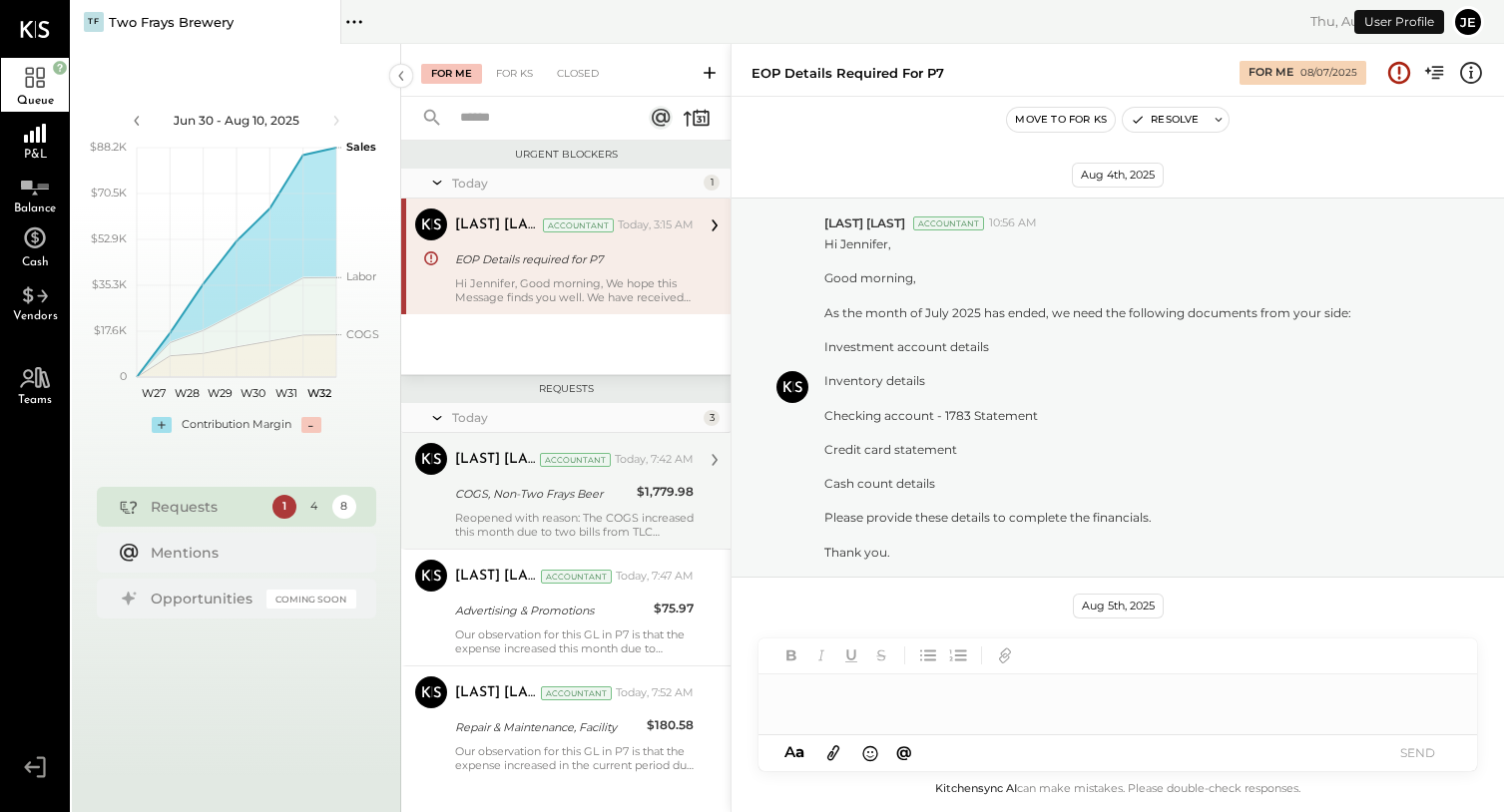 scroll, scrollTop: 991, scrollLeft: 0, axis: vertical 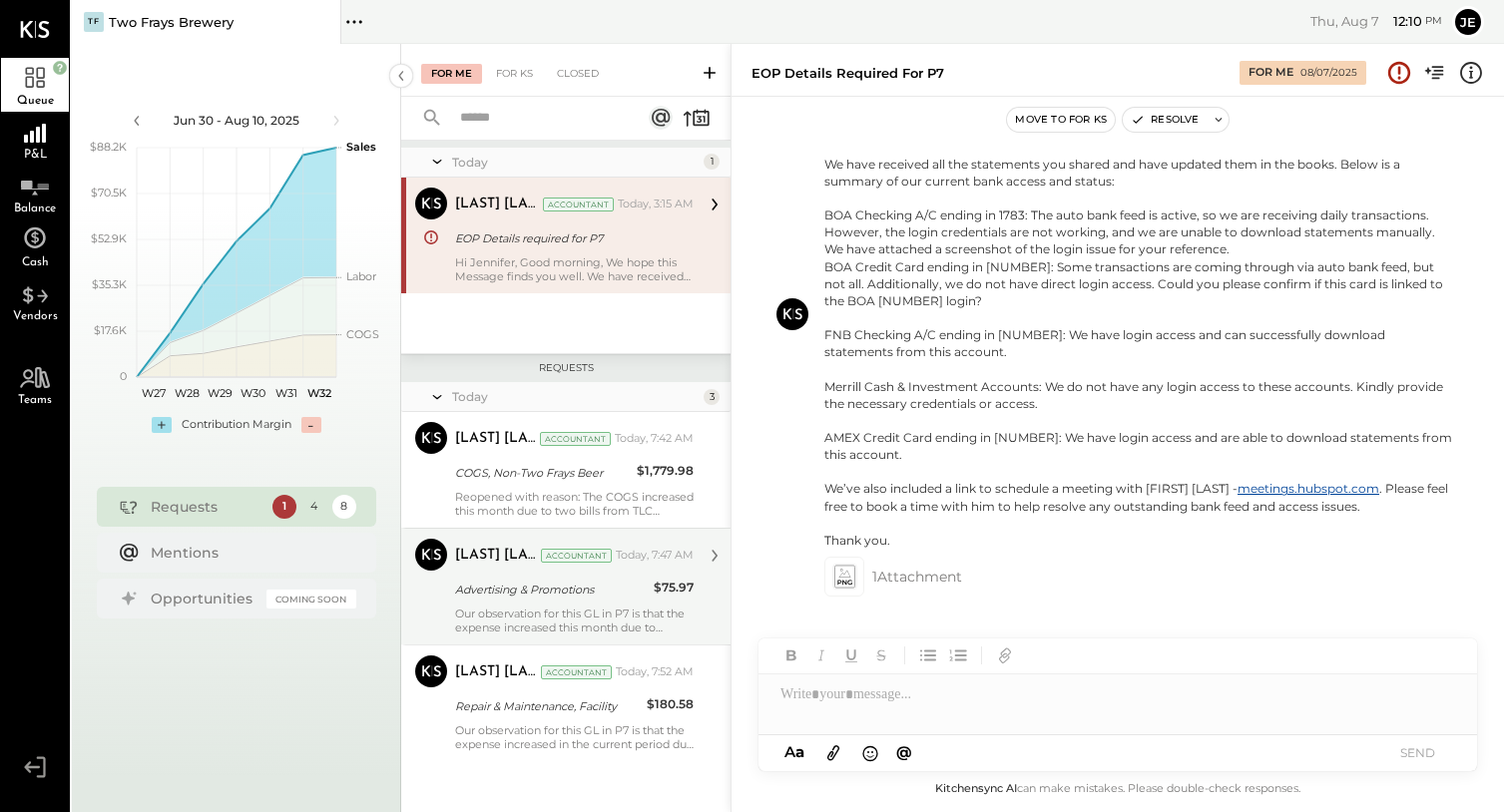 click on "Advertising & Promotions" at bounding box center [551, 590] 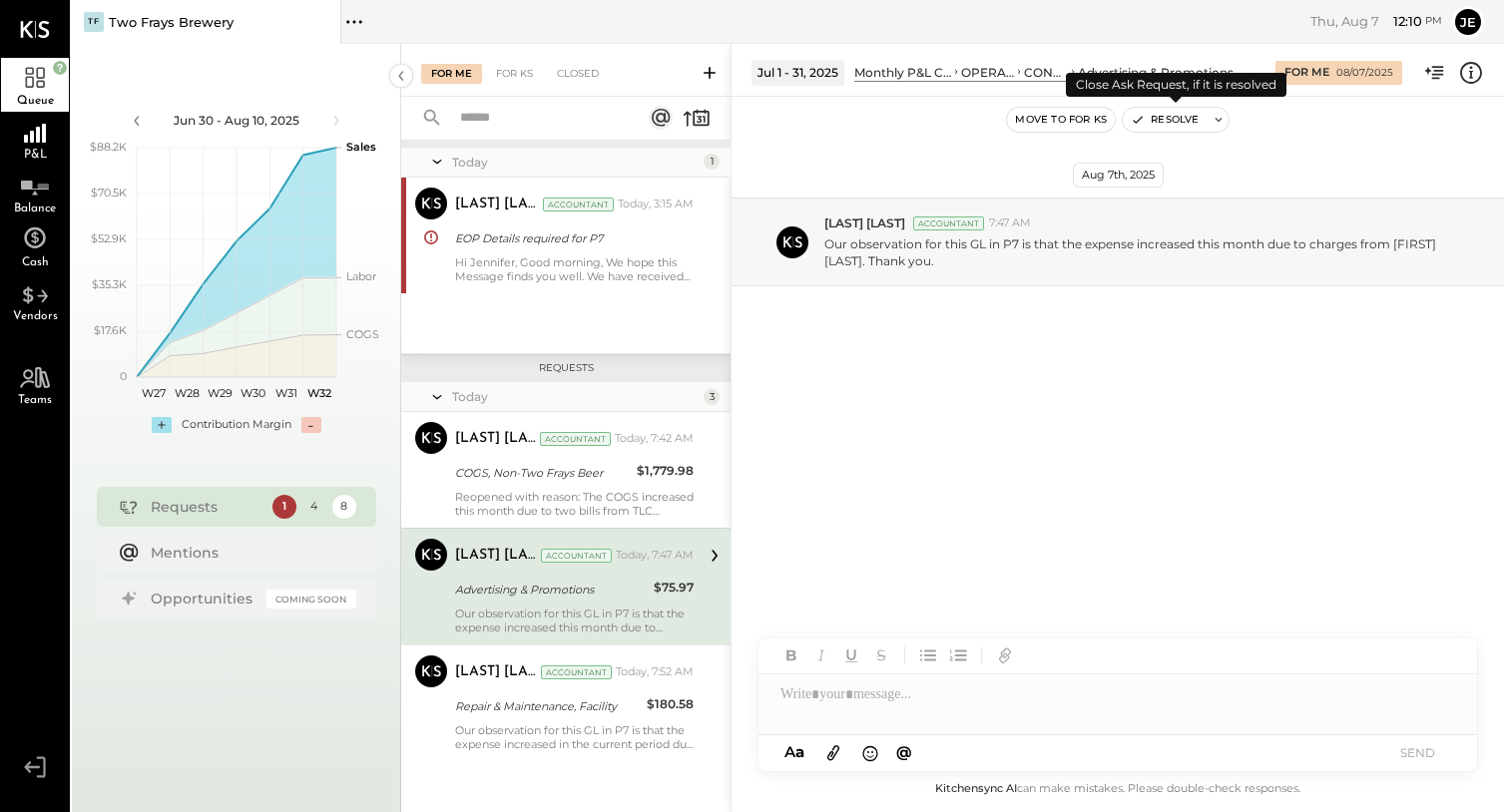 click at bounding box center (1219, 120) 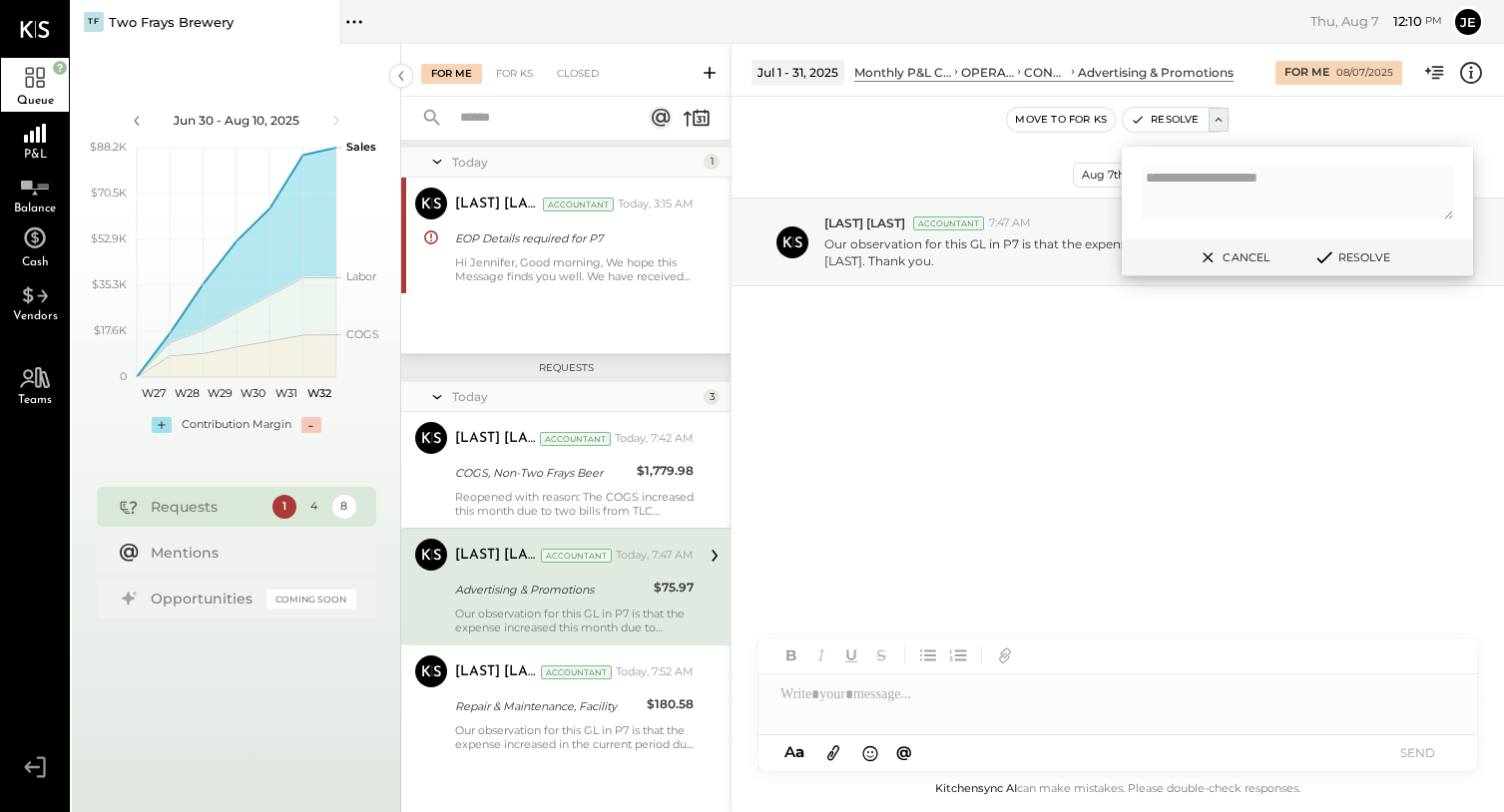click on "Resolve" at bounding box center (1351, 257) 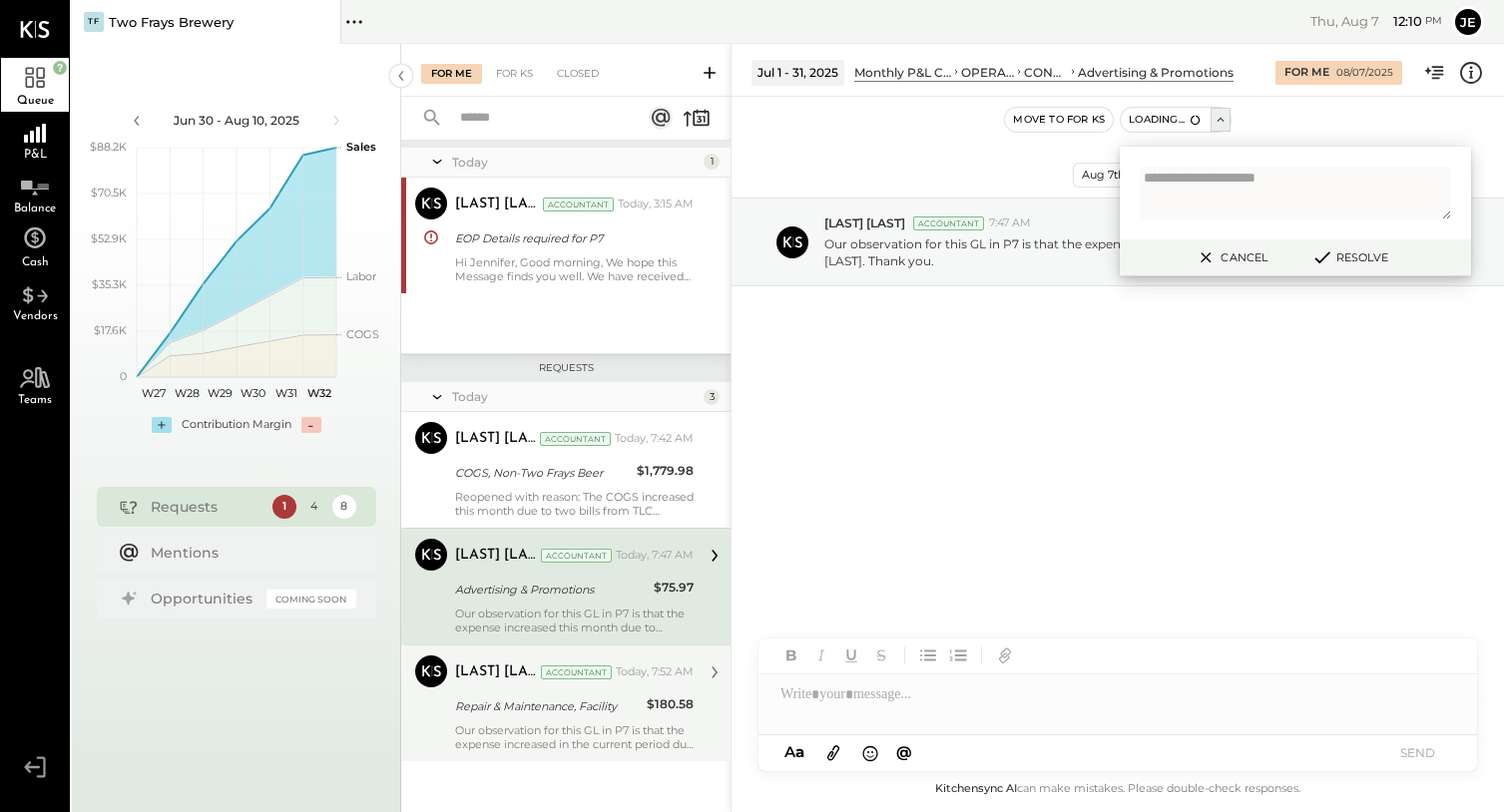 scroll, scrollTop: 991, scrollLeft: 0, axis: vertical 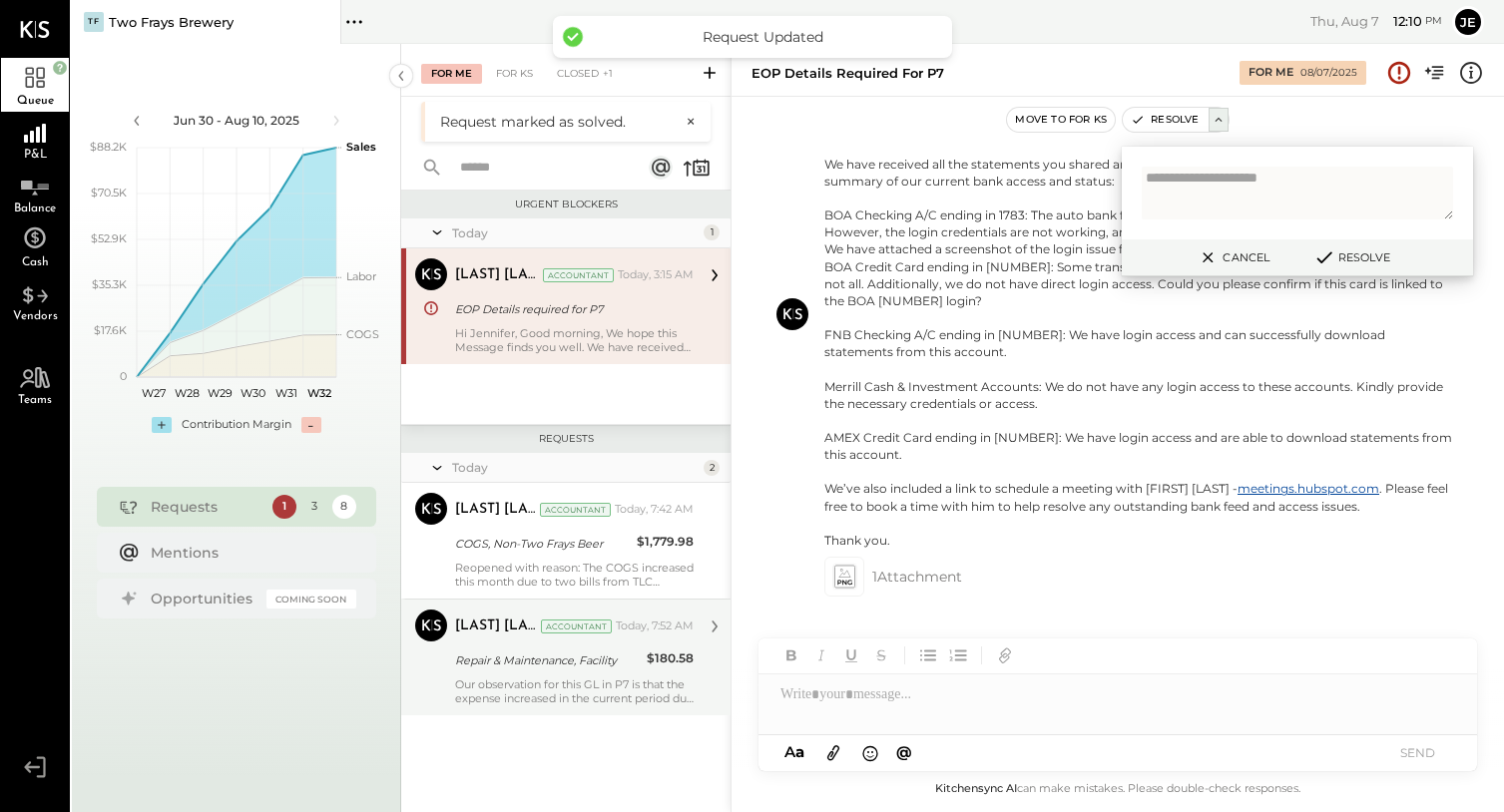 click on "Repair & Maintenance, Facility" at bounding box center [548, 660] 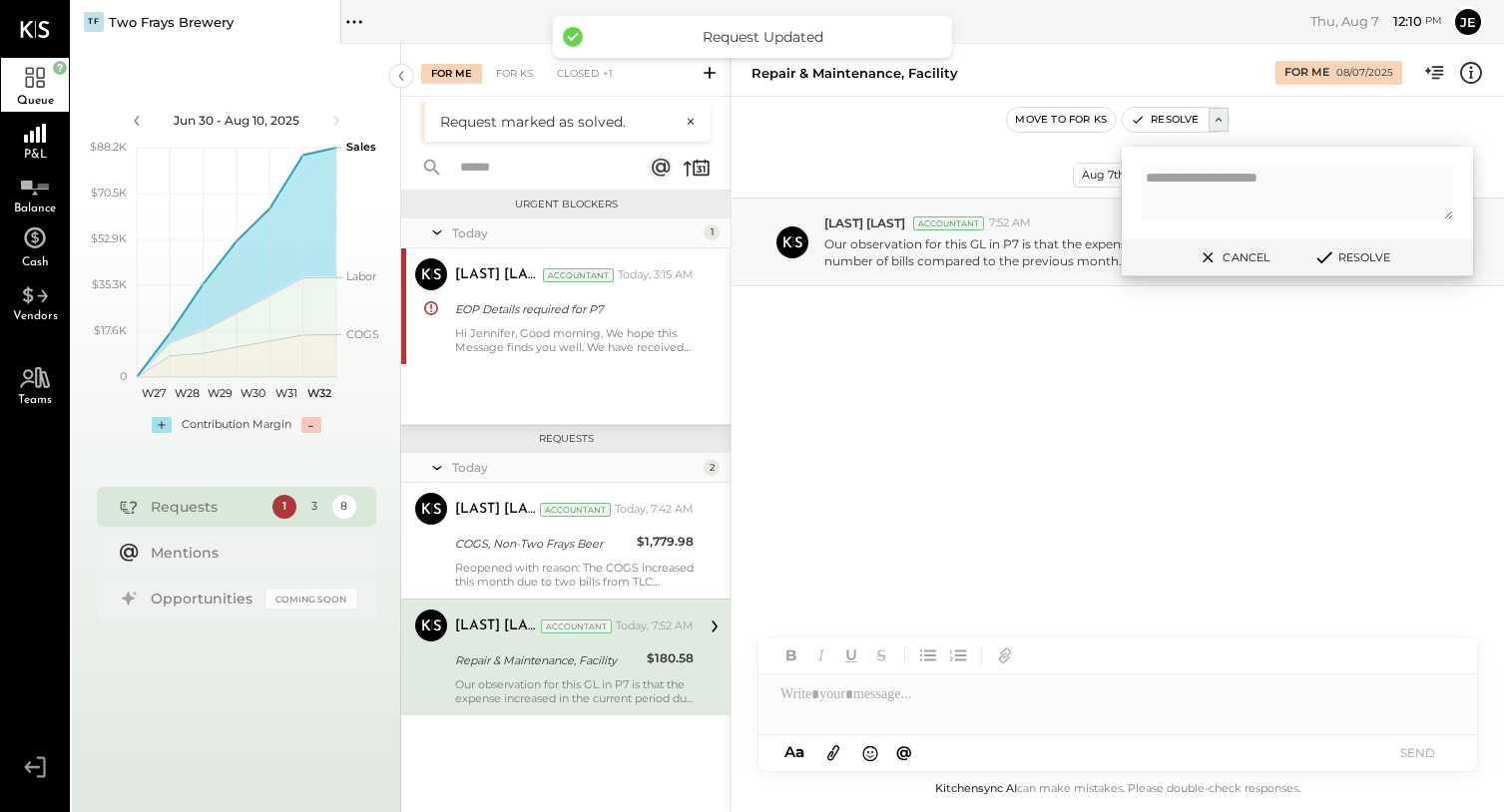 scroll, scrollTop: 0, scrollLeft: 0, axis: both 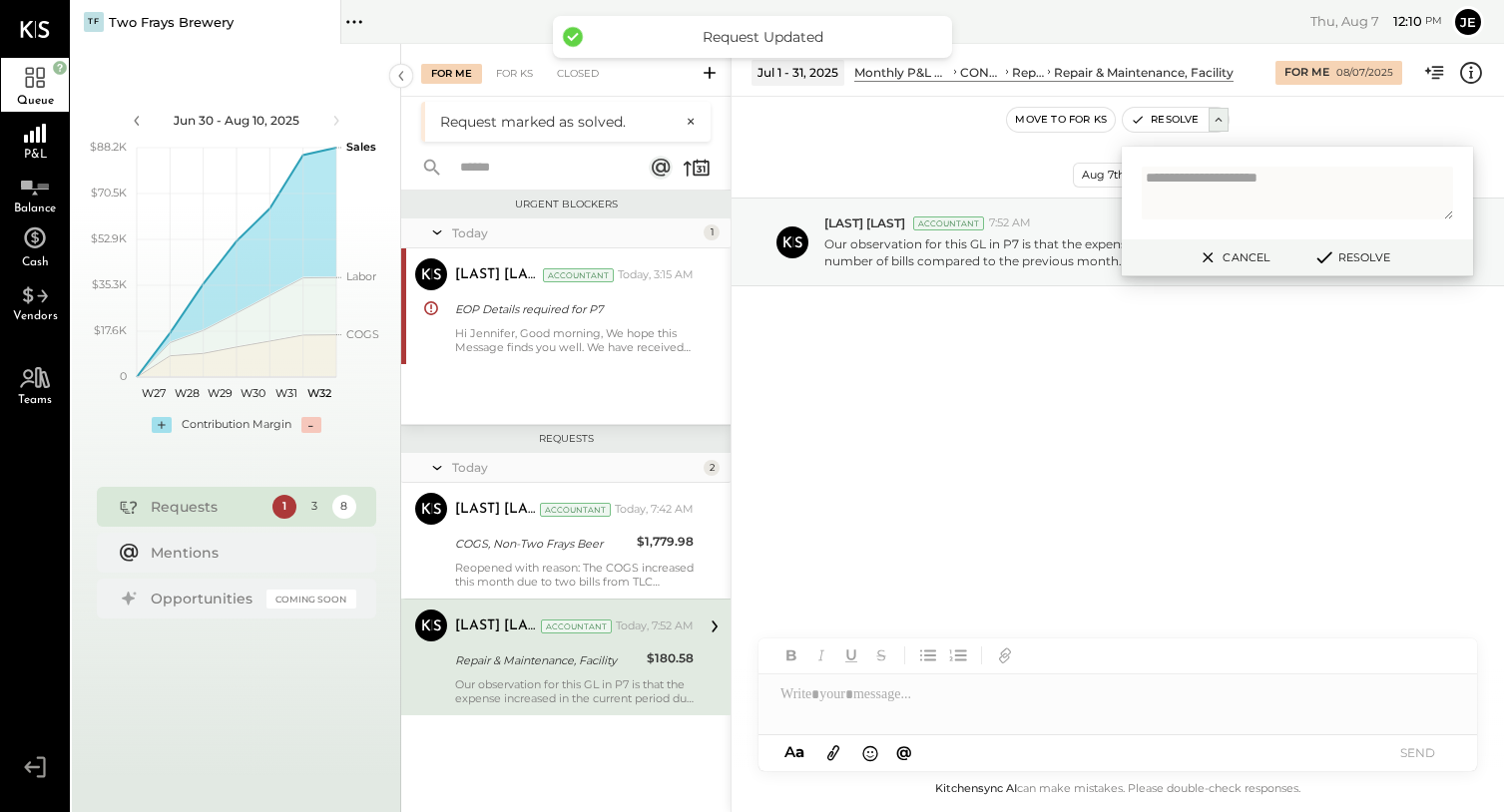 click on "Aug 7th, 2025 [LAST] [OCCUPATION] 7:52 AM Our observation for this GL in P7 is that the expense increased in the current period due to a higher number of bills compared to the previous month. Thank you." at bounding box center [1118, 429] 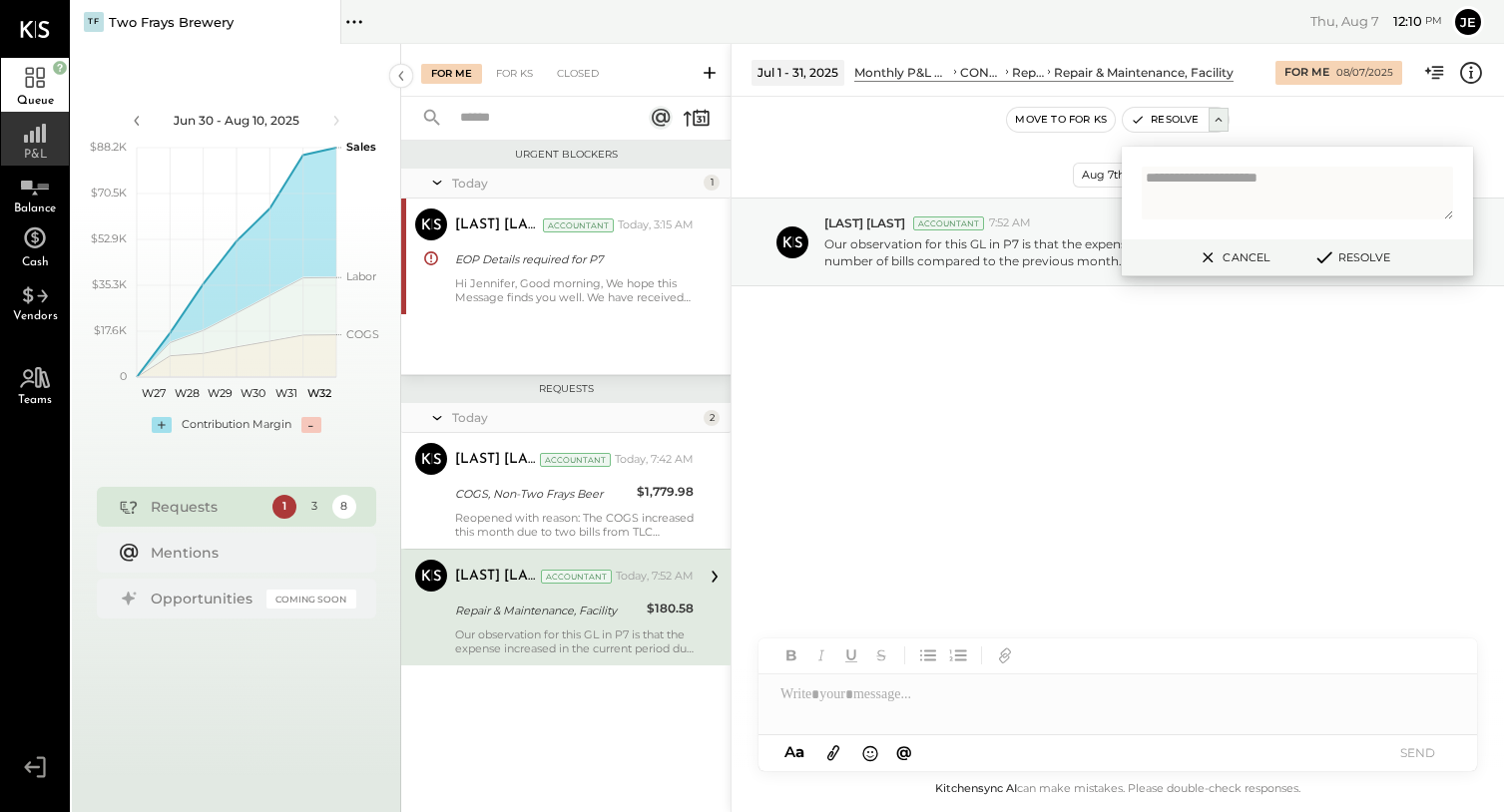 click on "P&L" at bounding box center (35, 139) 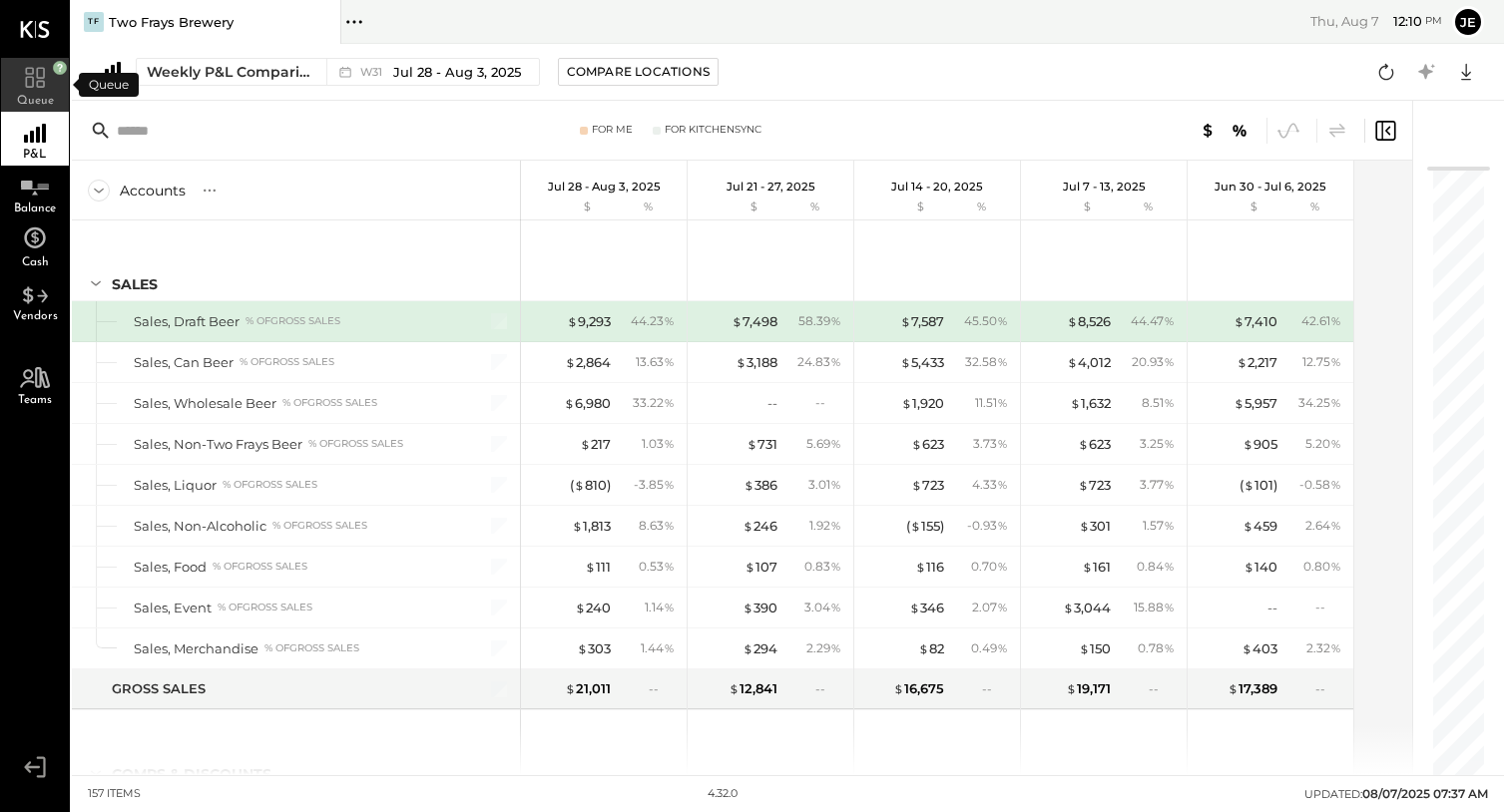 click 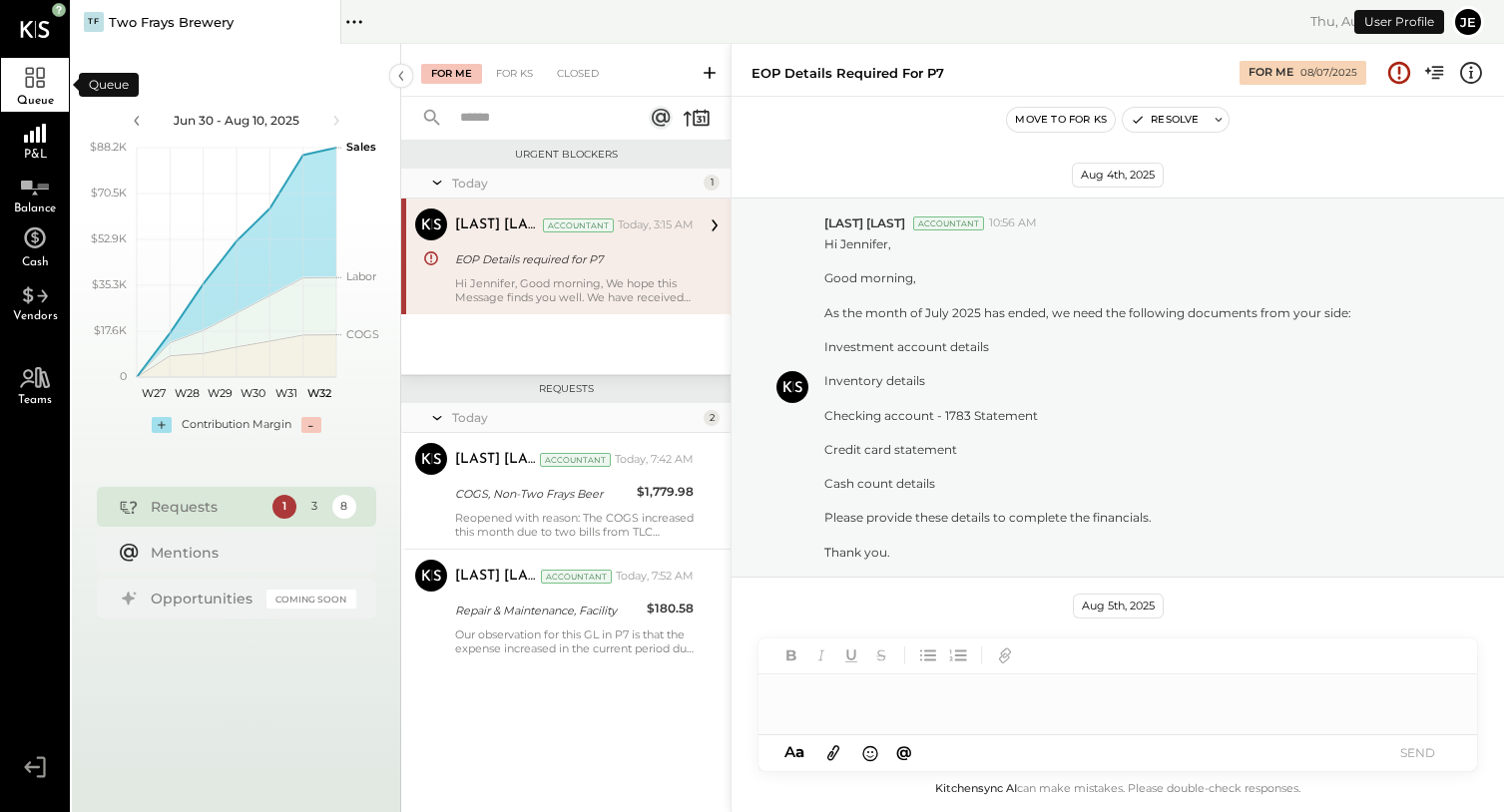 scroll, scrollTop: 991, scrollLeft: 0, axis: vertical 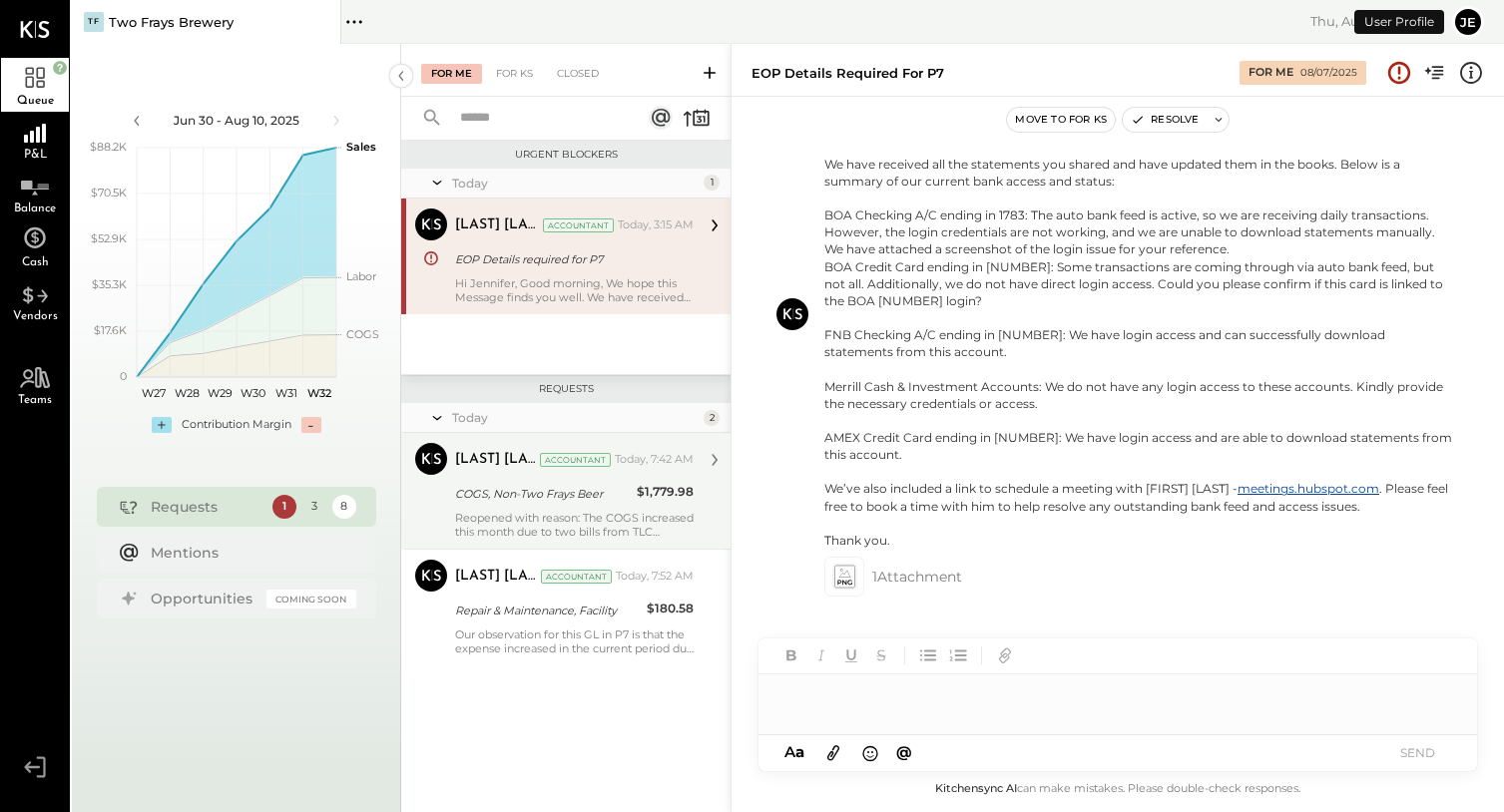 click on "COGS, Non-Two Frays Beer" at bounding box center [543, 494] 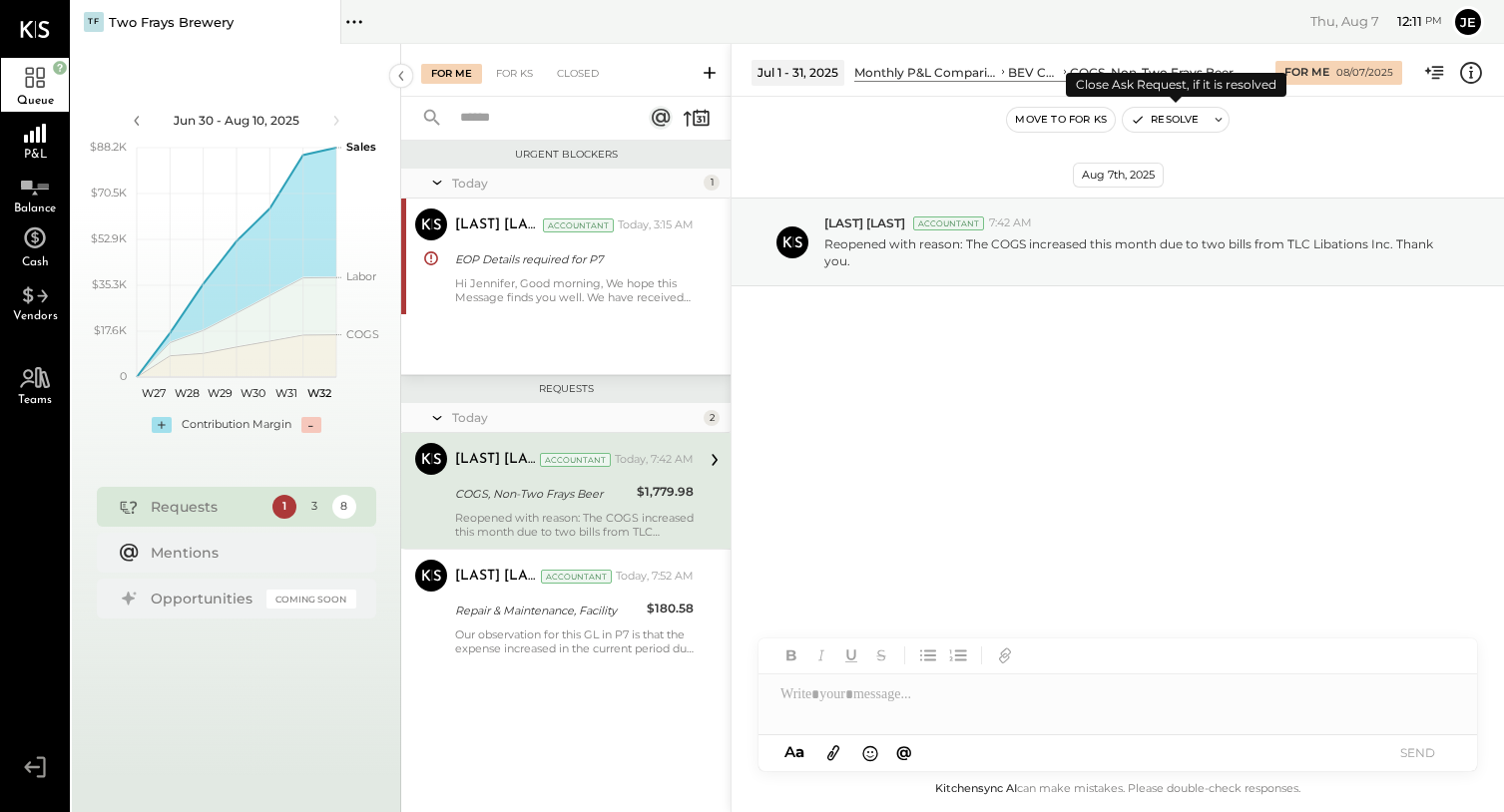 click 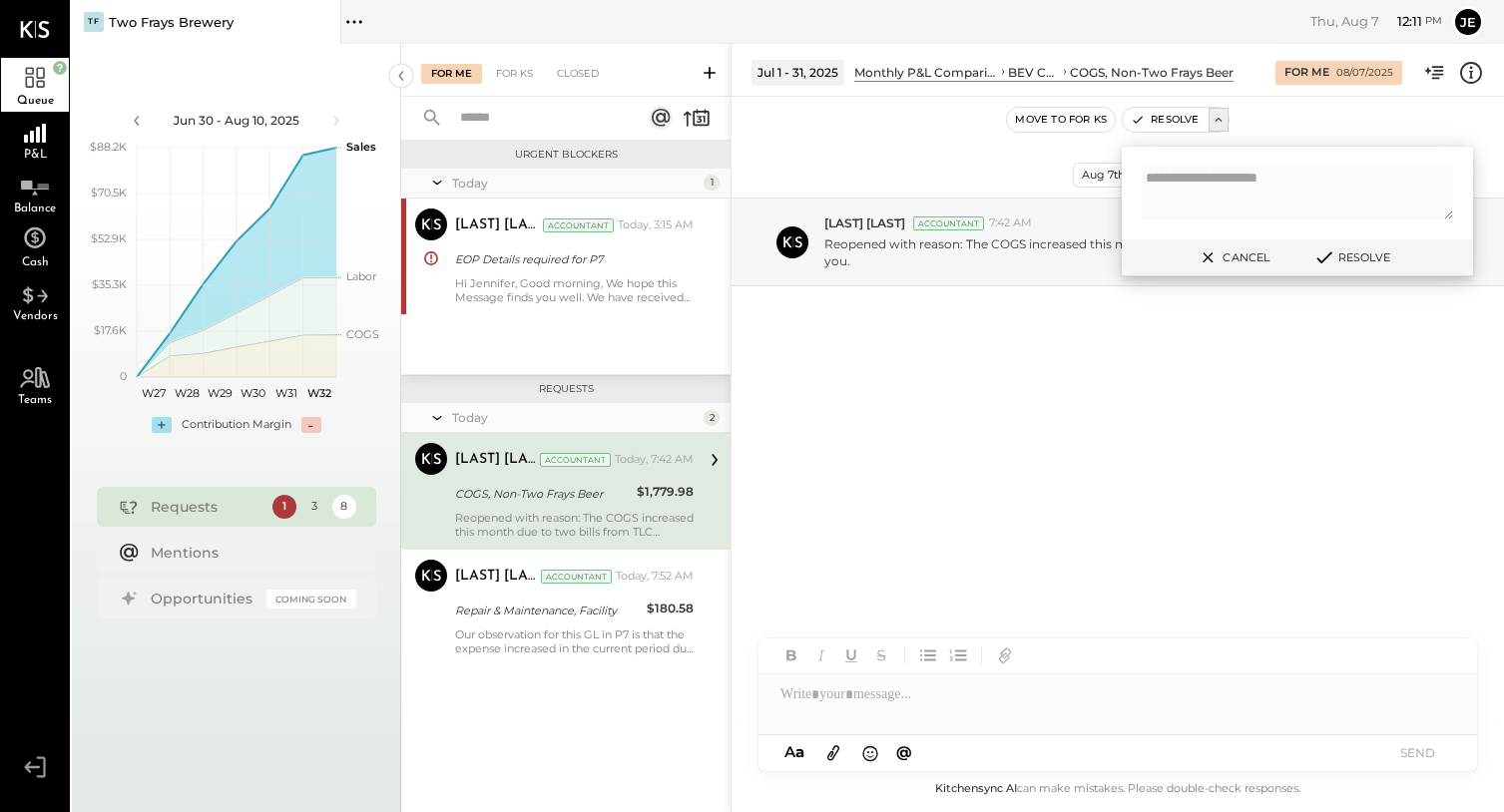 click at bounding box center [1297, 193] 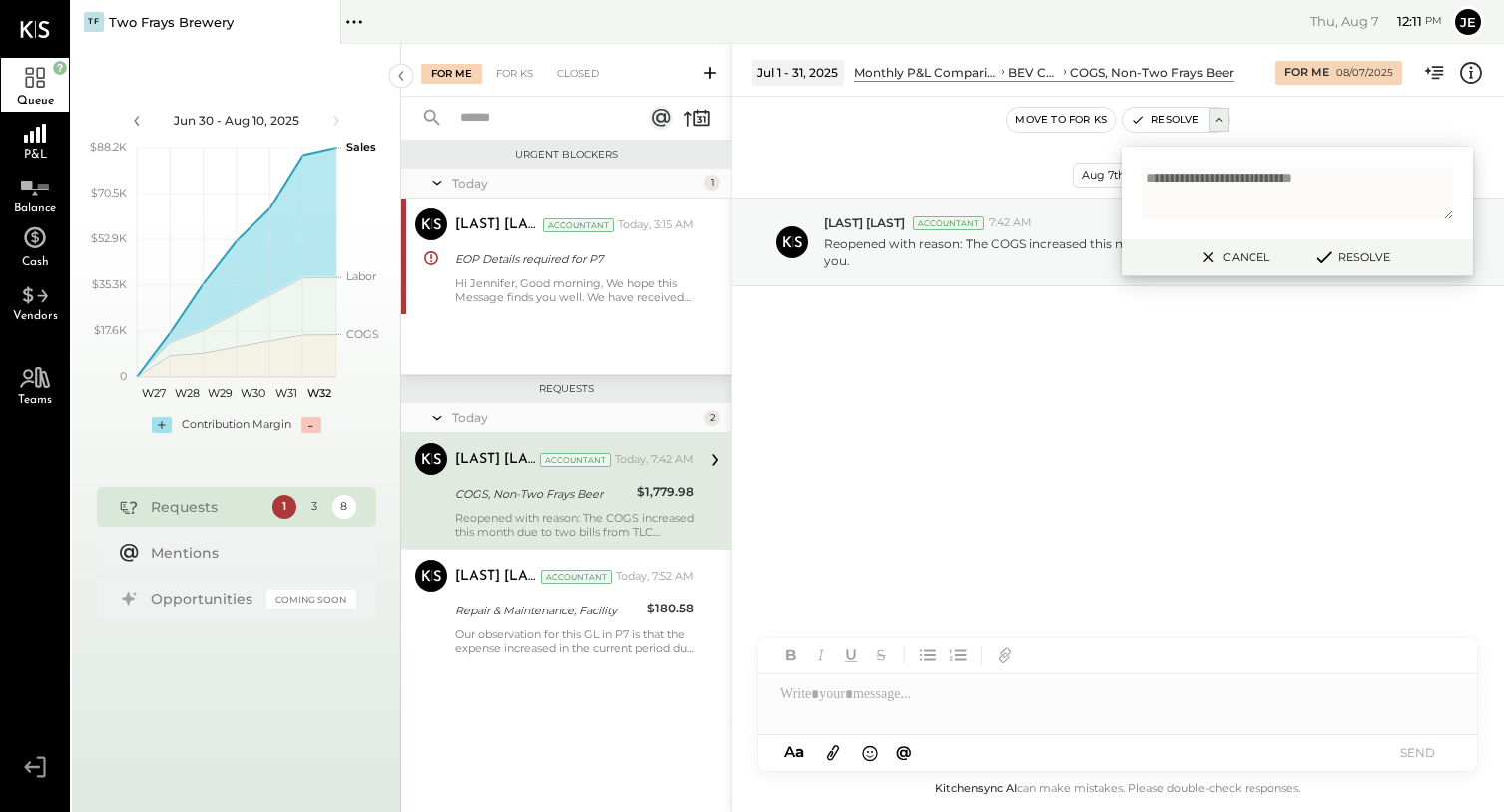 type on "**********" 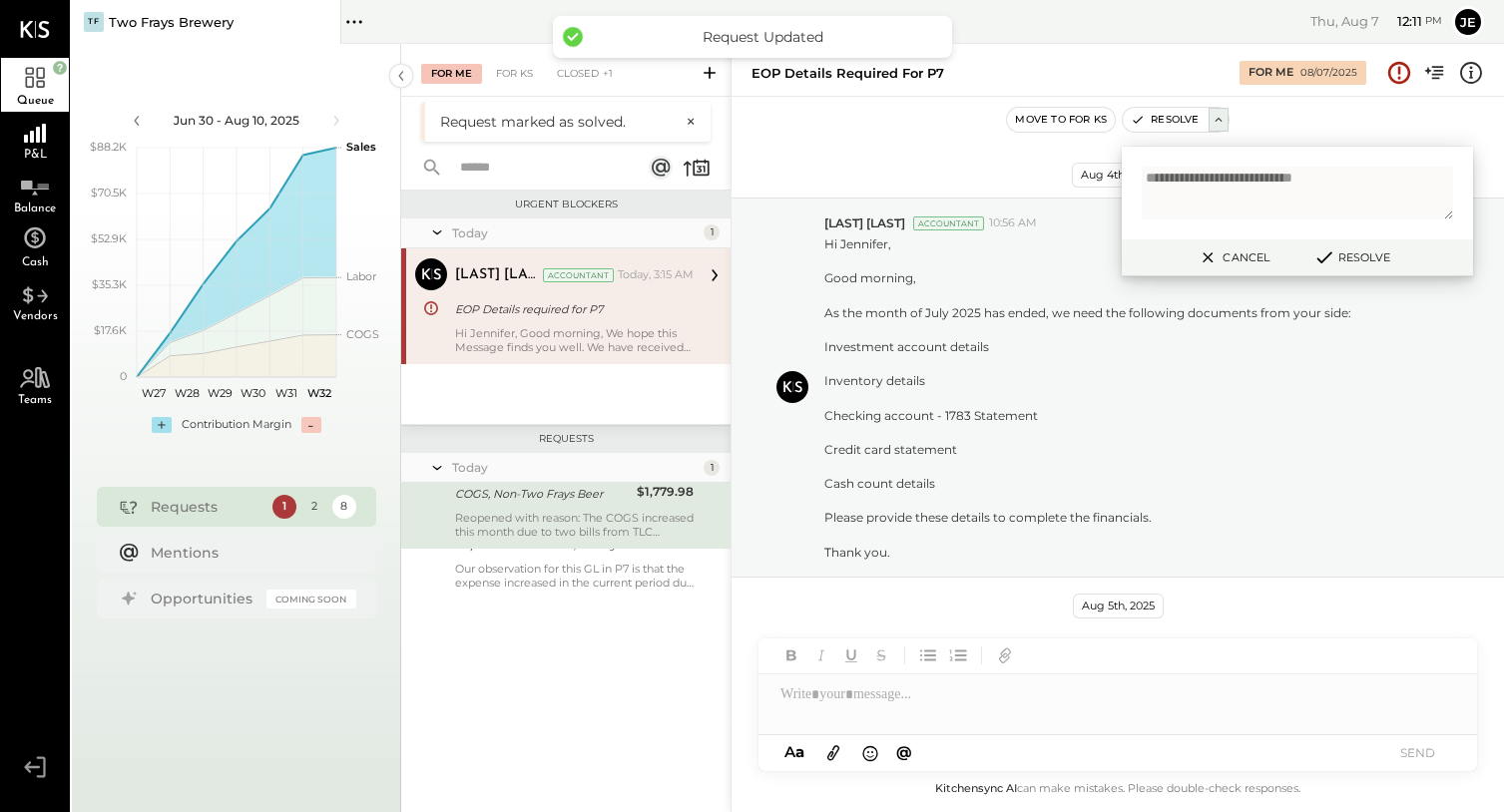 scroll, scrollTop: 991, scrollLeft: 0, axis: vertical 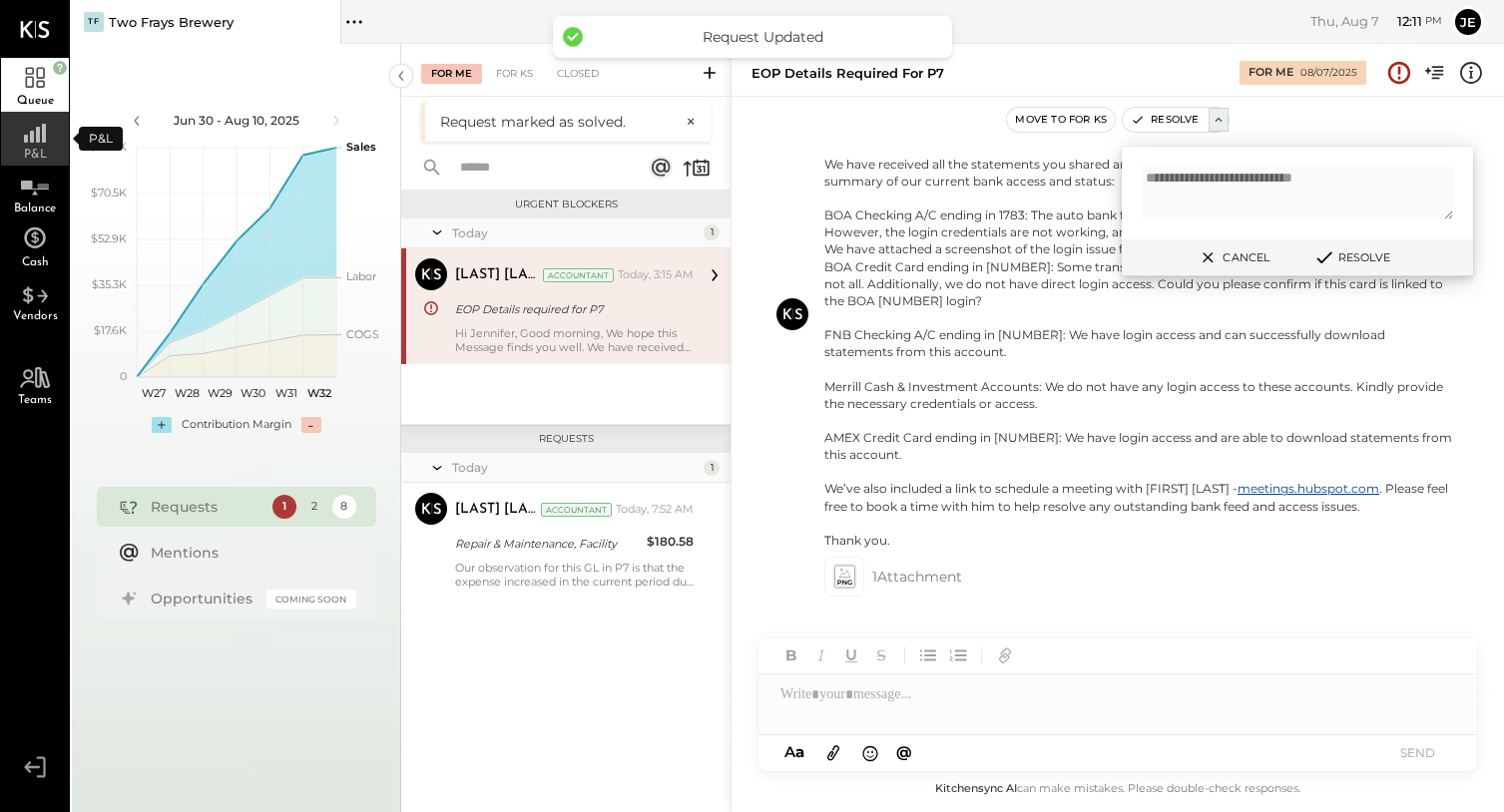 click 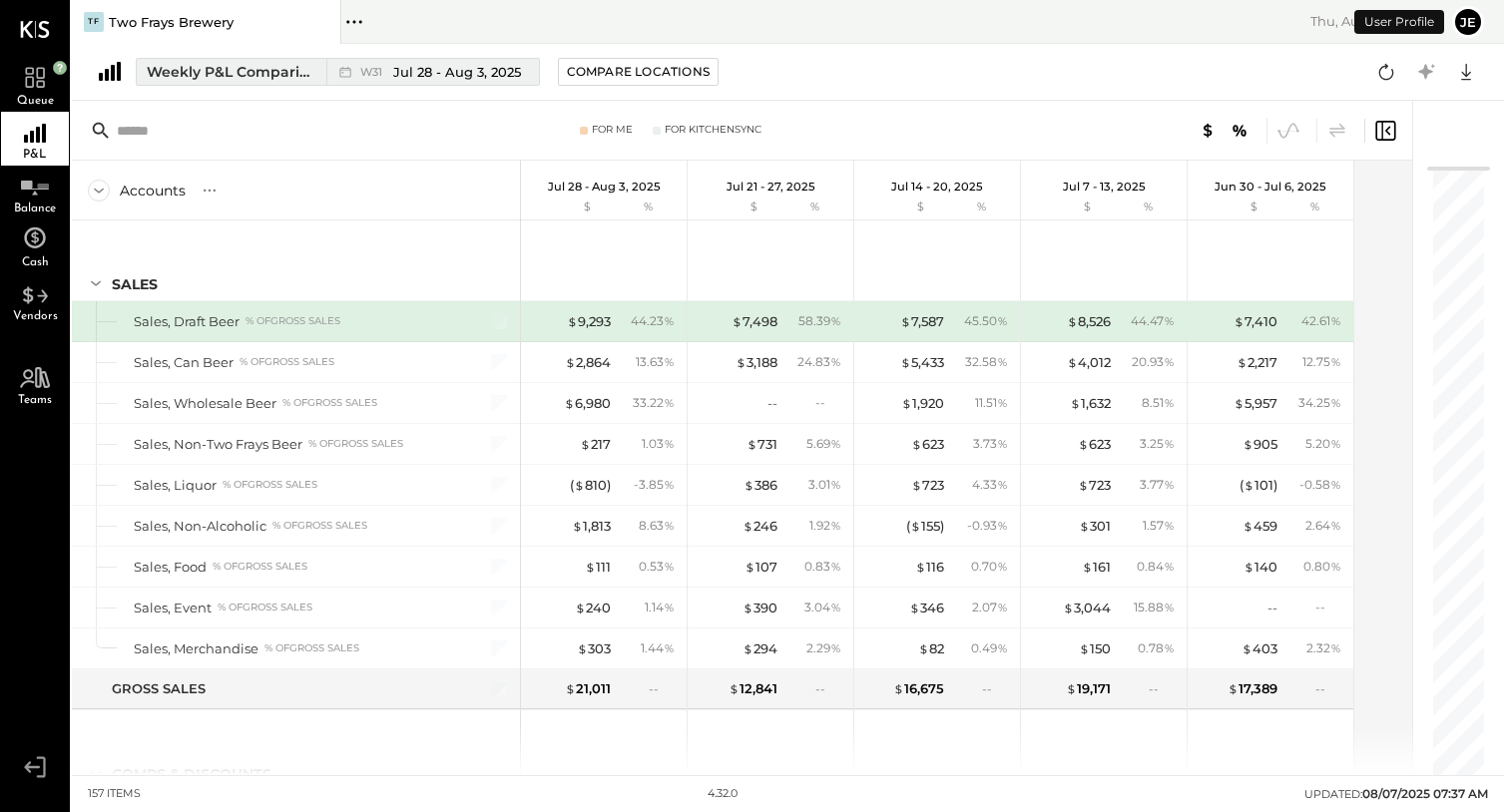 click on "Weekly P&L Comparison" at bounding box center (231, 72) 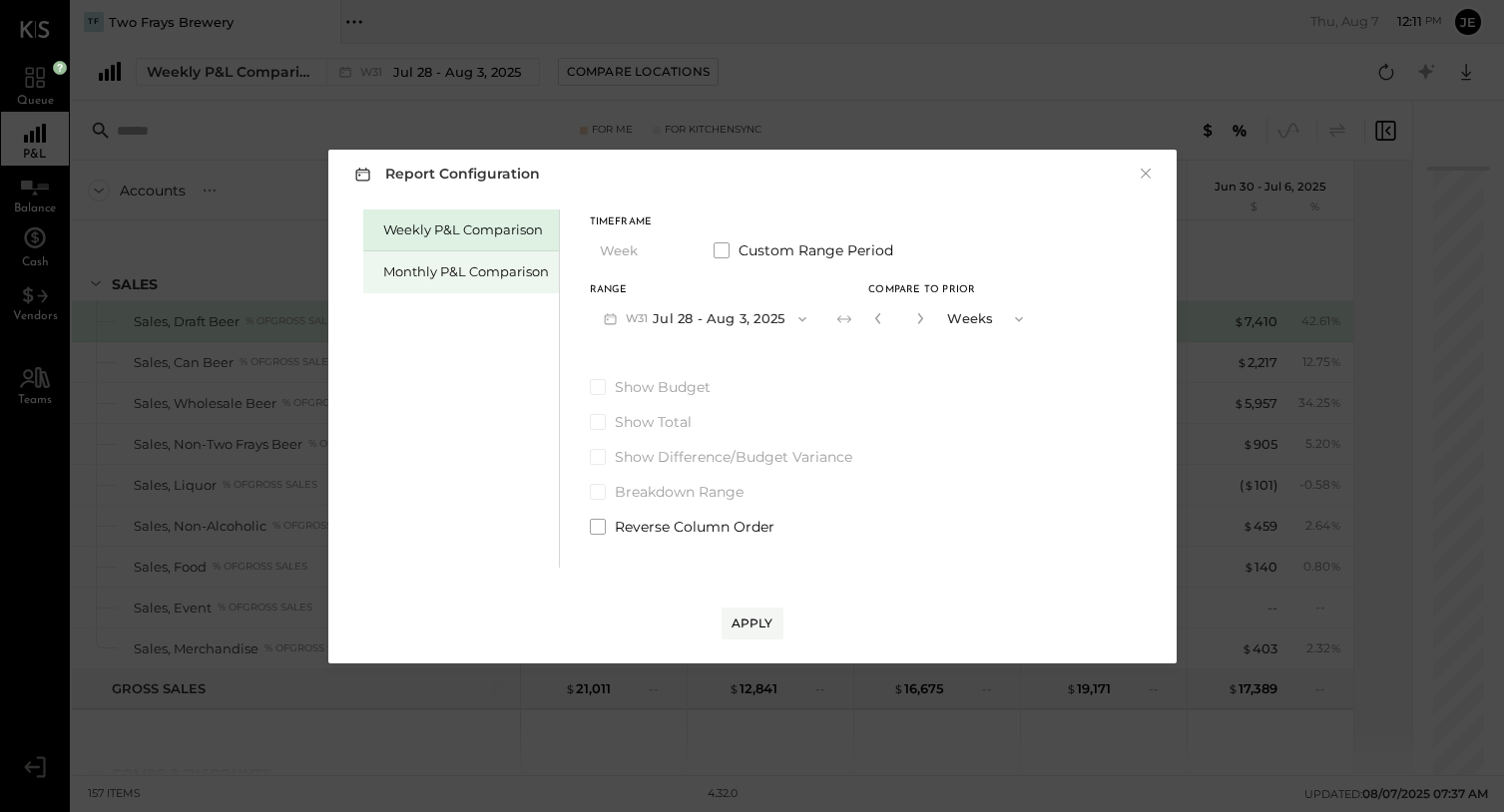 click on "Monthly P&L Comparison" at bounding box center (466, 271) 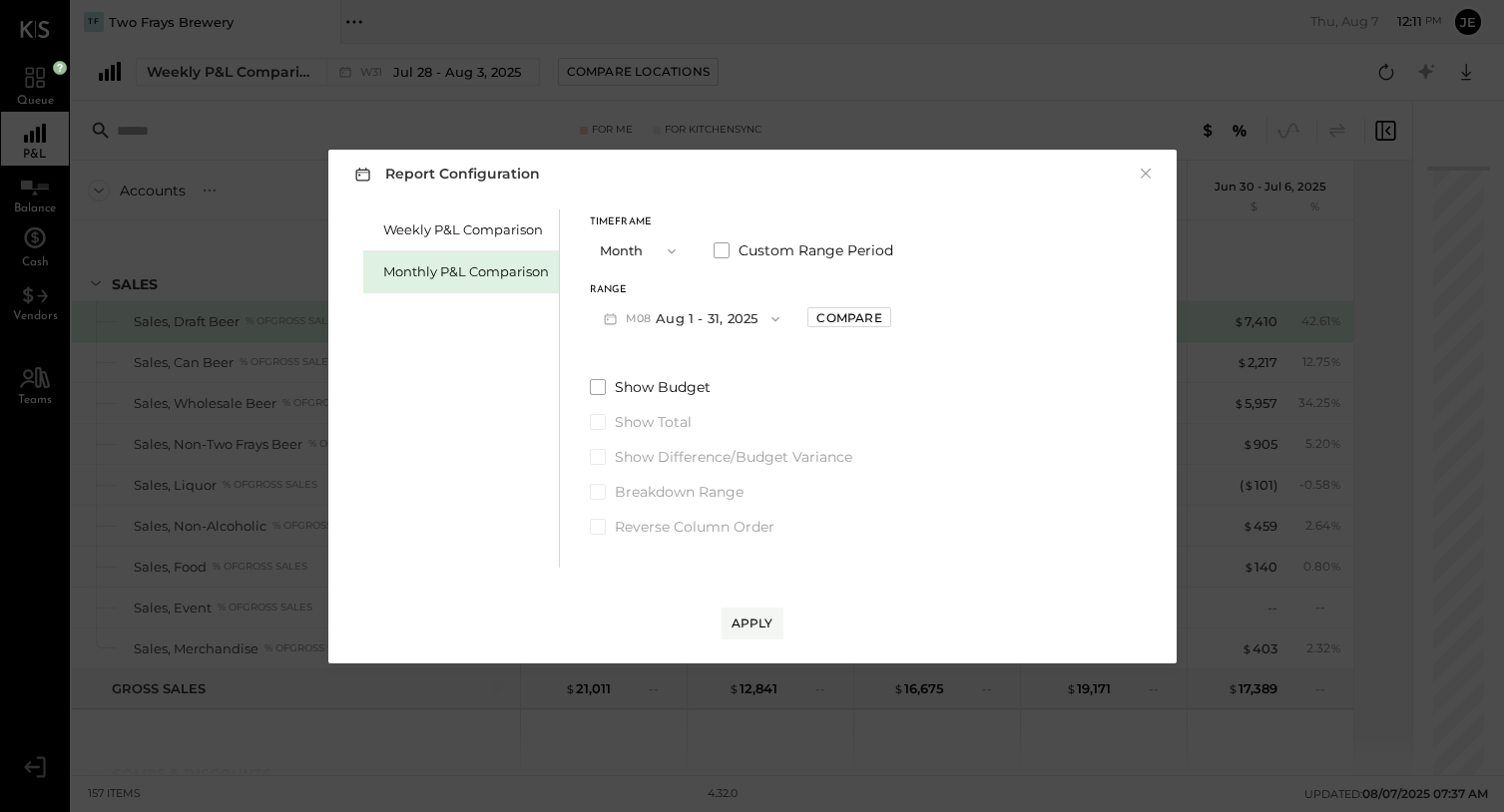 click 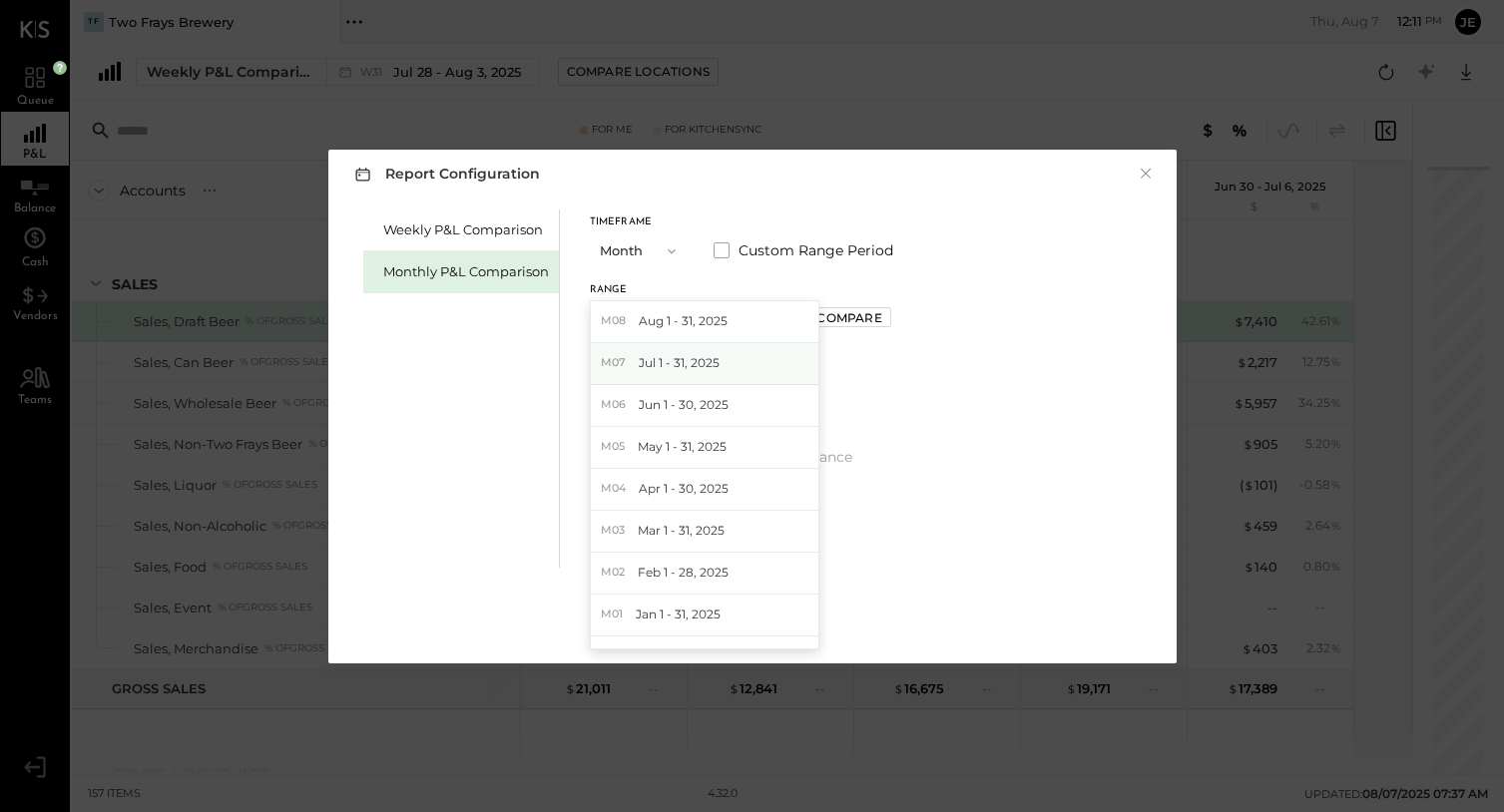 click on "M07   Jul 1 - 31, 2025" at bounding box center (705, 364) 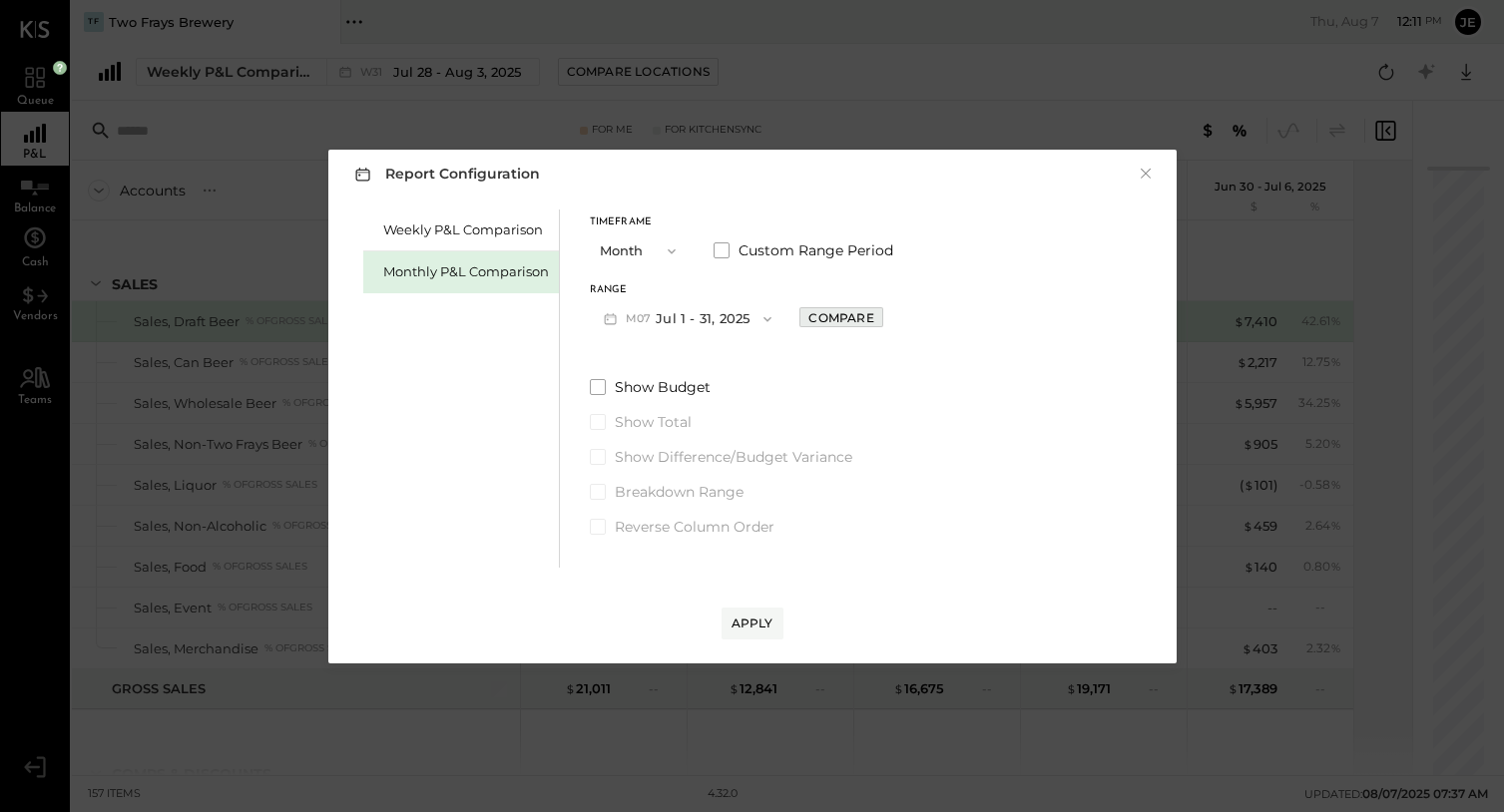 click on "Compare" at bounding box center [840, 317] 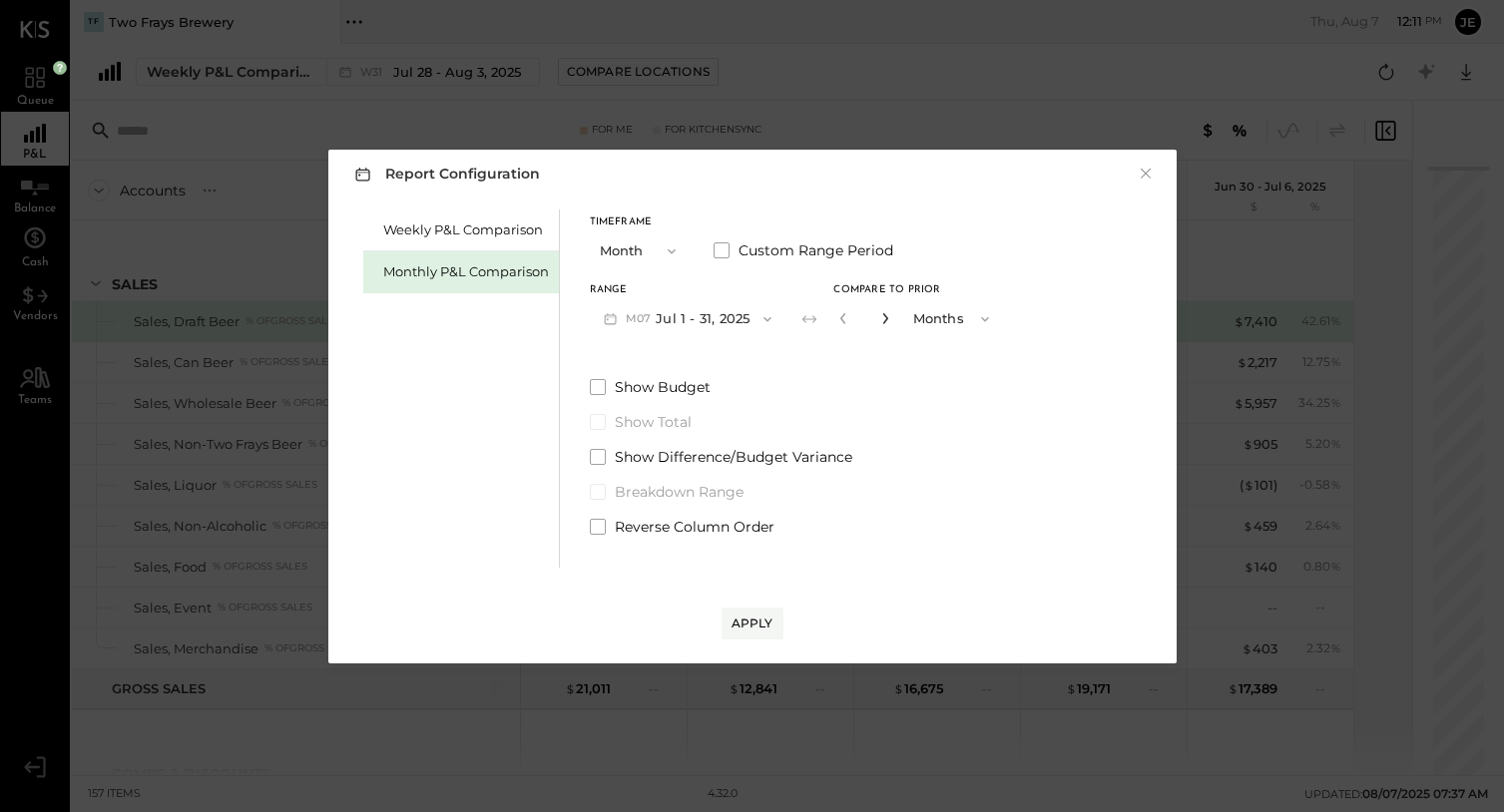 click 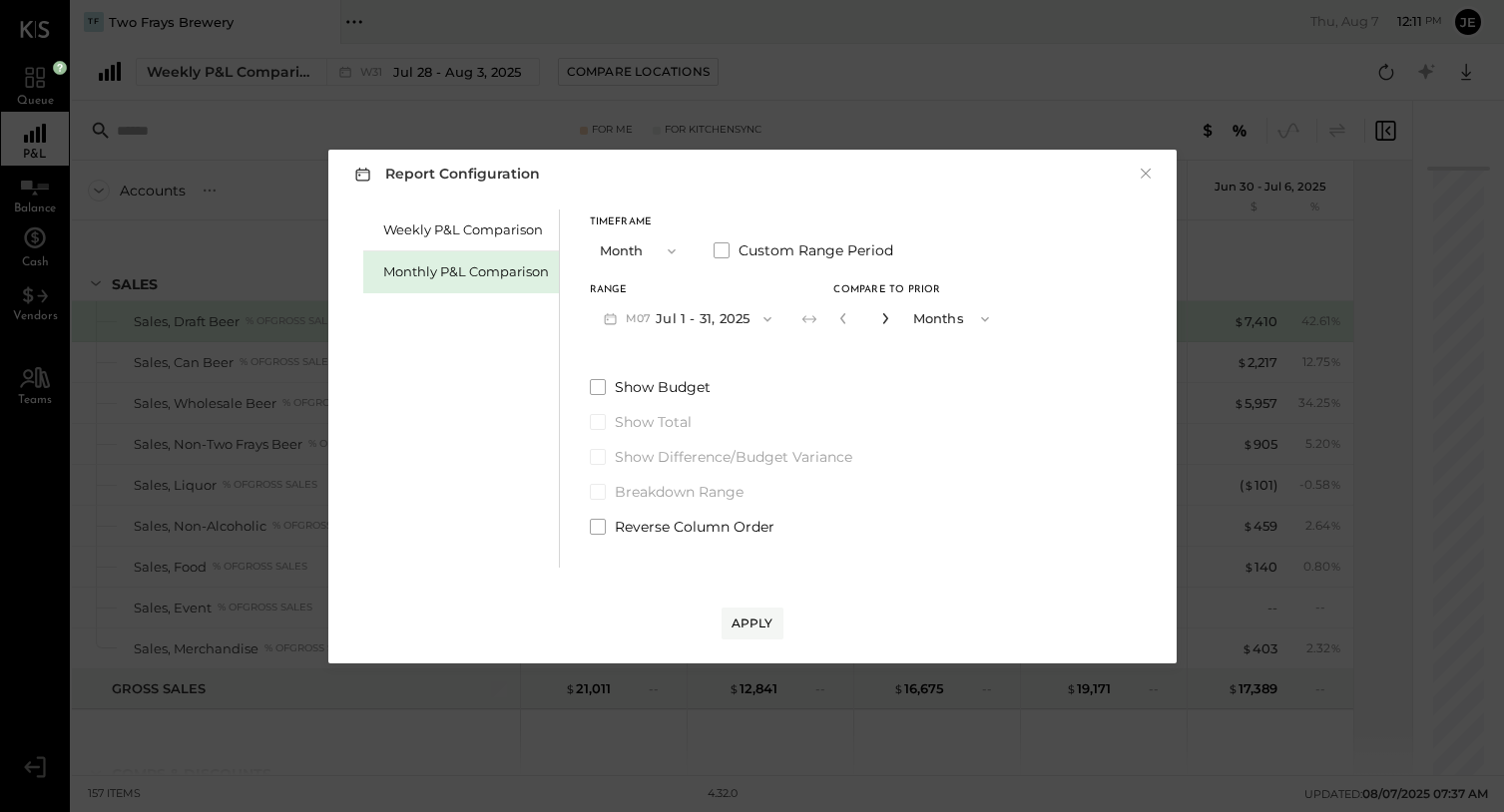 click 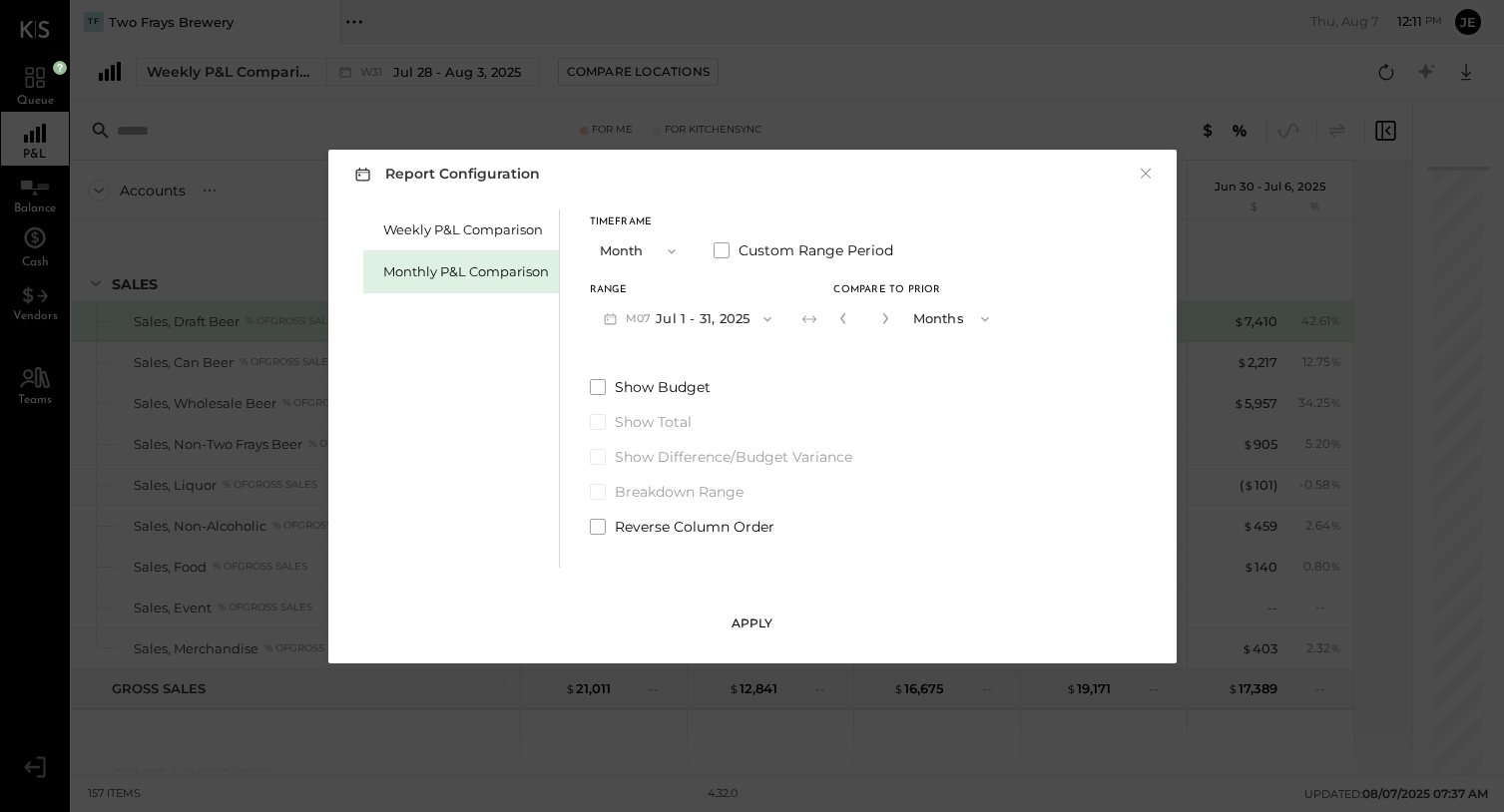 click on "Apply" at bounding box center [752, 622] 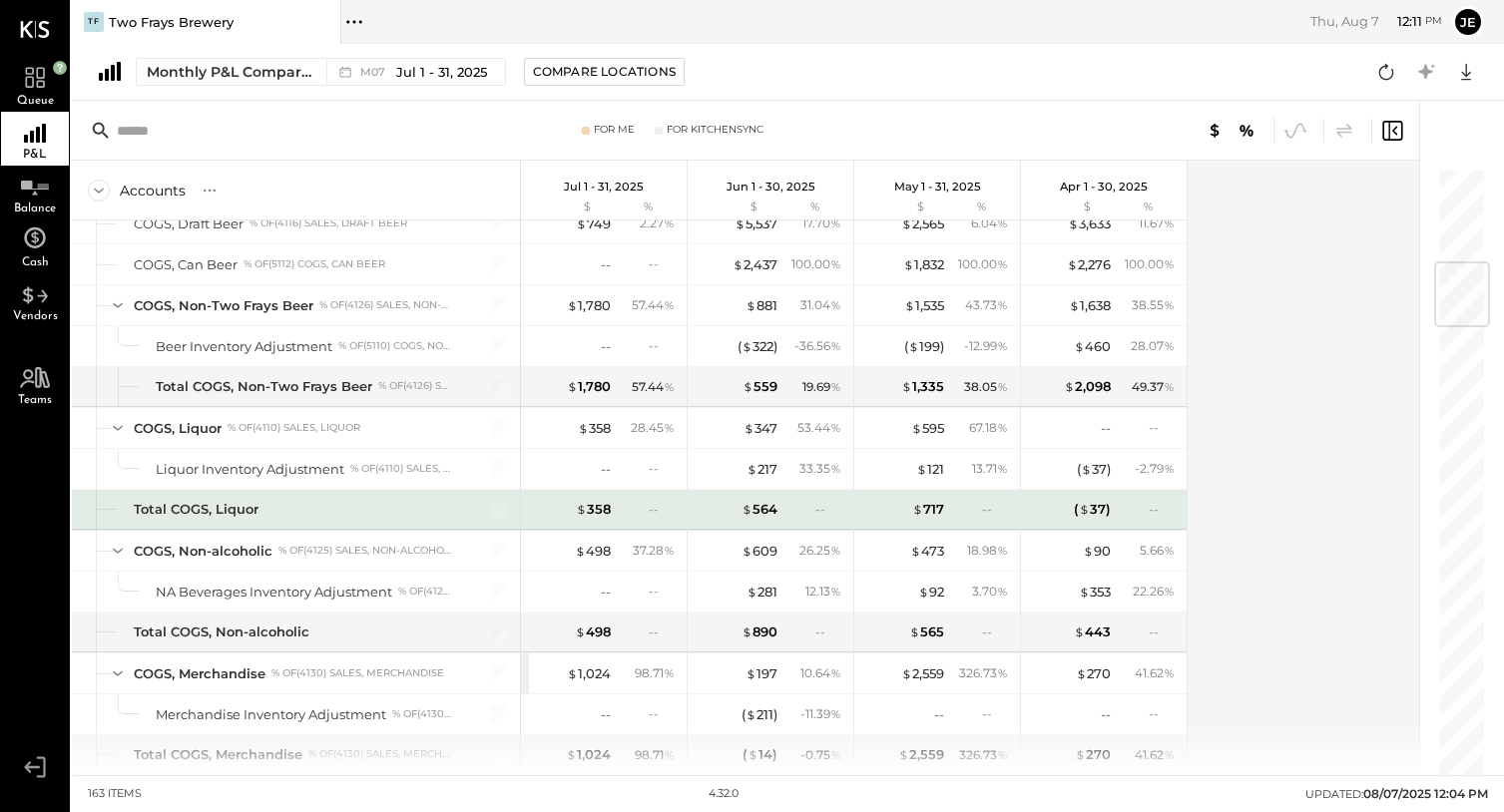 scroll, scrollTop: 794, scrollLeft: 0, axis: vertical 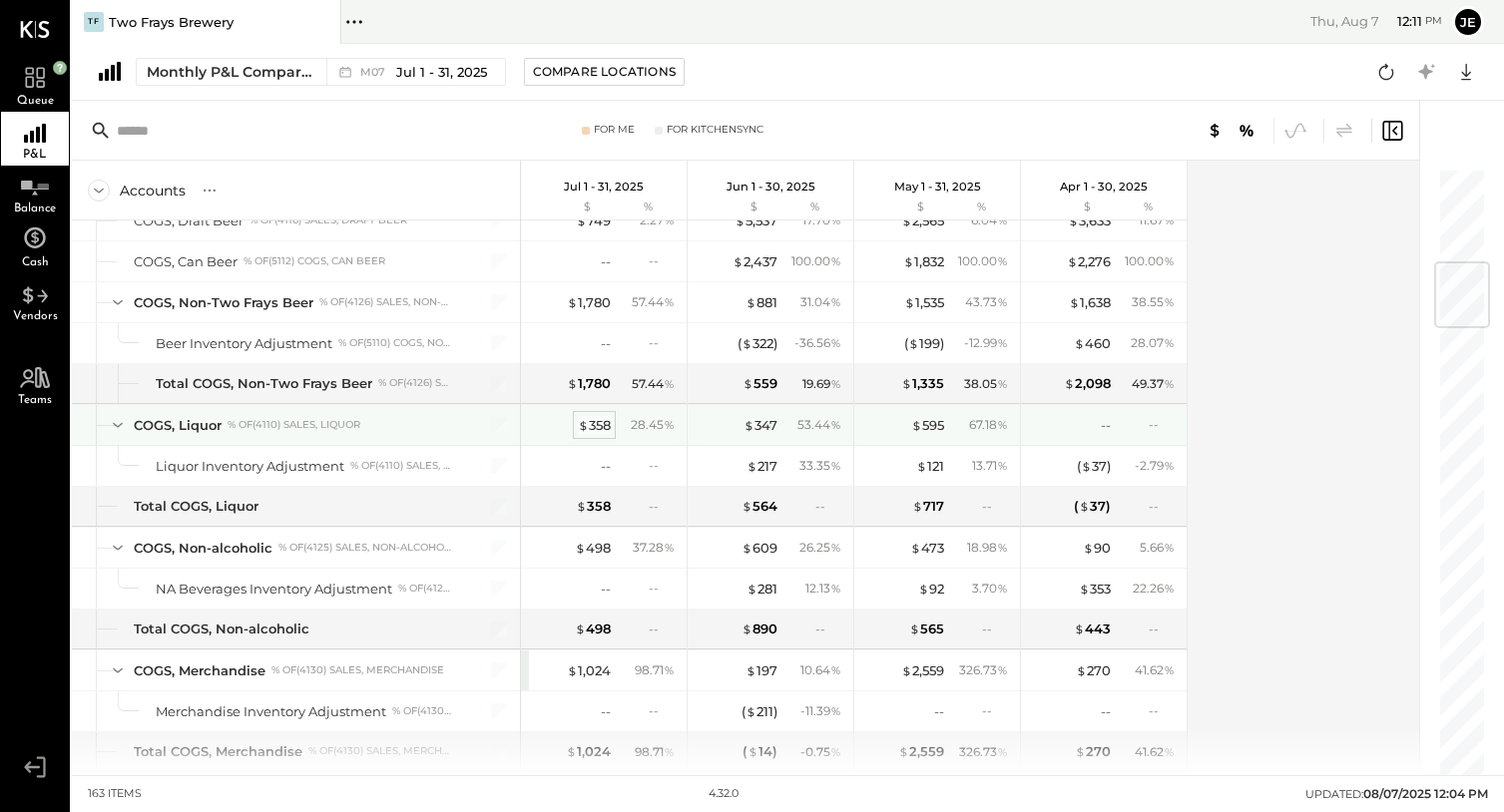 click on "$ 358" at bounding box center (594, 425) 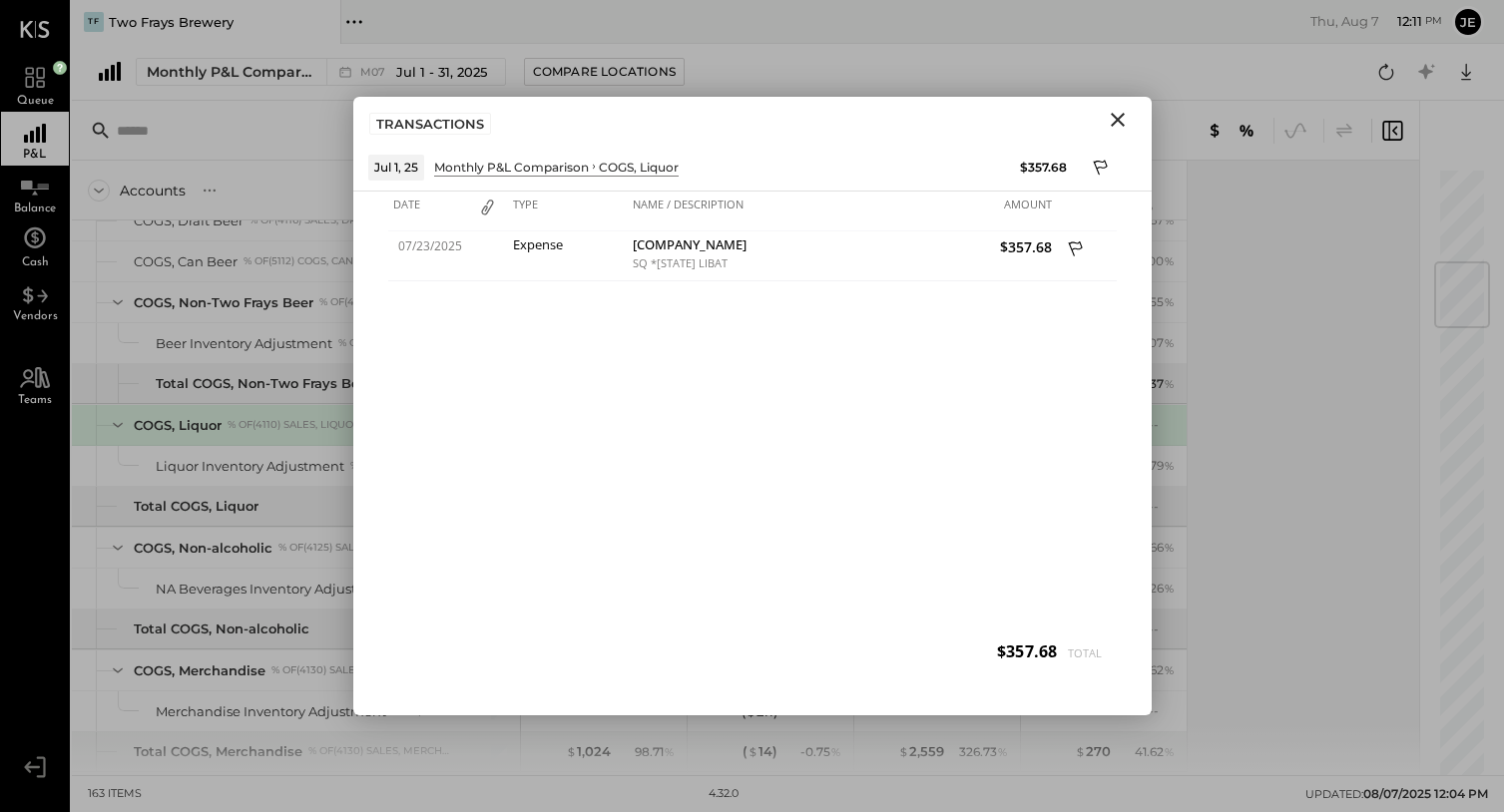 click 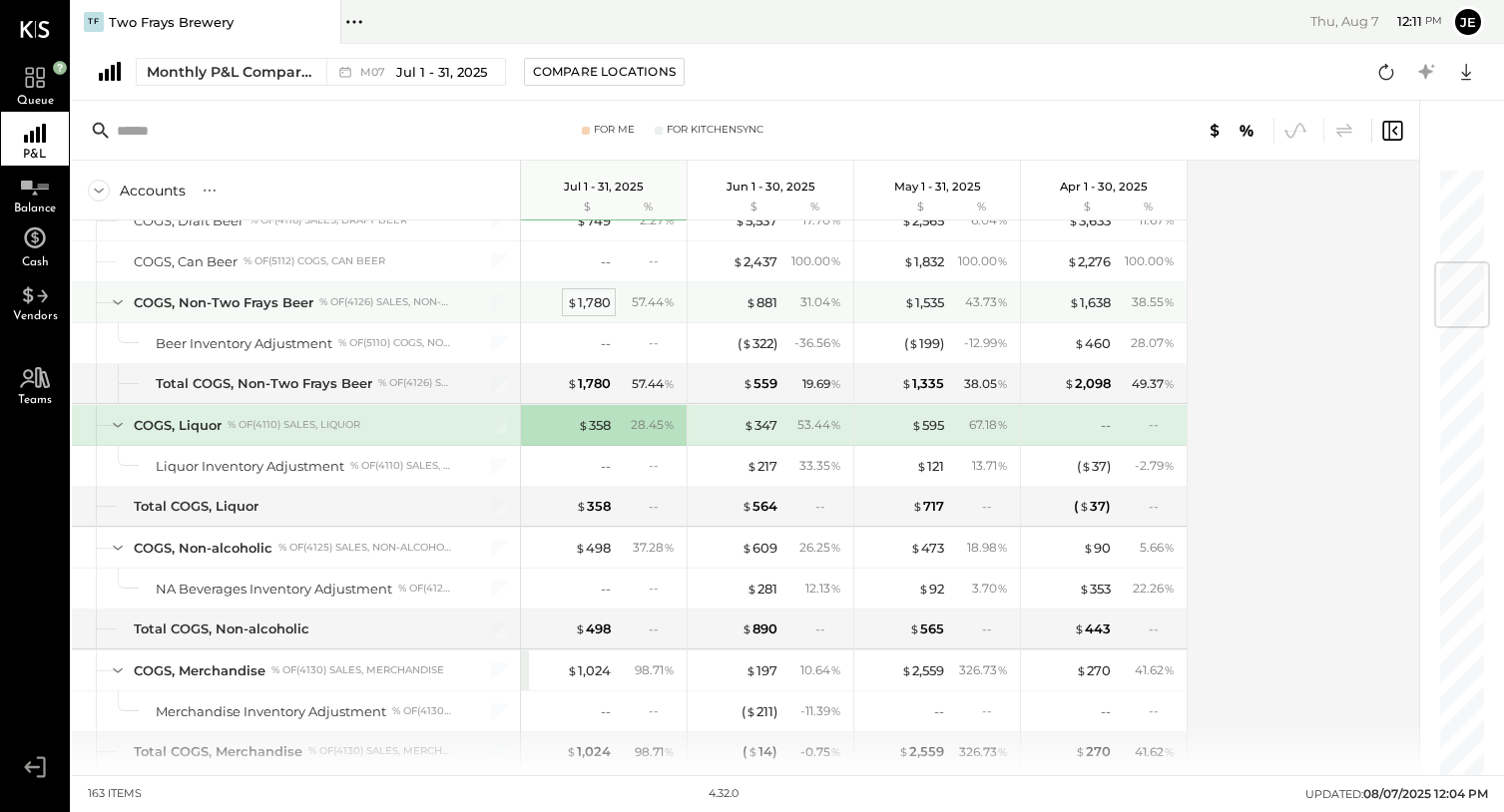 click on "$ 1,780" at bounding box center [589, 302] 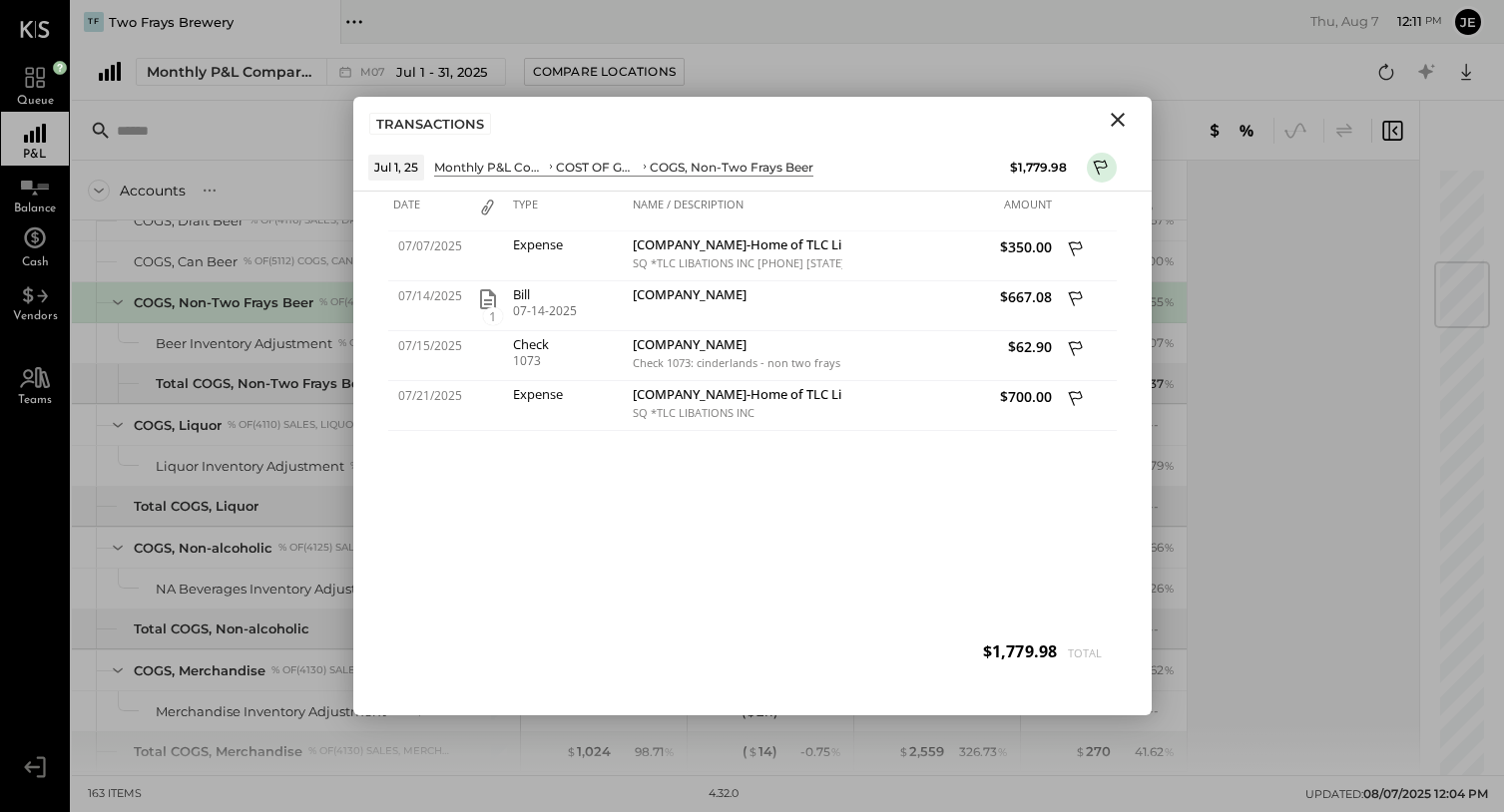 click 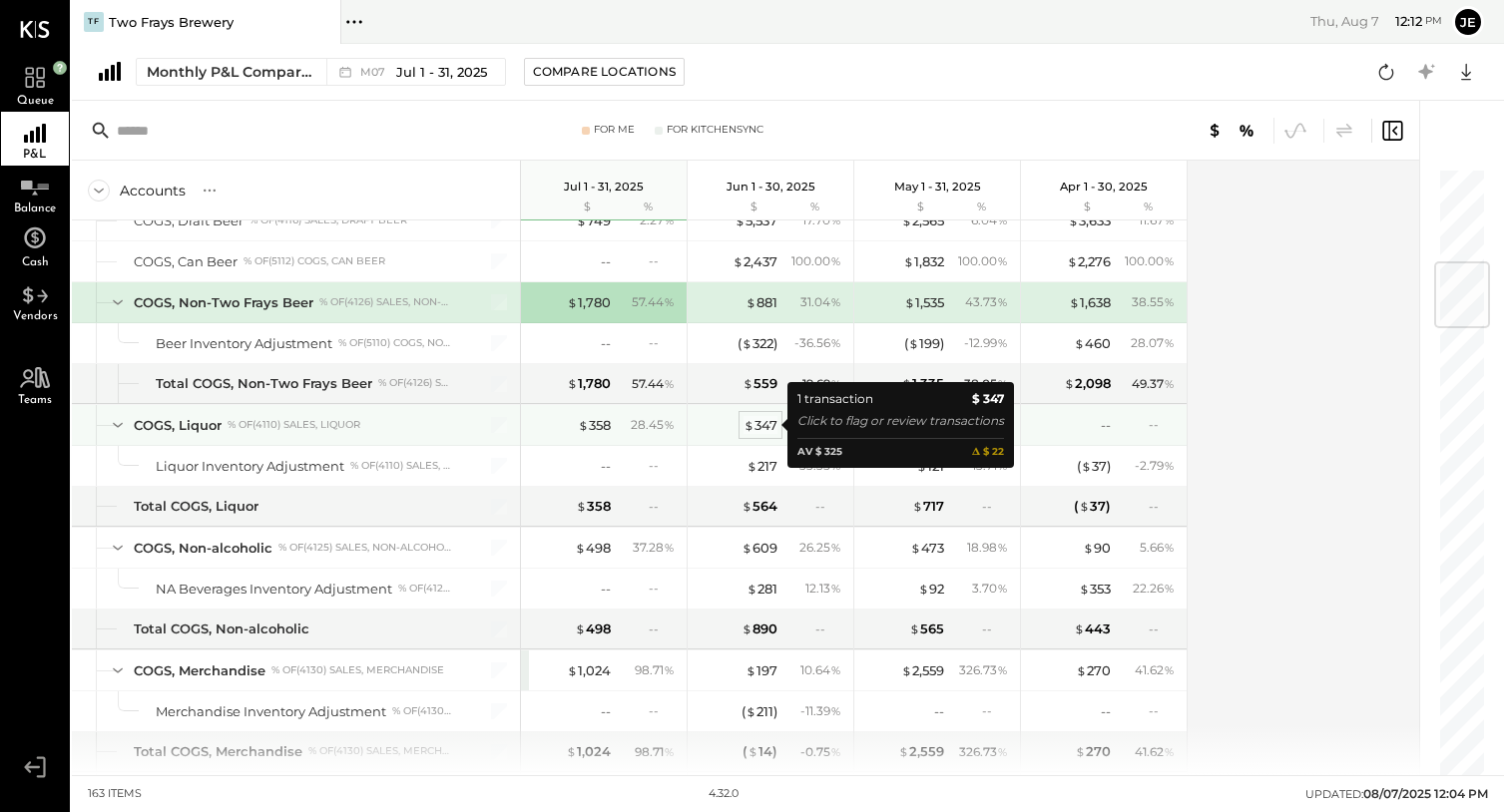 click on "$ 347" at bounding box center (760, 425) 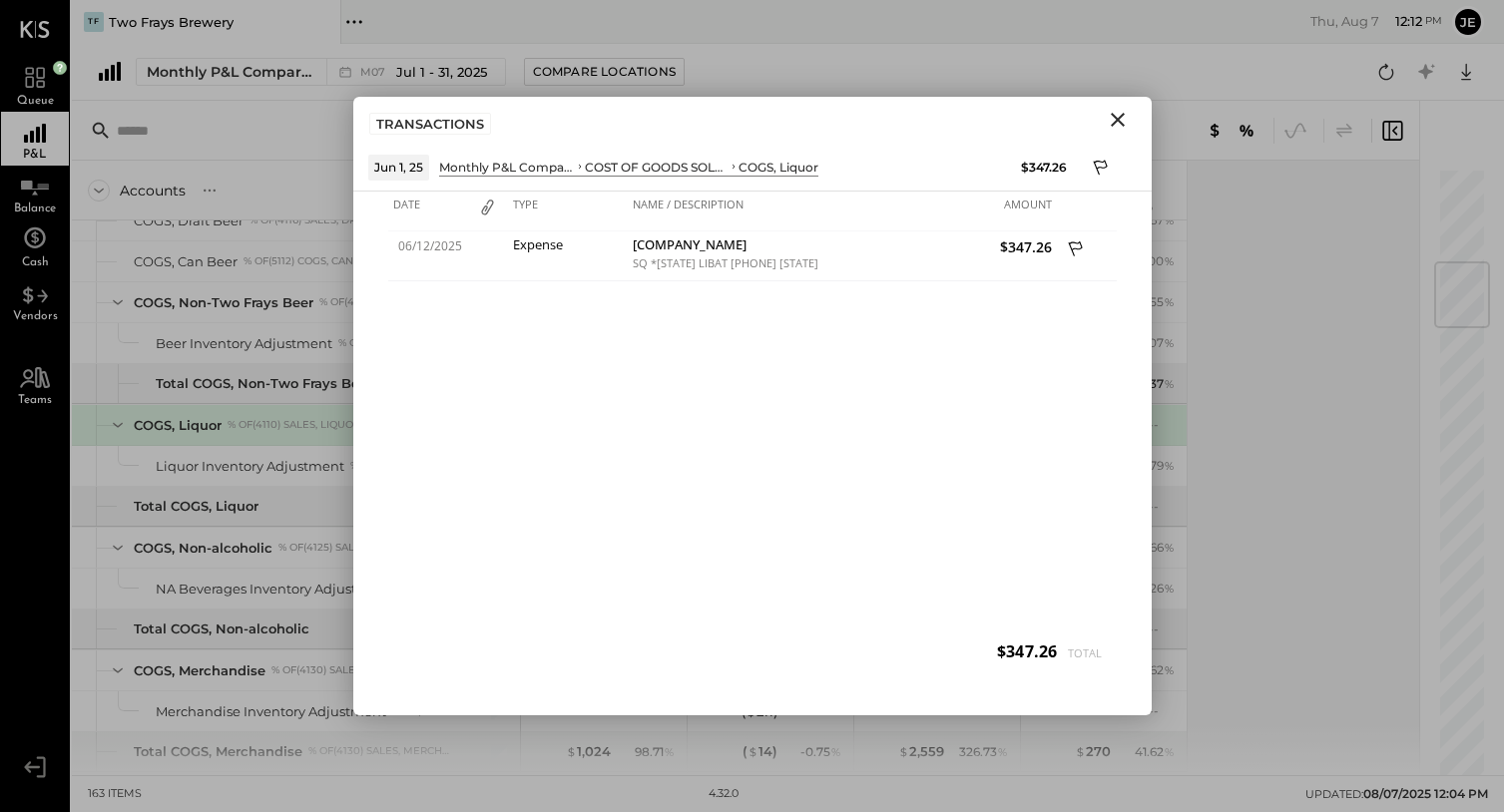click 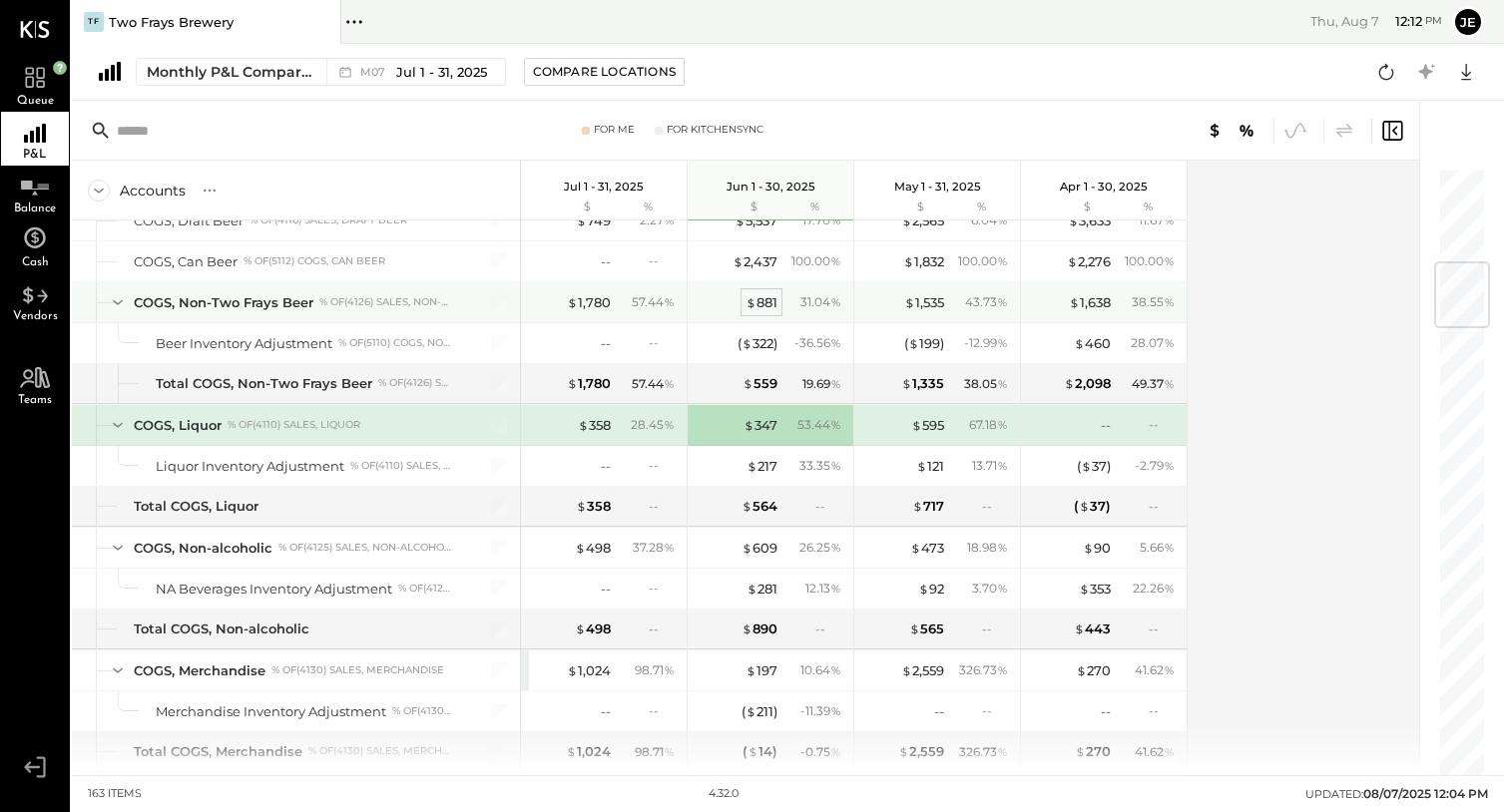 click on "$ 881" at bounding box center (761, 302) 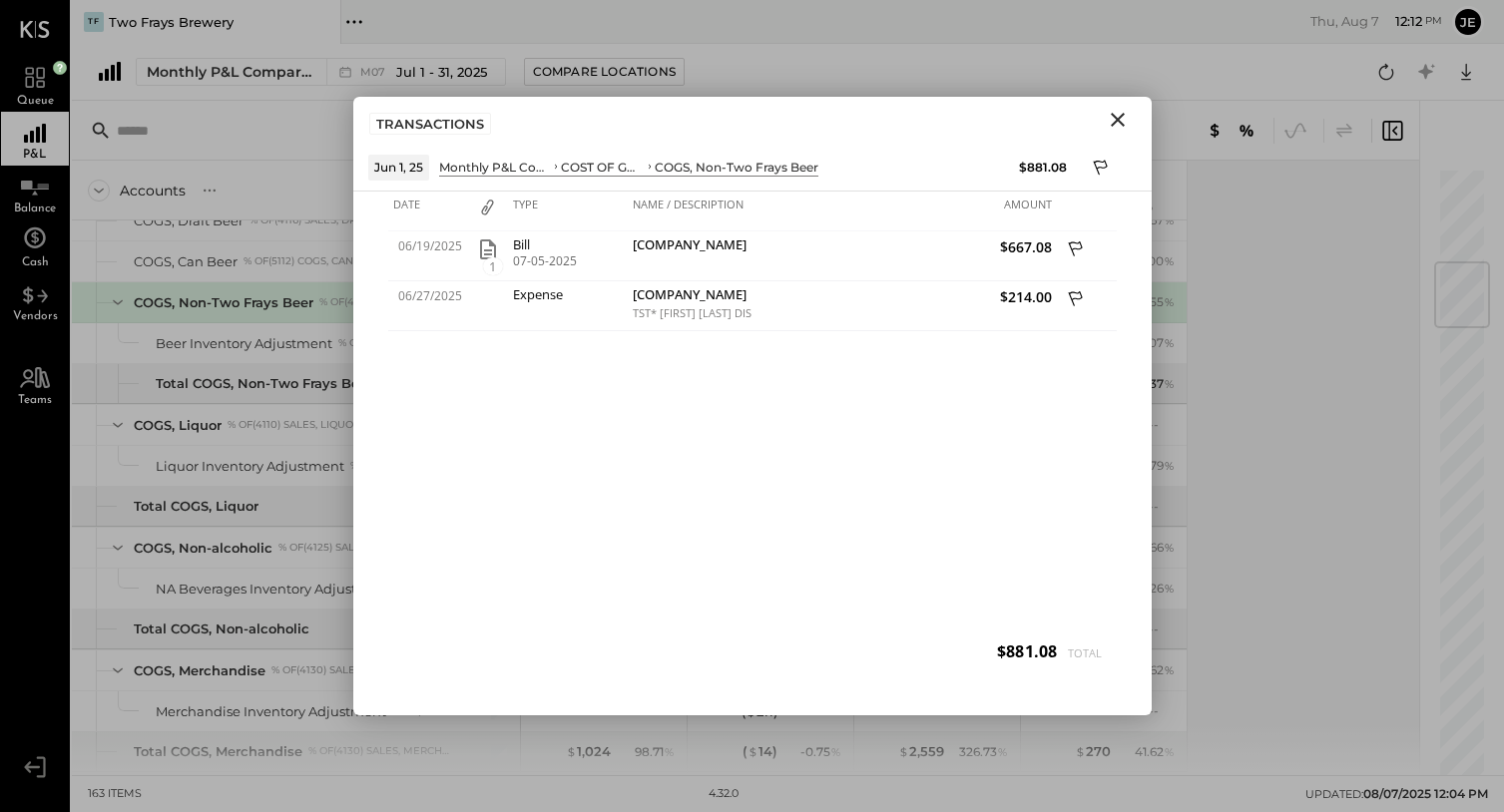 click 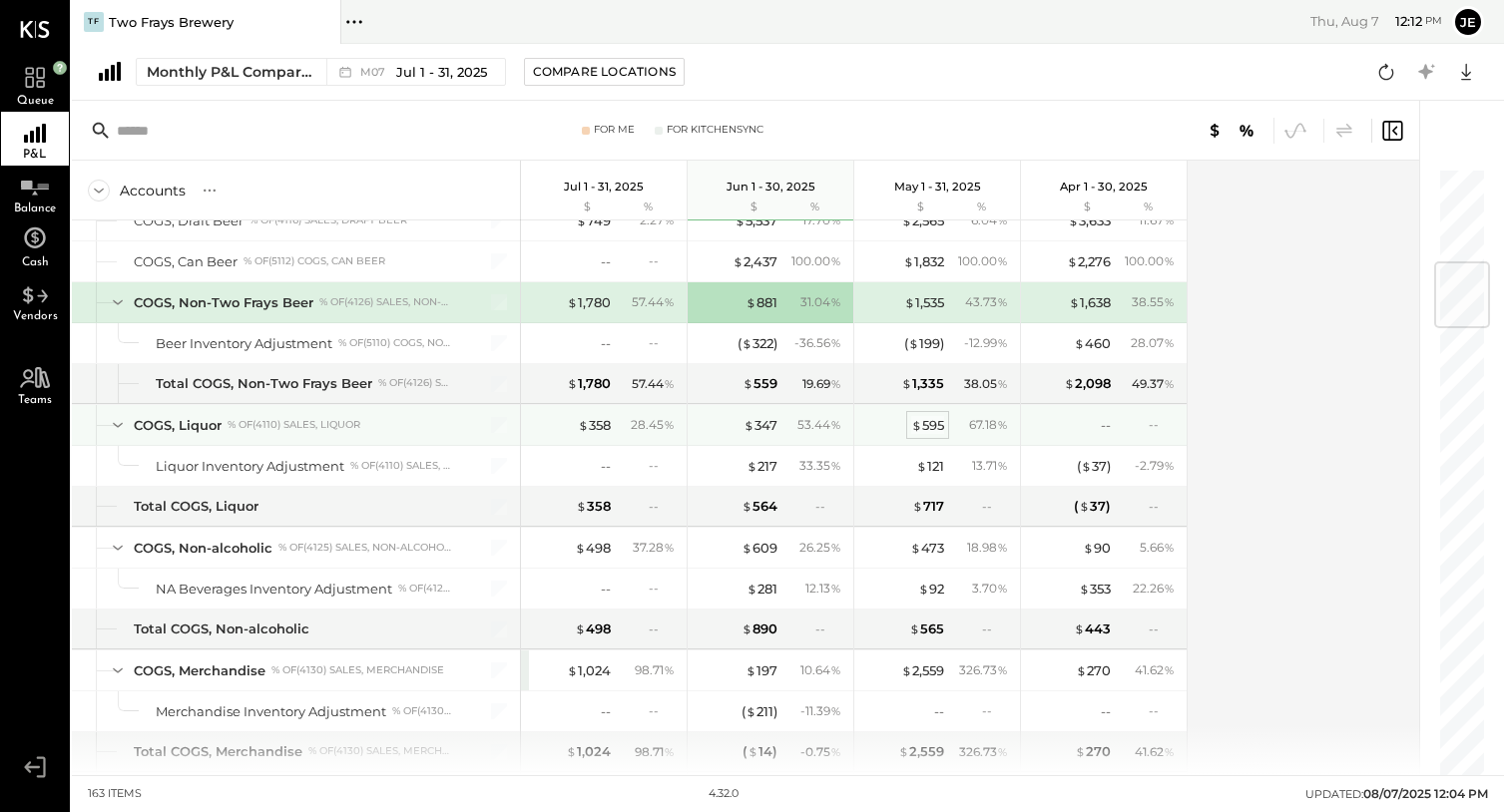 click on "$ 595" at bounding box center (927, 425) 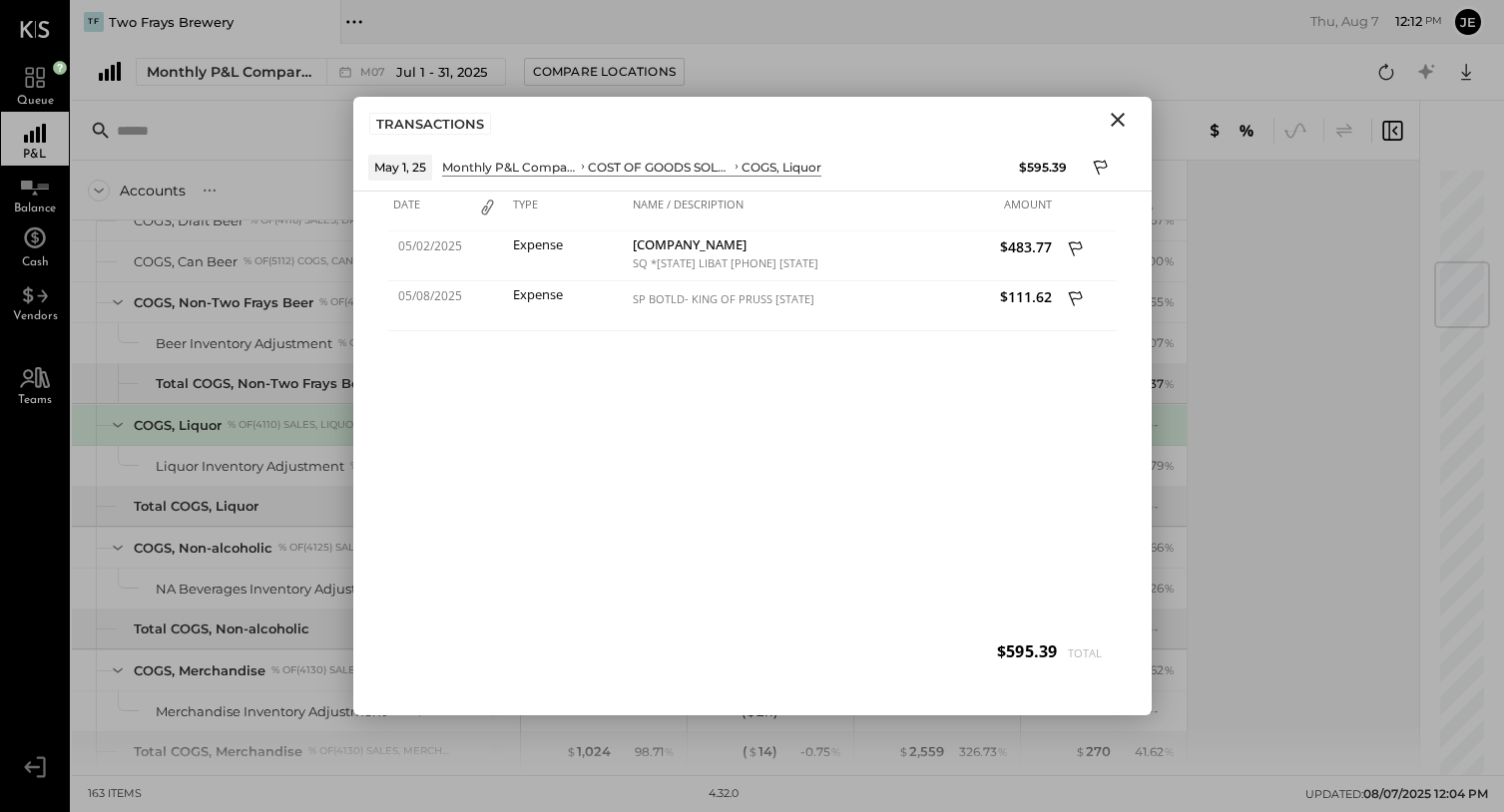 click 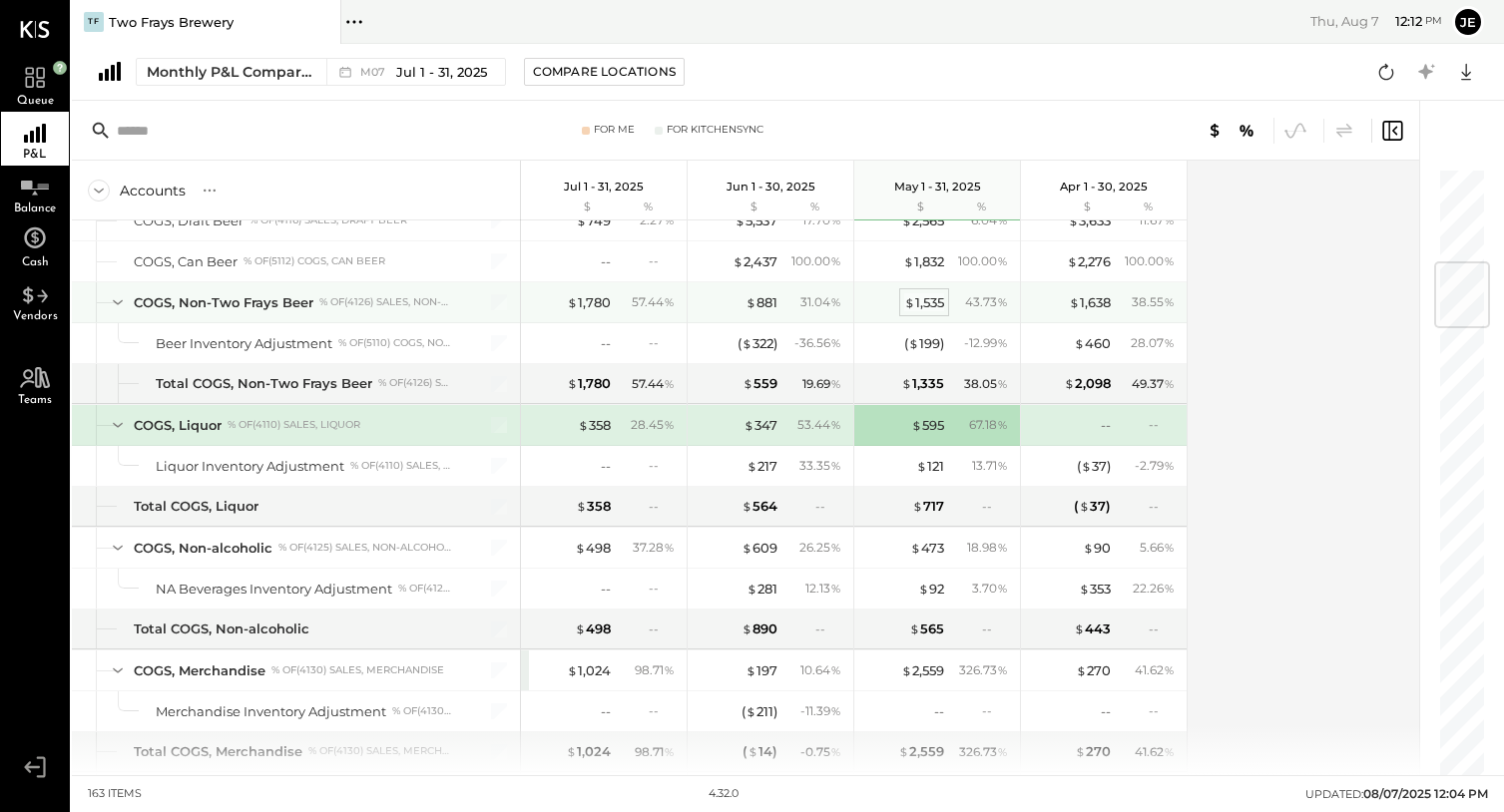 click on "$ 1,535" at bounding box center (924, 302) 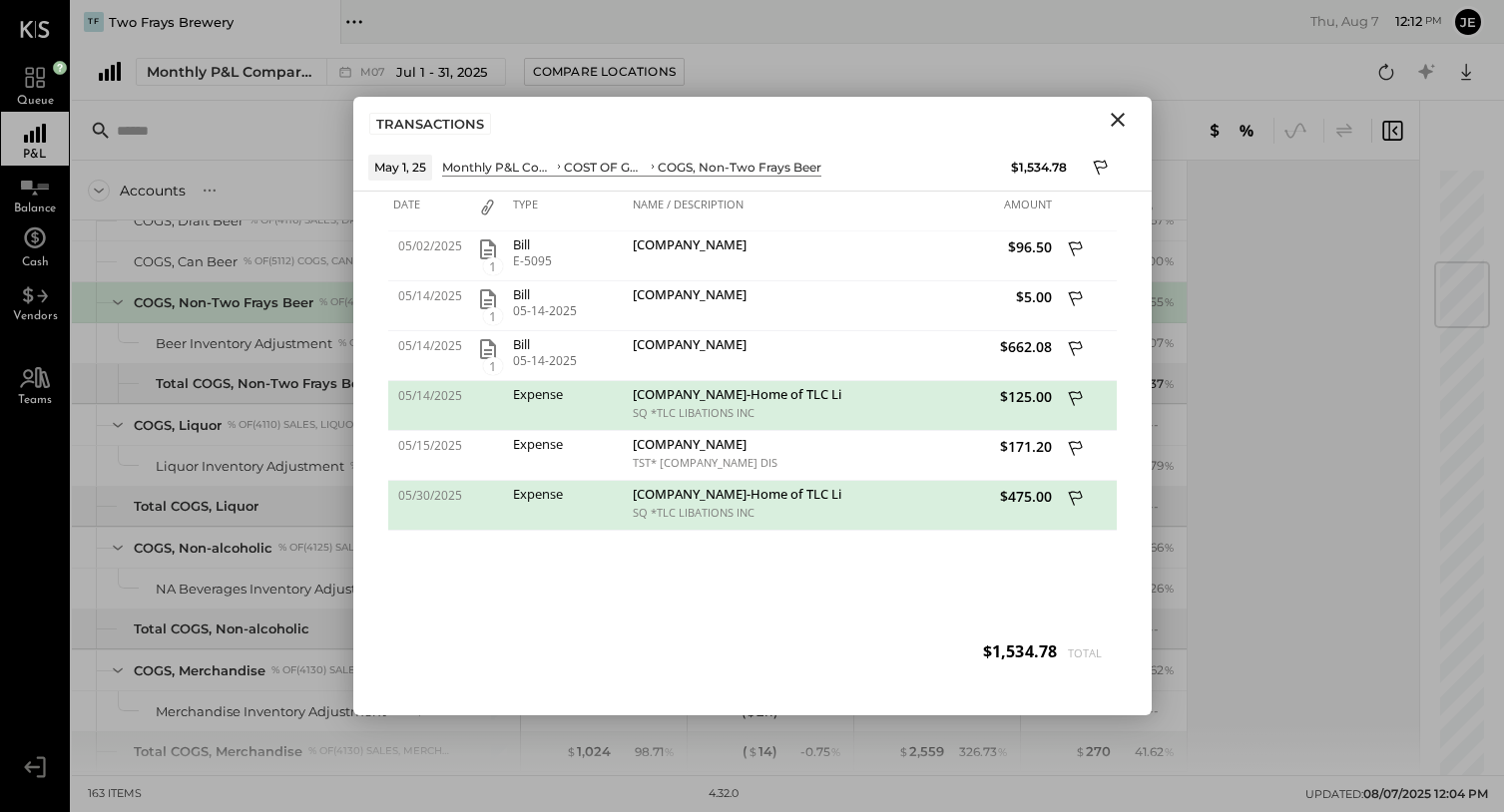 click 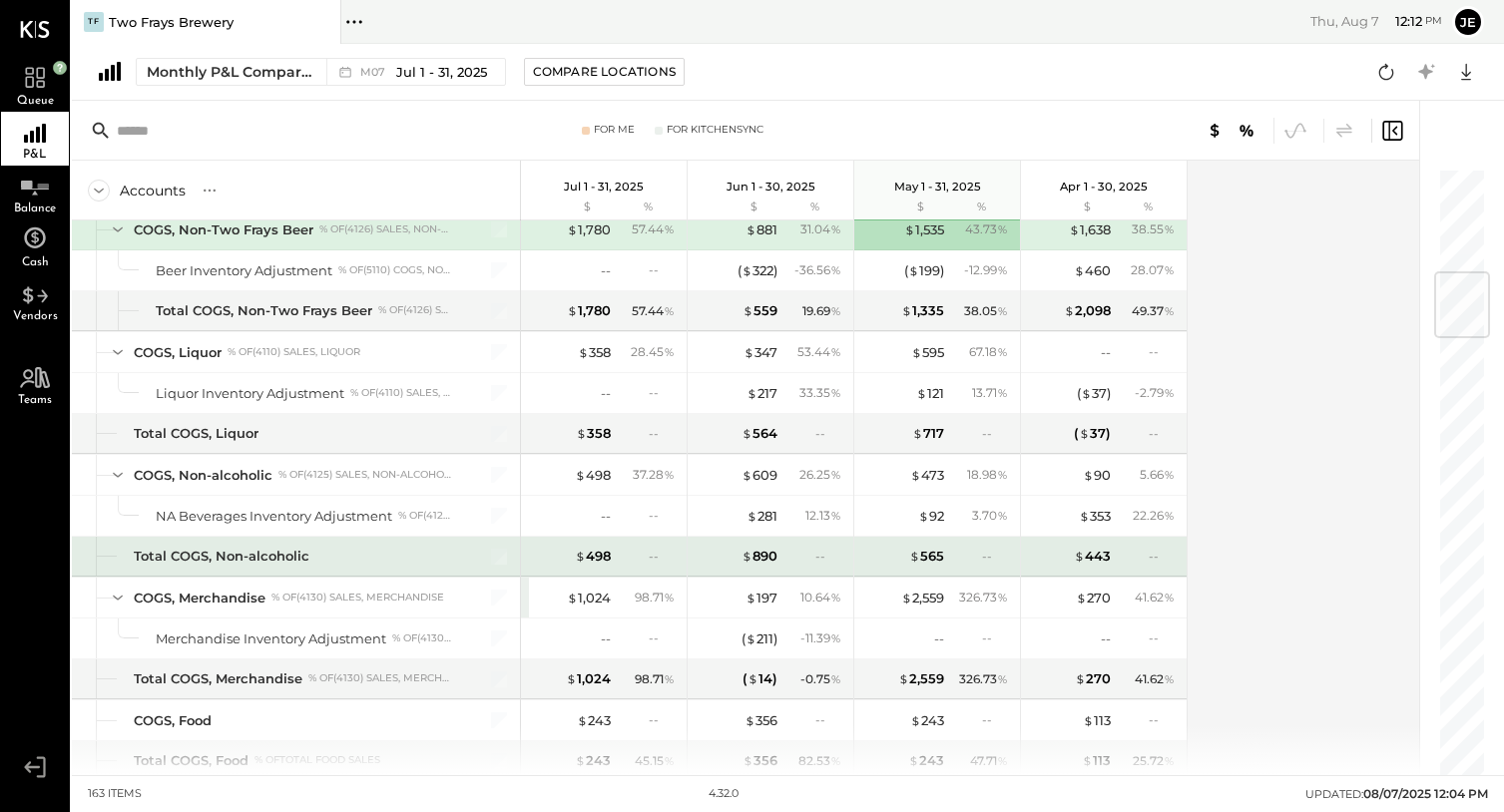 scroll, scrollTop: 888, scrollLeft: 0, axis: vertical 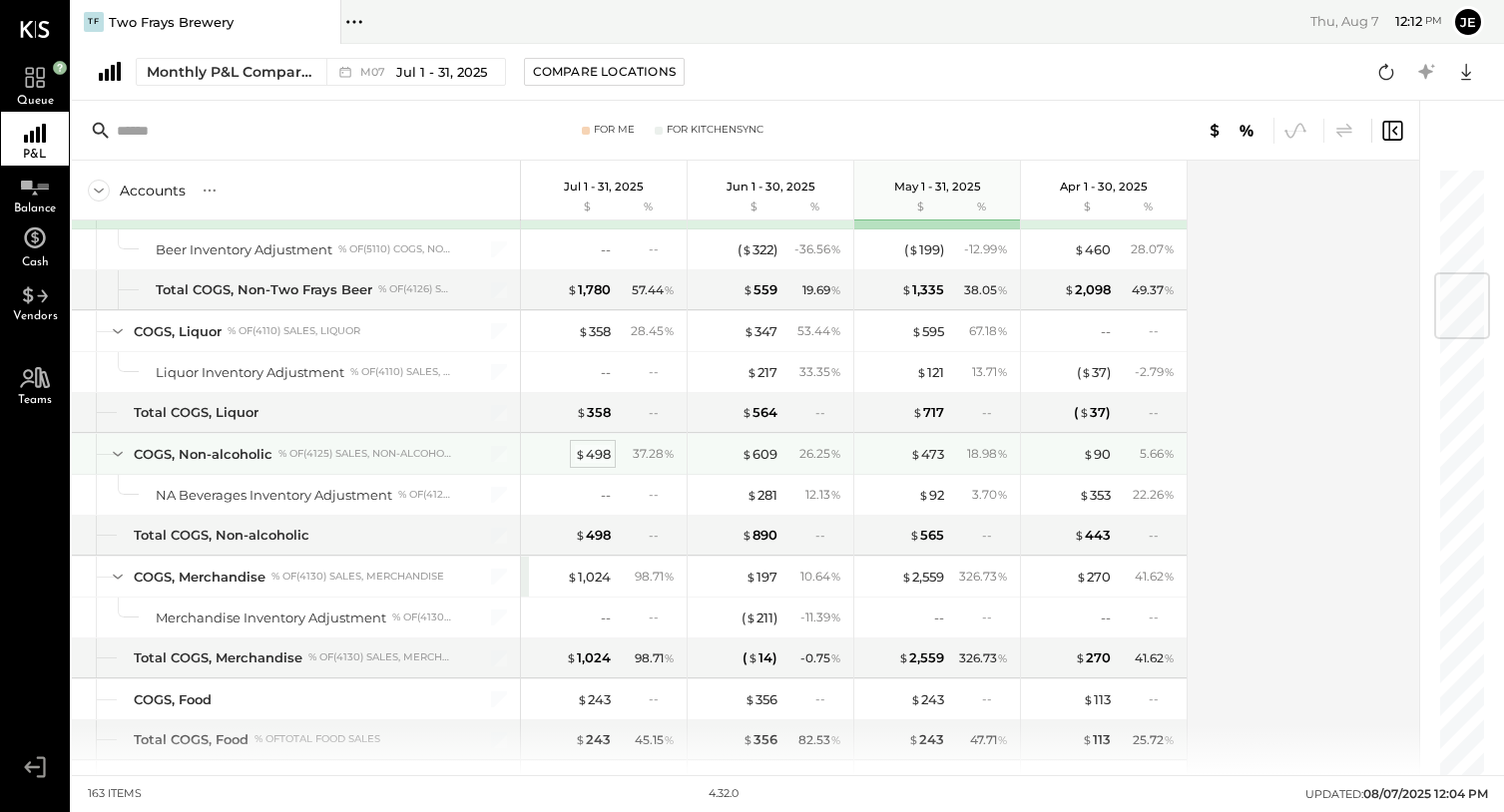 click on "$ 498" at bounding box center (593, 454) 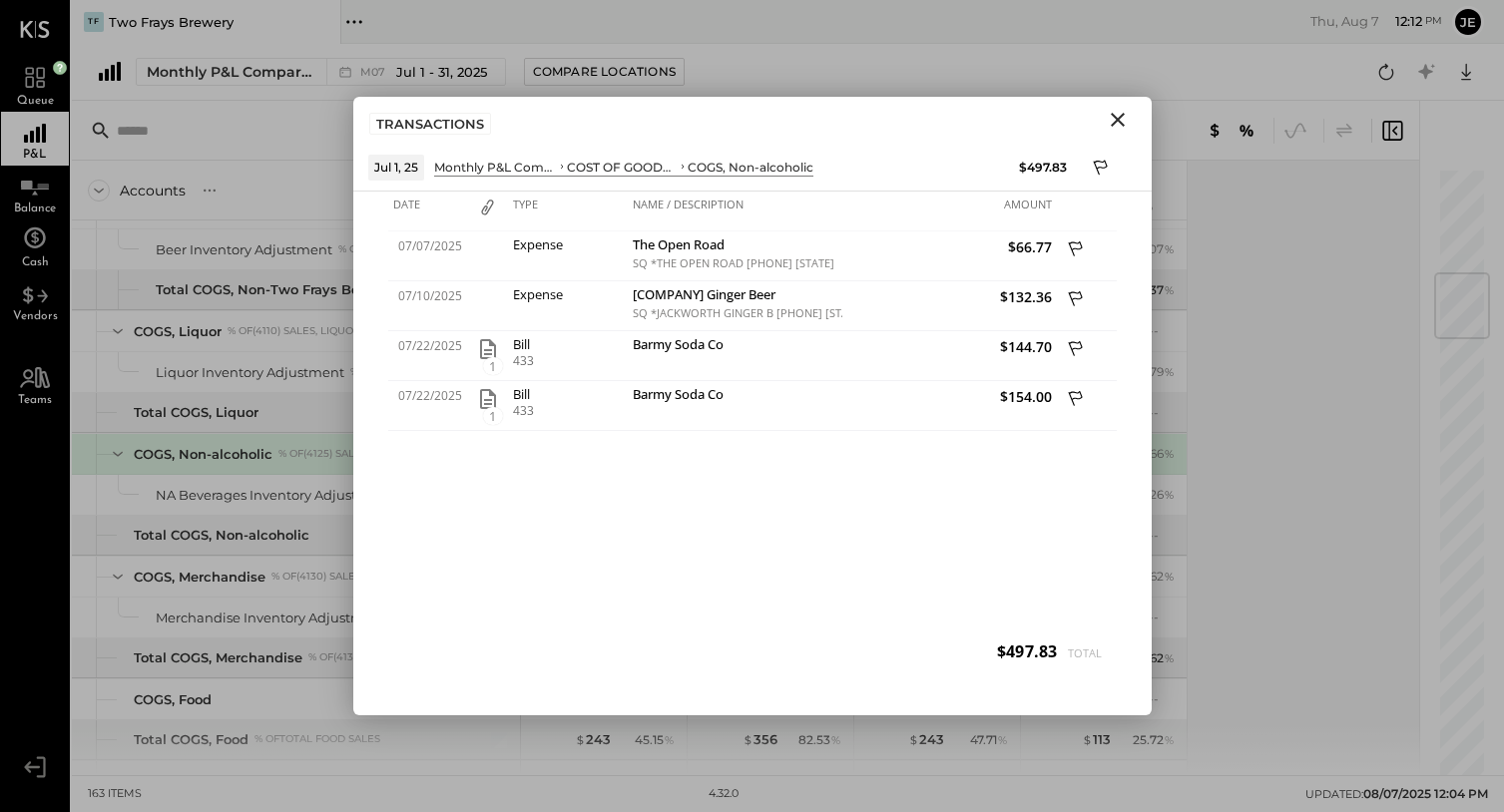 click 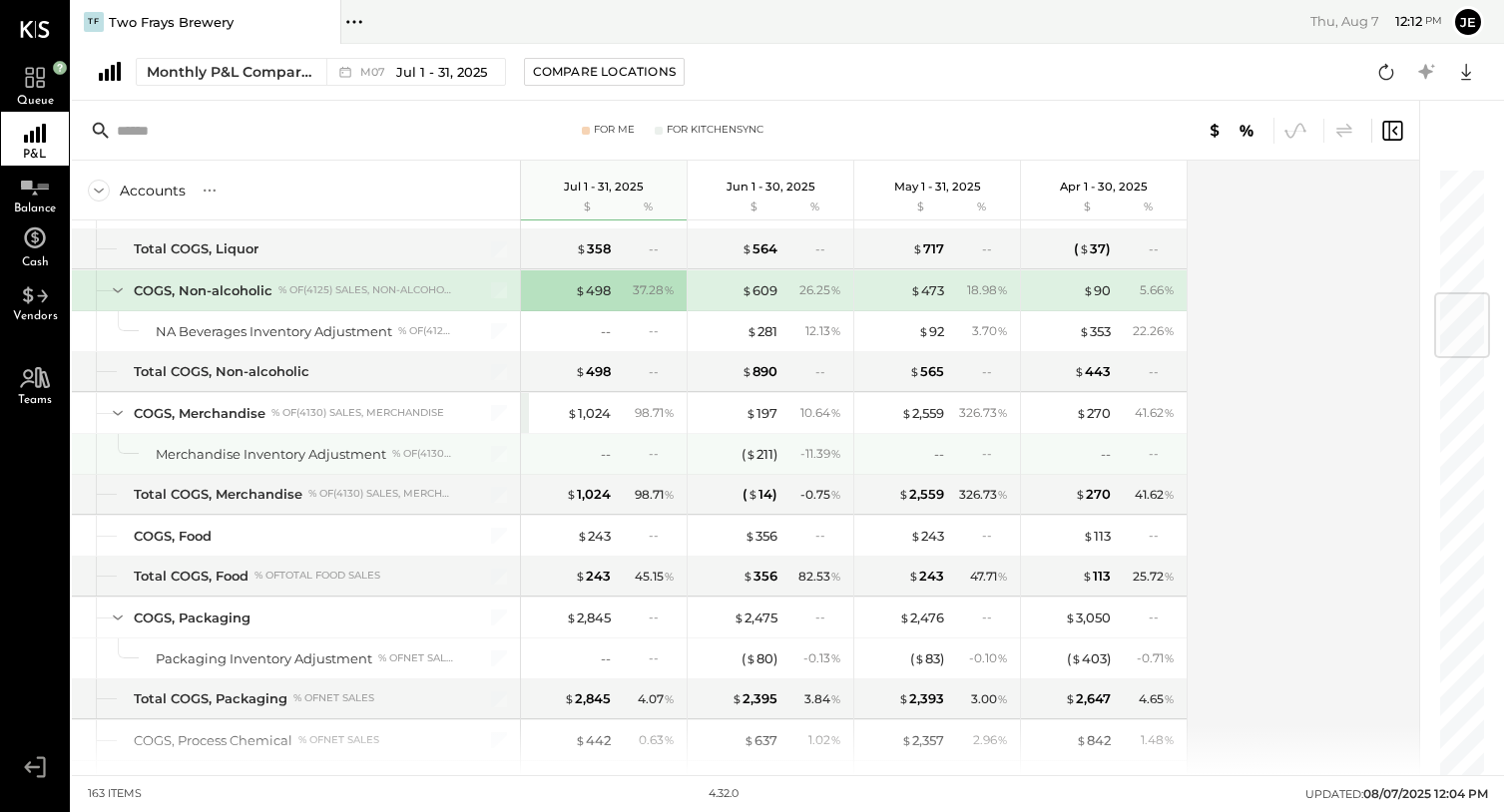 scroll, scrollTop: 1052, scrollLeft: 0, axis: vertical 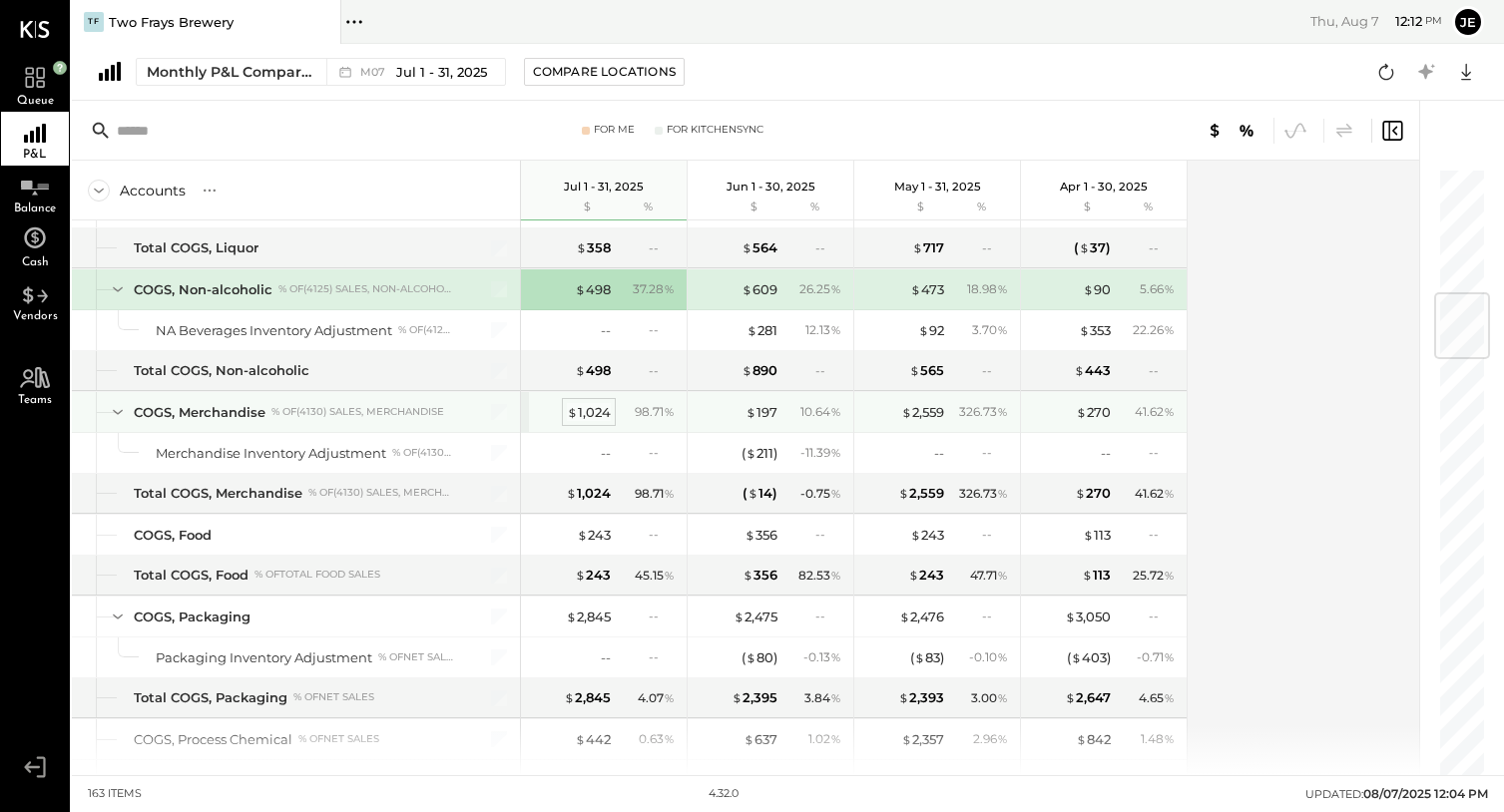 click on "$ 1,024" at bounding box center [589, 412] 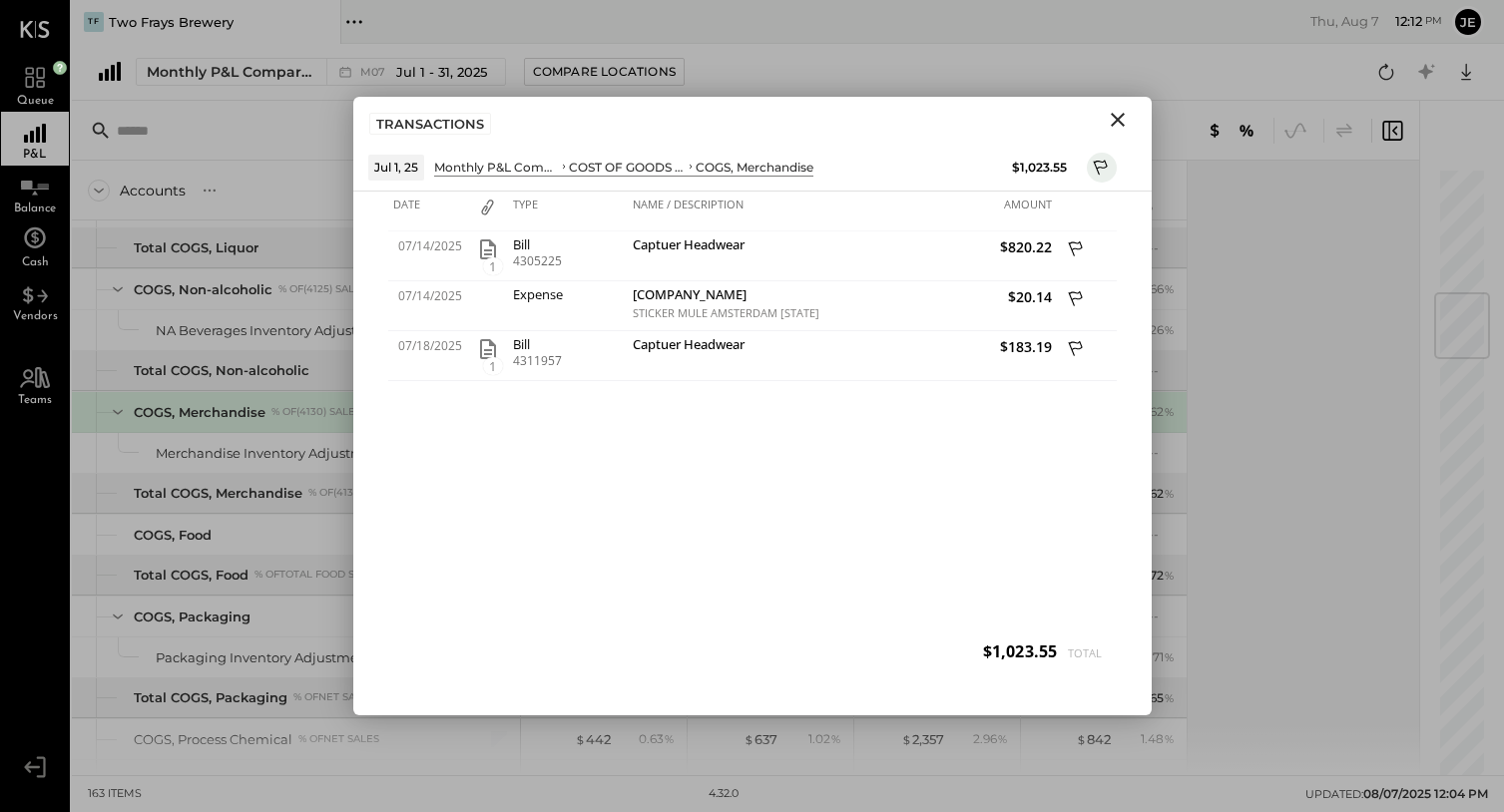 click 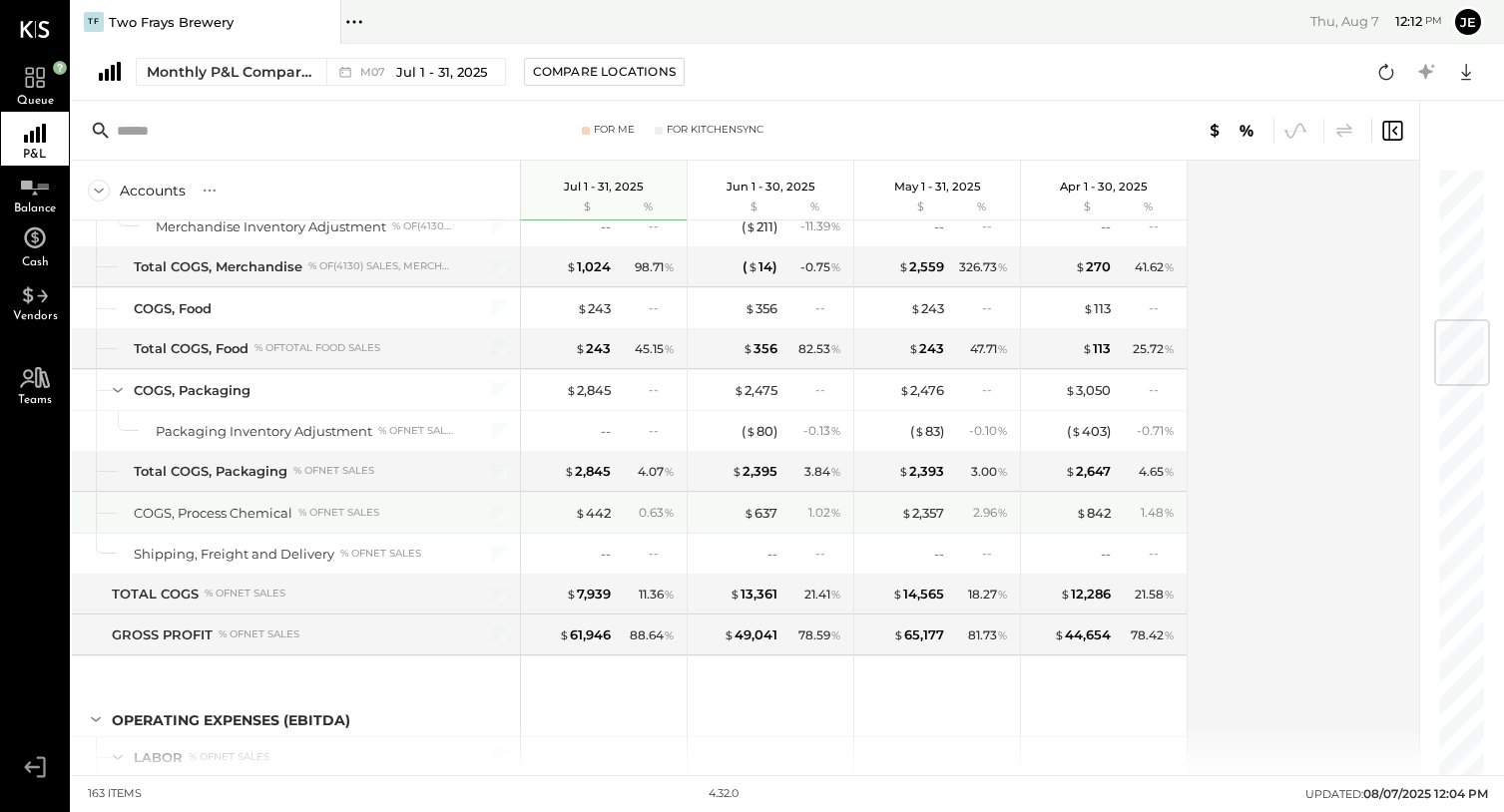 scroll, scrollTop: 1283, scrollLeft: 0, axis: vertical 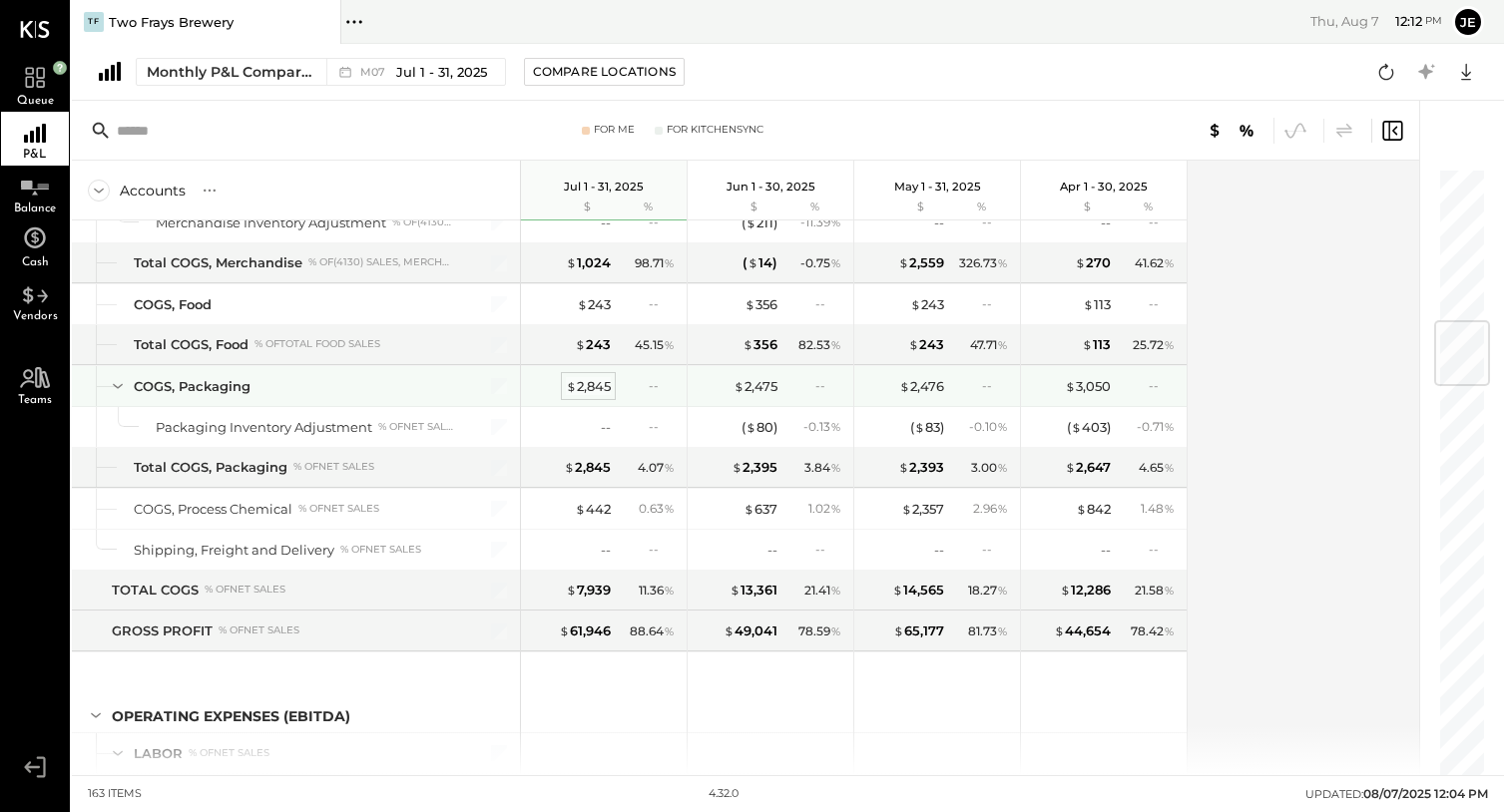 click on "$ 2,845" at bounding box center (588, 386) 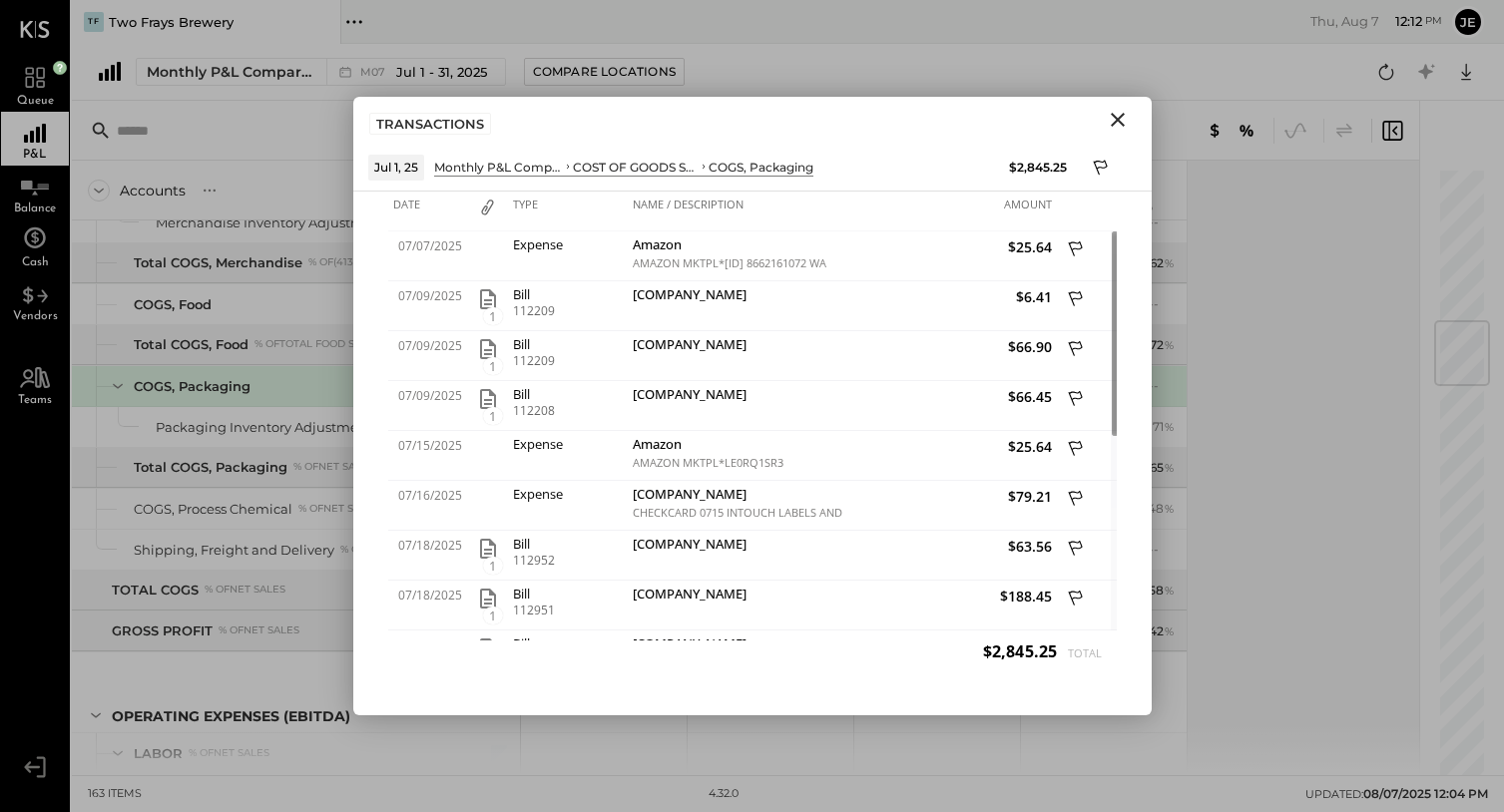 click 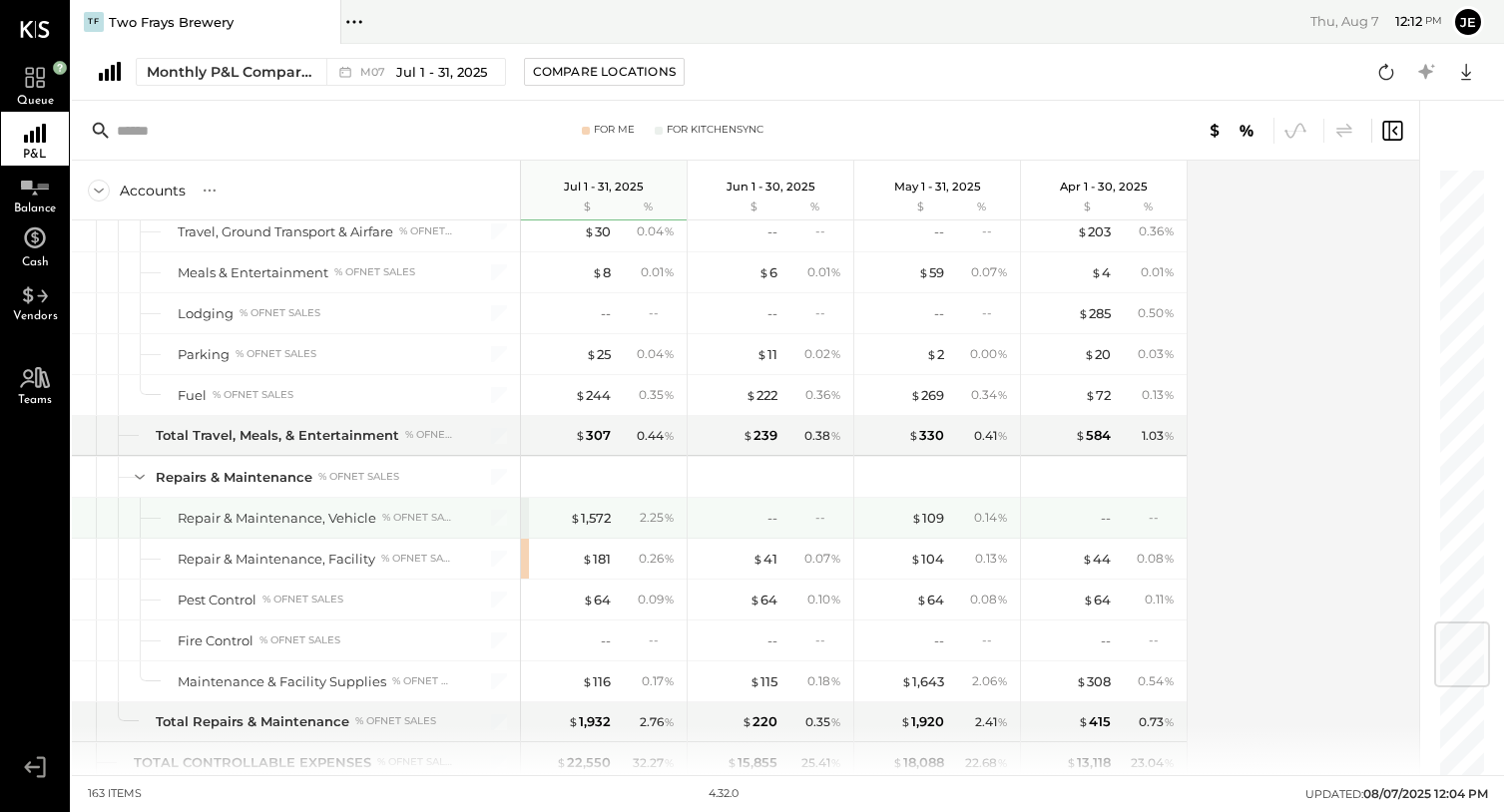scroll, scrollTop: 3810, scrollLeft: 0, axis: vertical 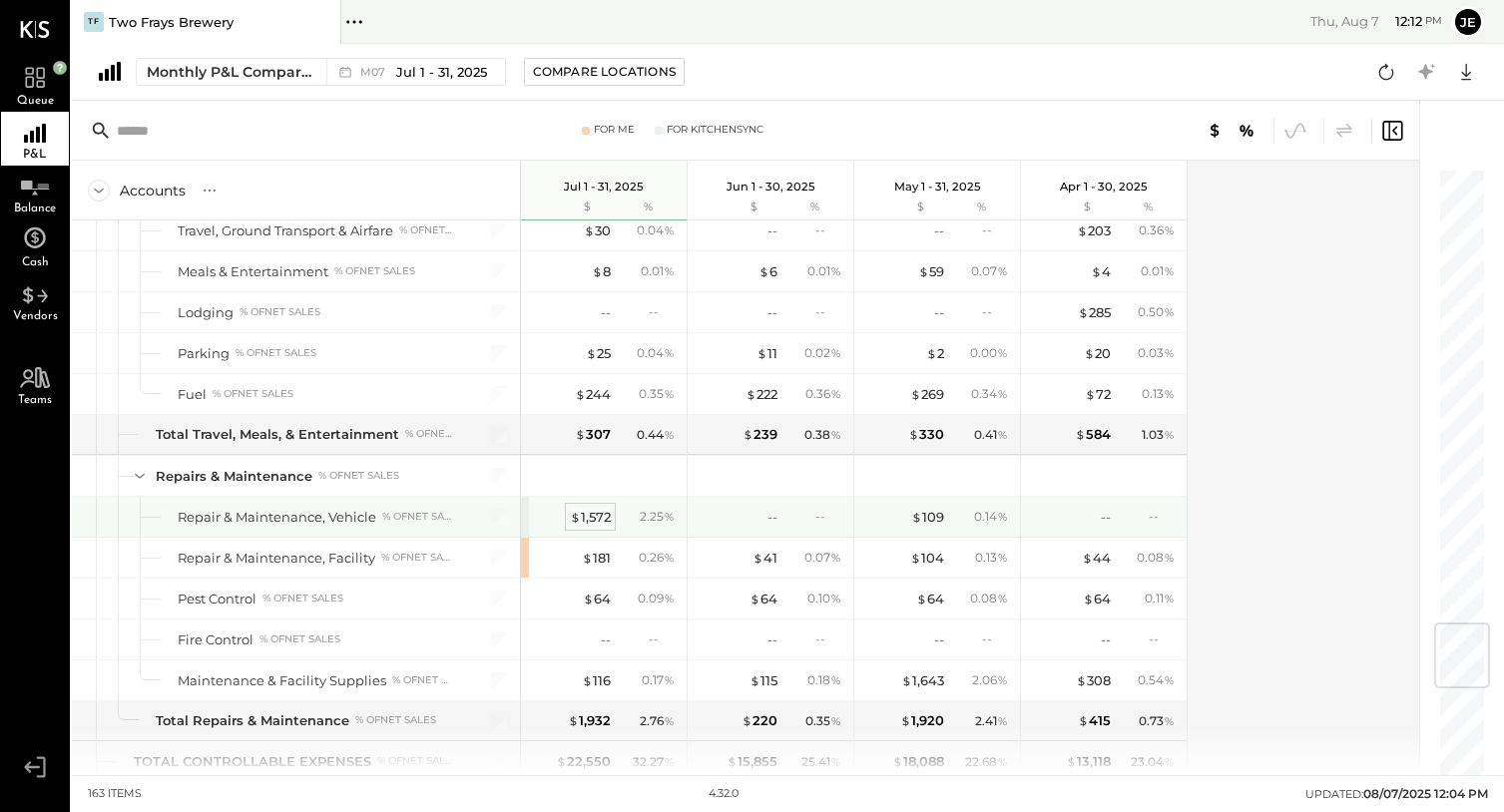 click on "$ 1,572" at bounding box center (590, 517) 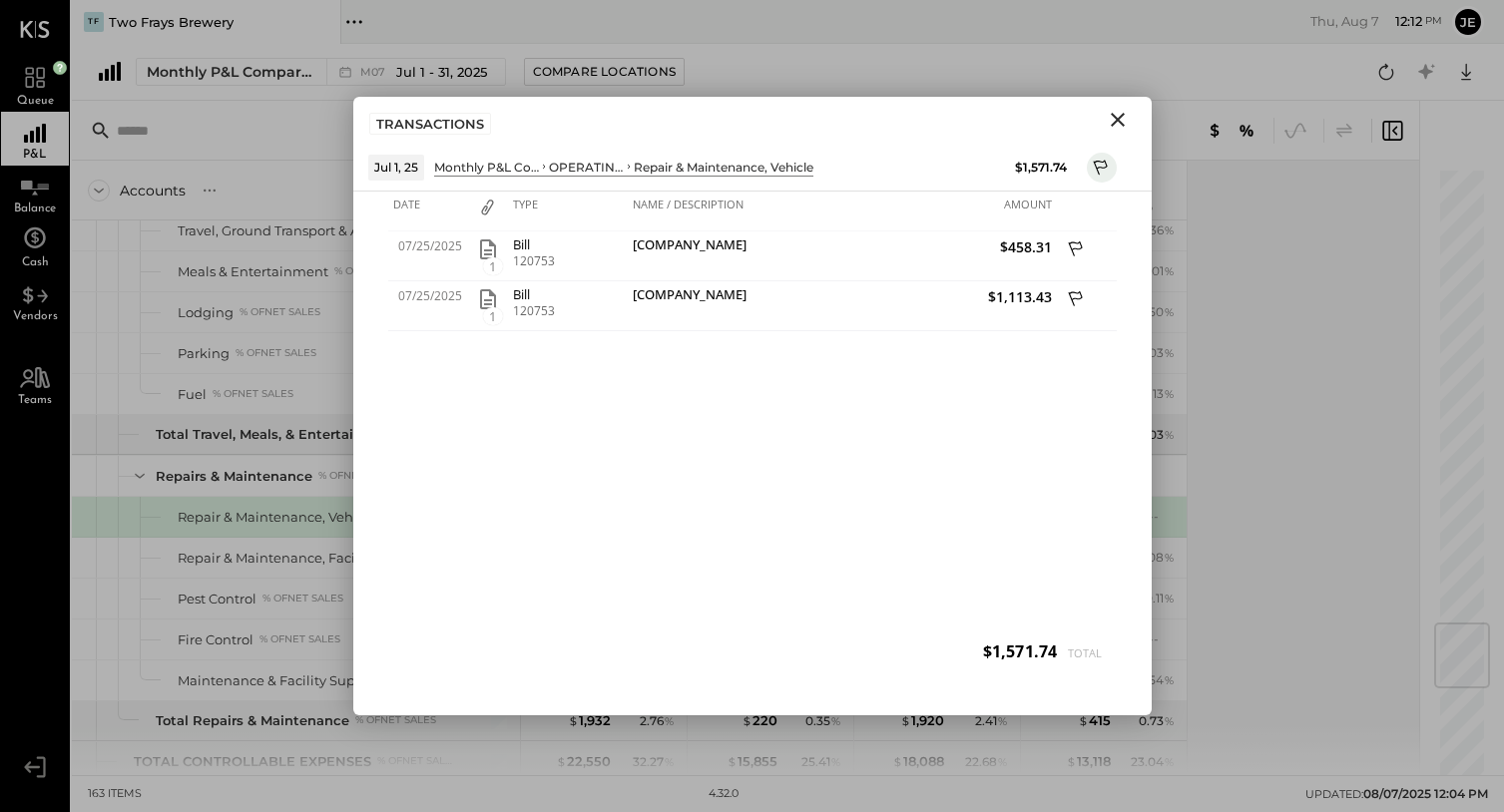 click 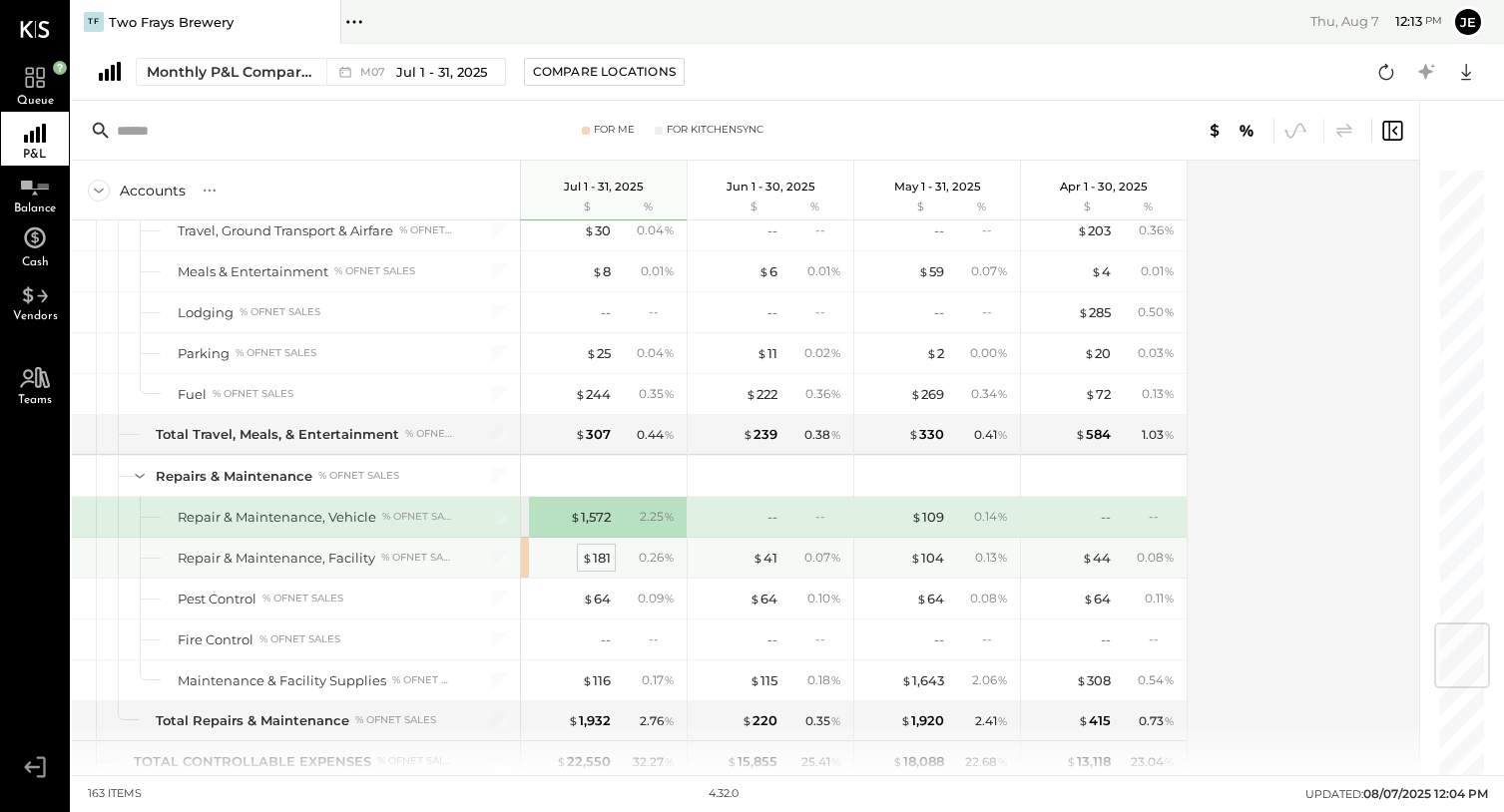 click on "$ 181" at bounding box center [596, 558] 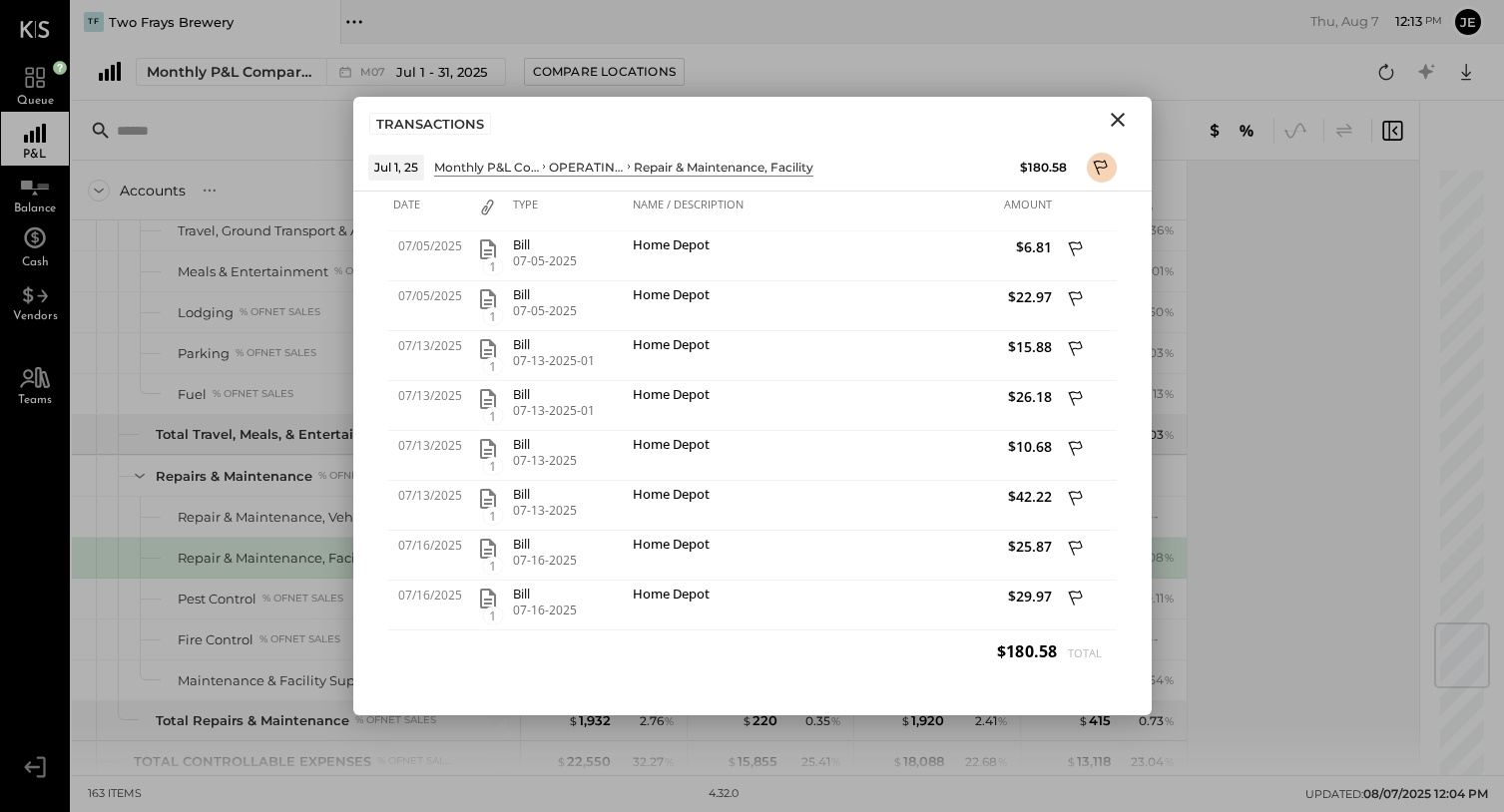 click 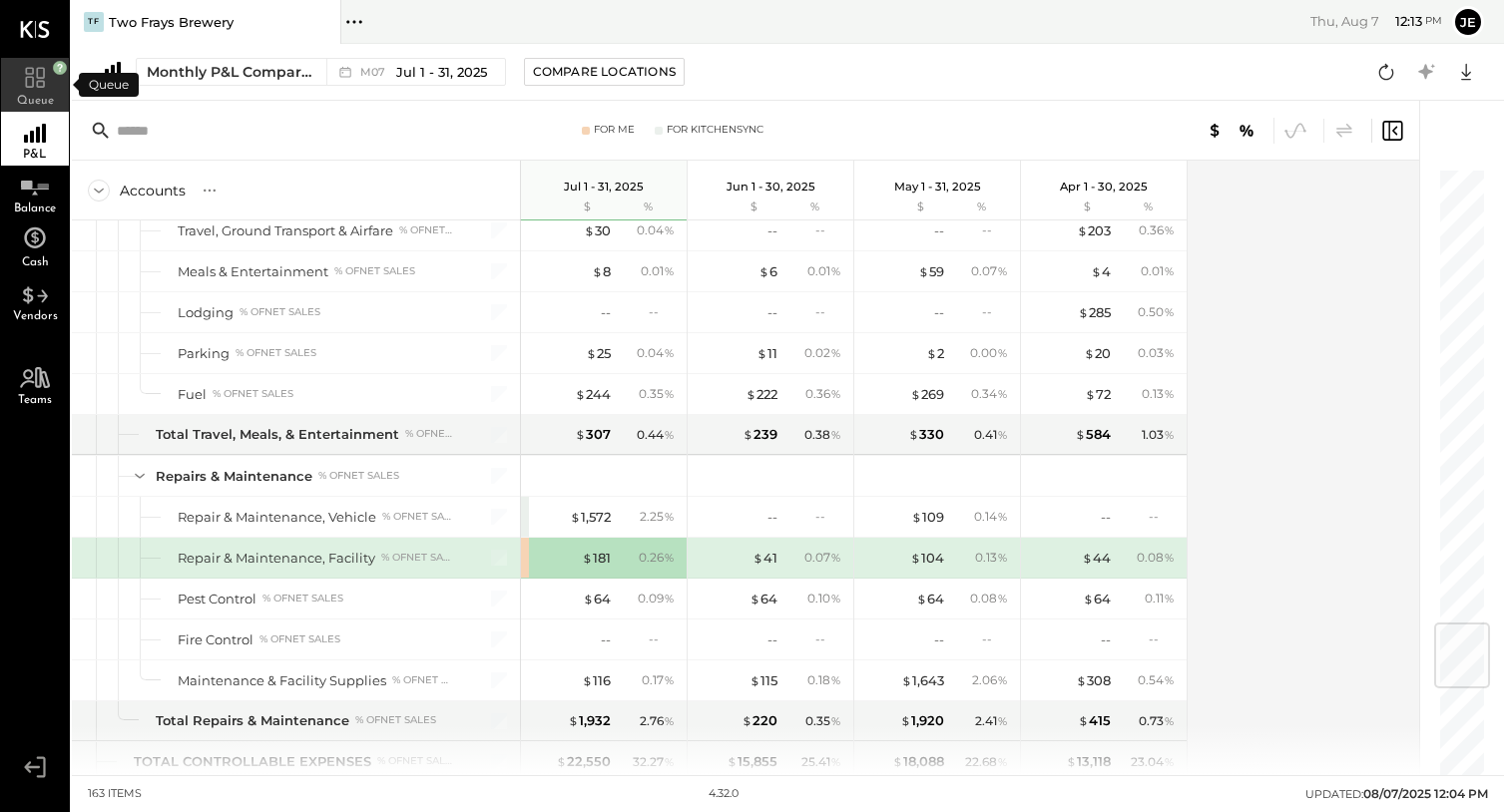 click on "Queue" at bounding box center [35, 101] 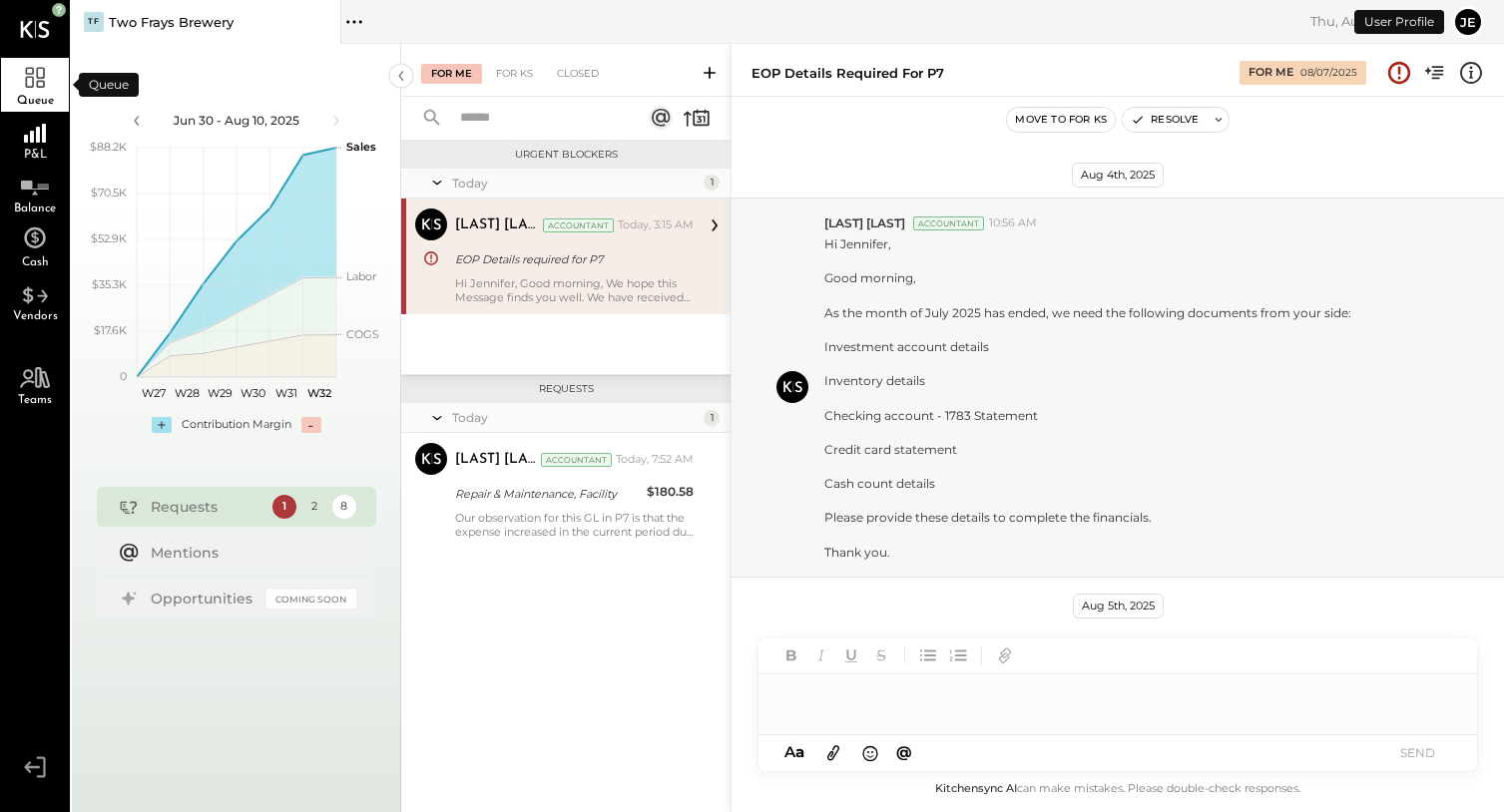 scroll, scrollTop: 991, scrollLeft: 0, axis: vertical 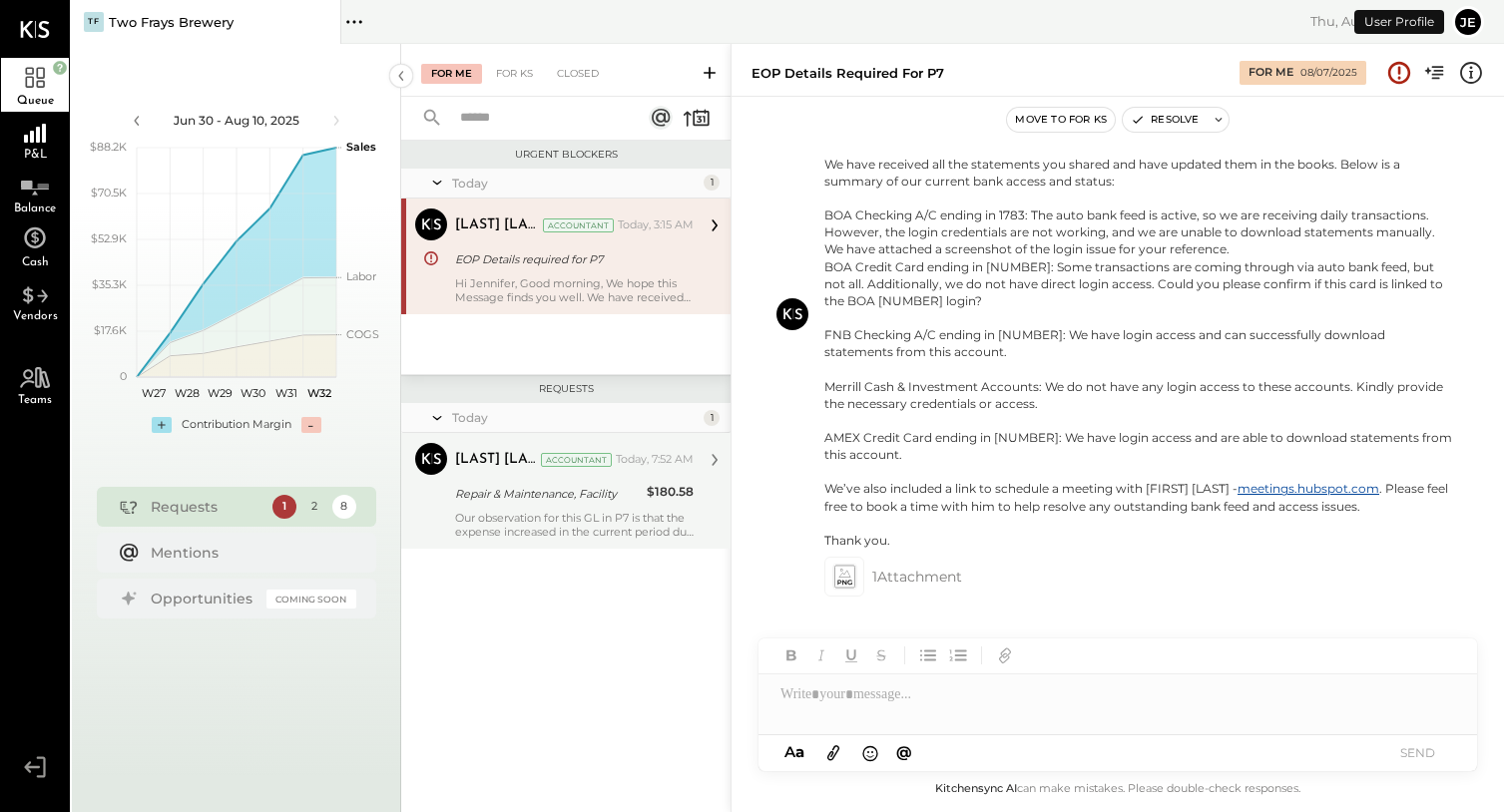click on "Our observation for this GL in P7 is that the expense increased in the current period due to a higher number of bills compared to the previous month. Thank you." at bounding box center (574, 525) 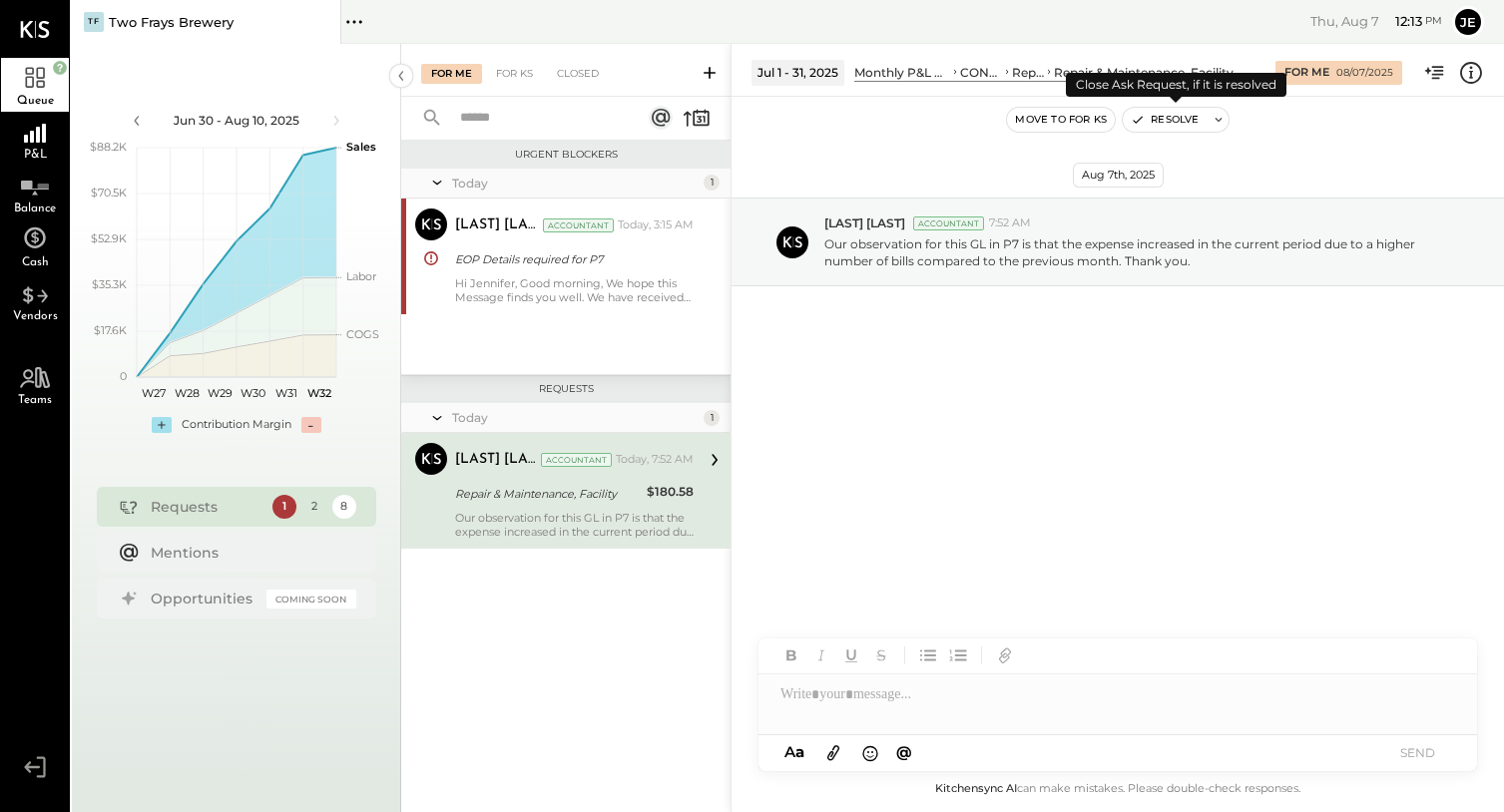 click 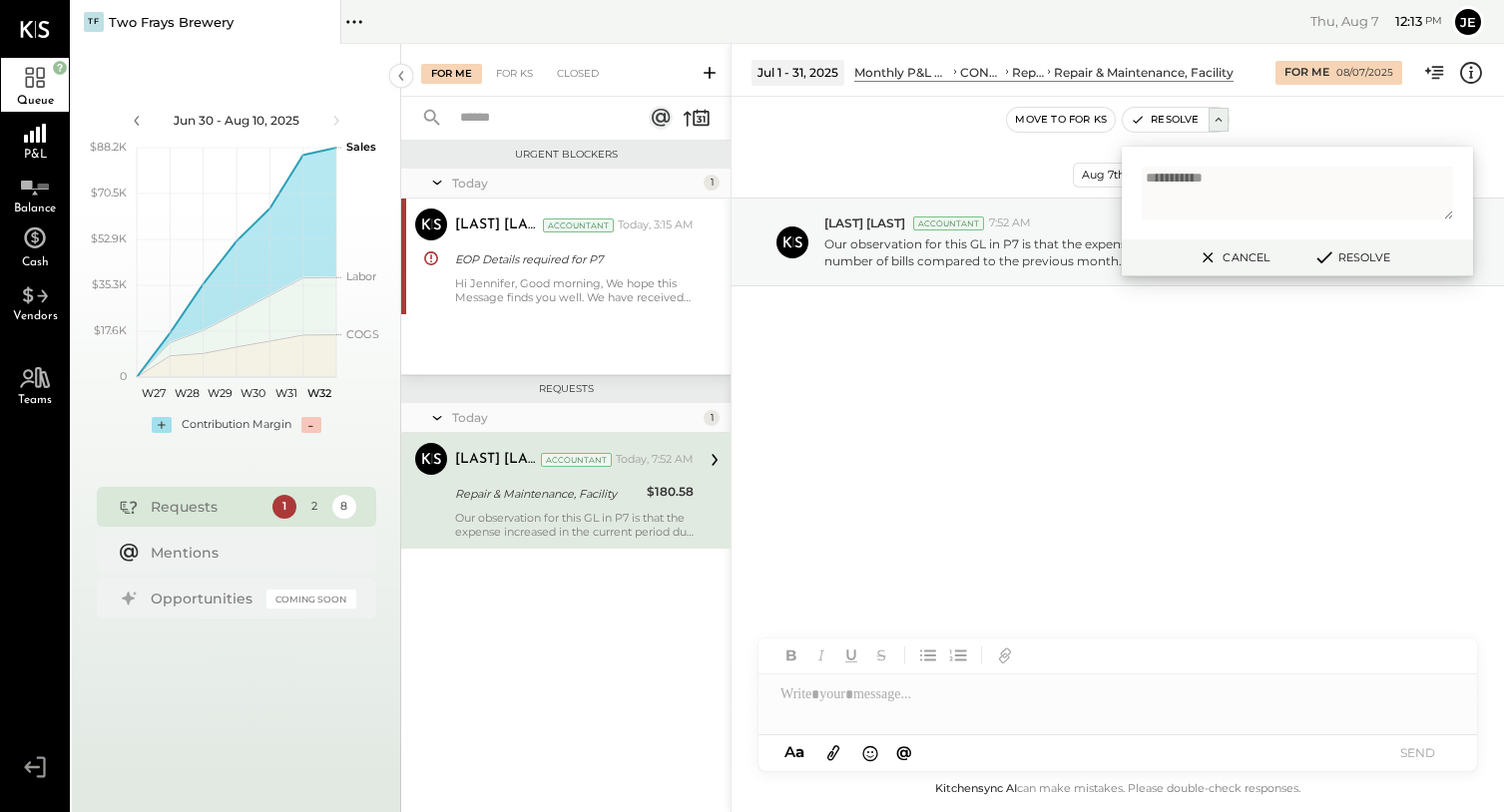 type on "**********" 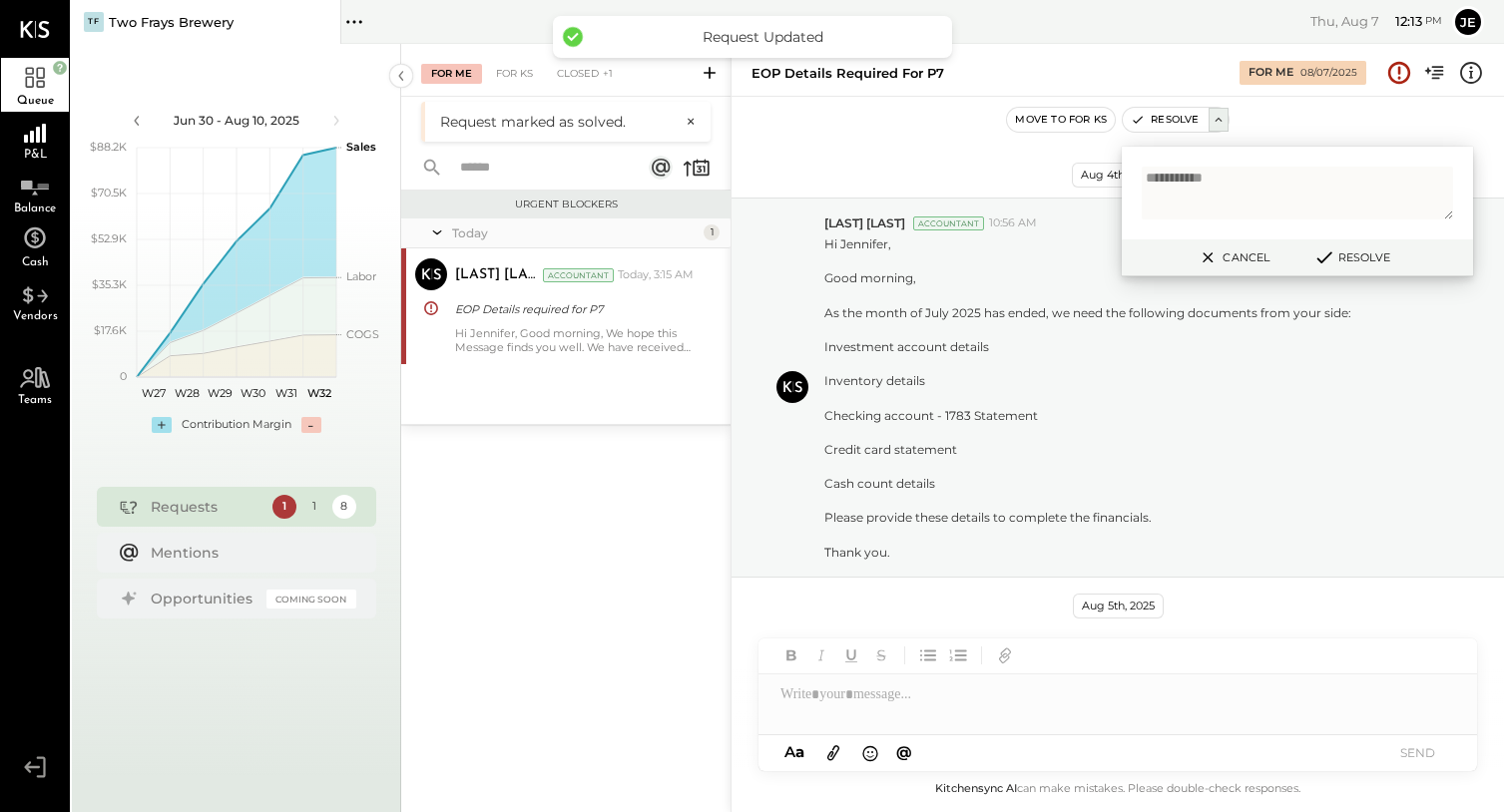 scroll, scrollTop: 991, scrollLeft: 0, axis: vertical 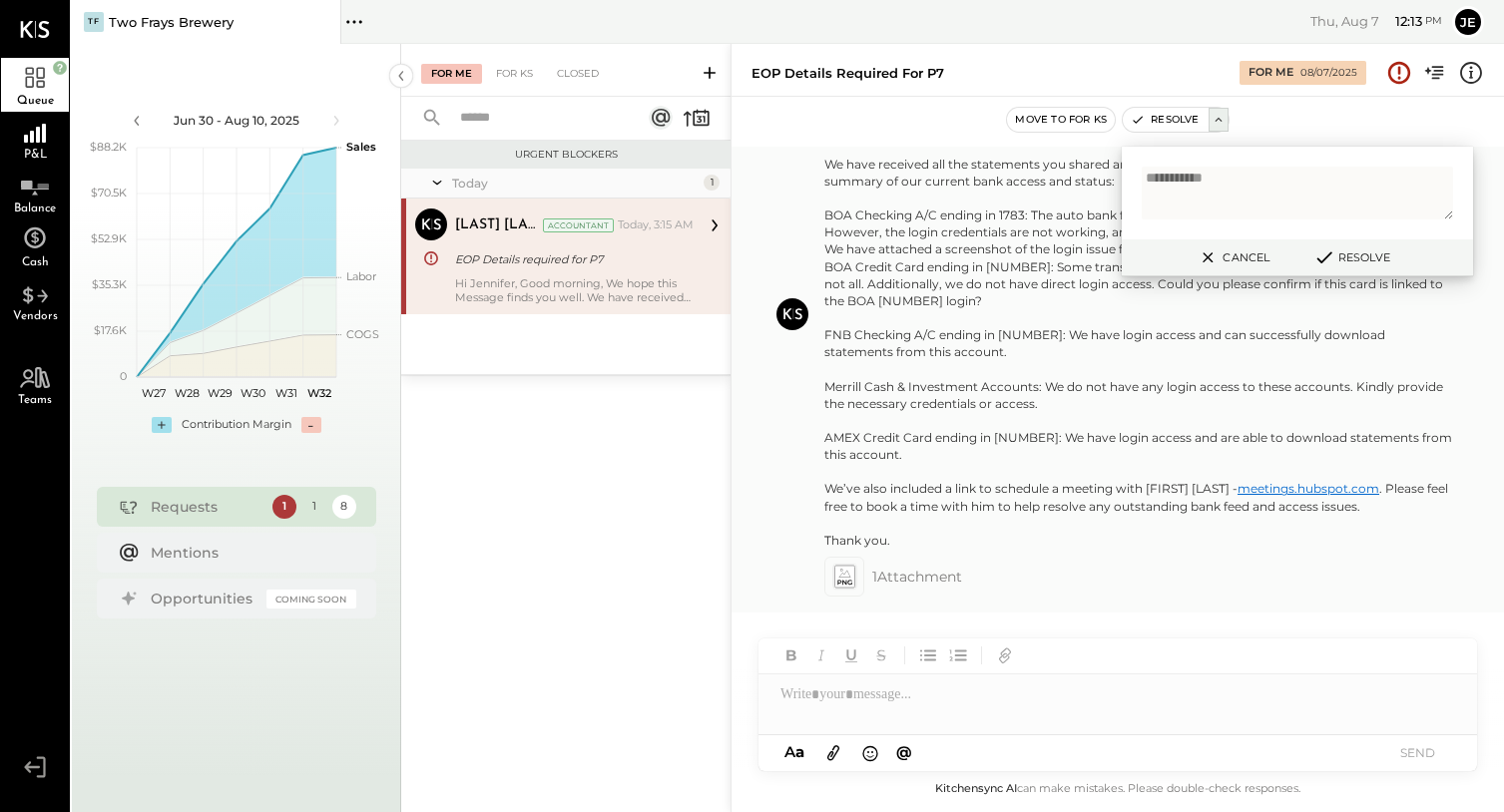 click on "meetings.hubspot.com" at bounding box center [1308, 488] 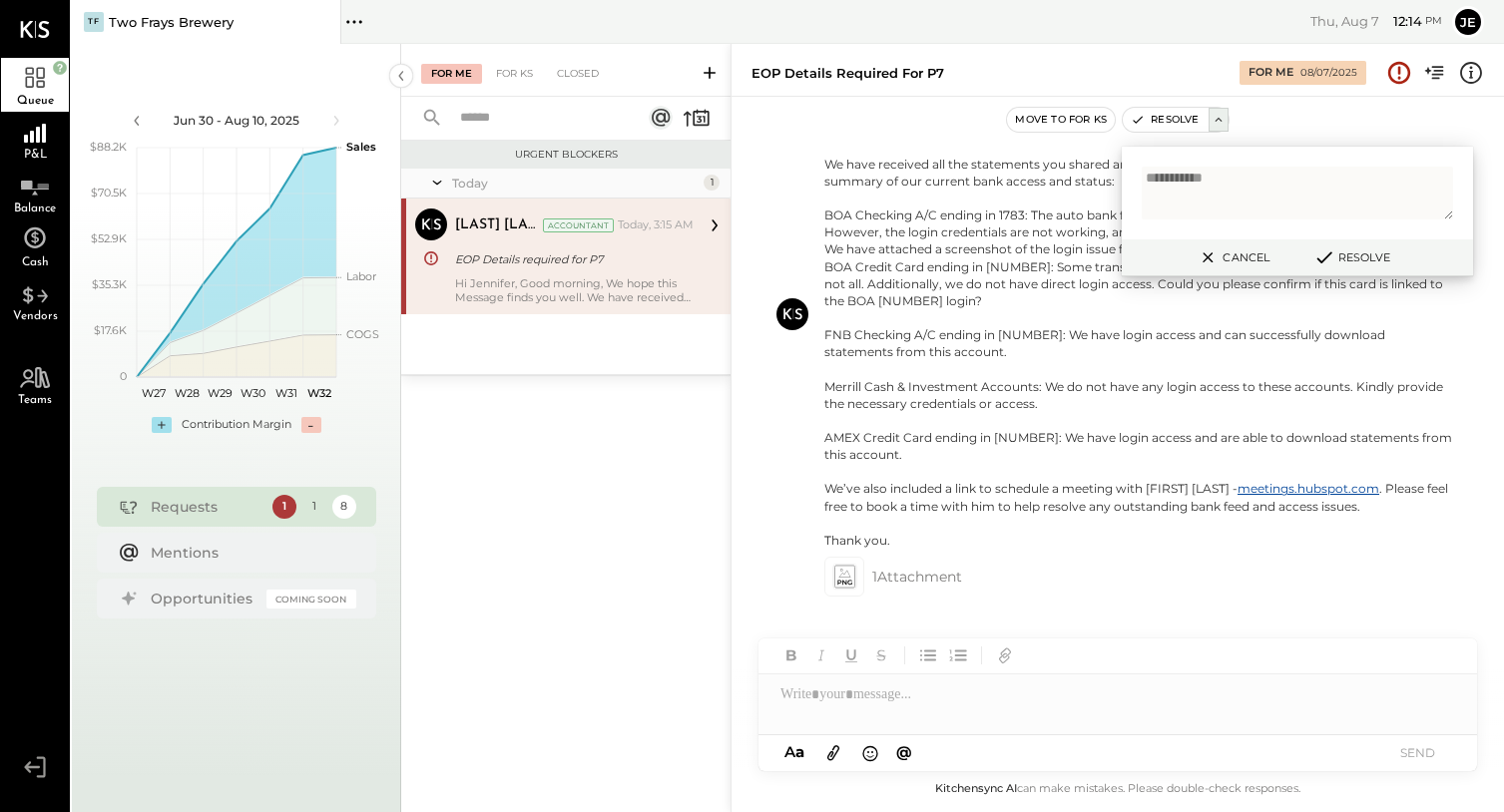 click at bounding box center [1118, 694] 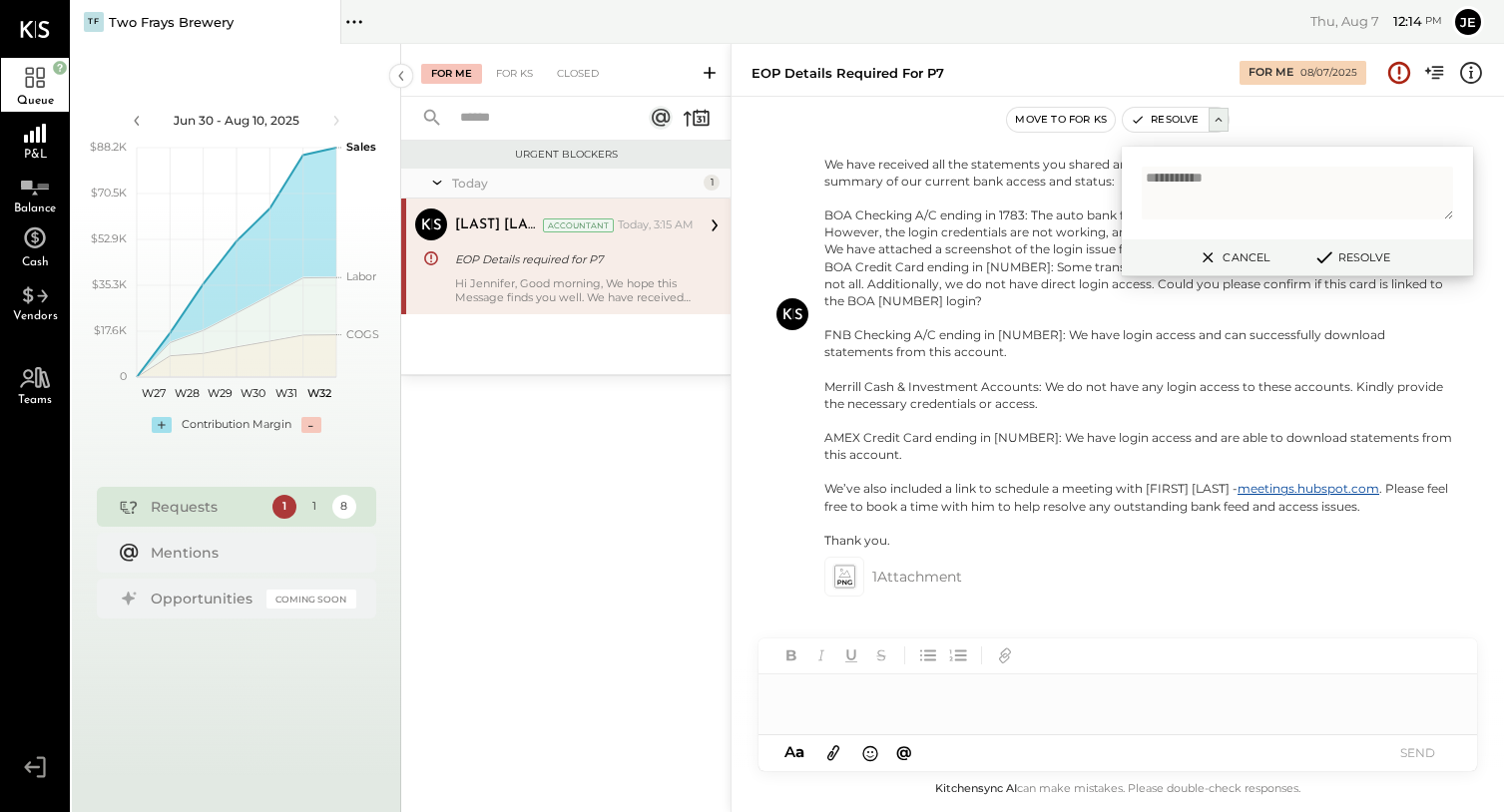 type 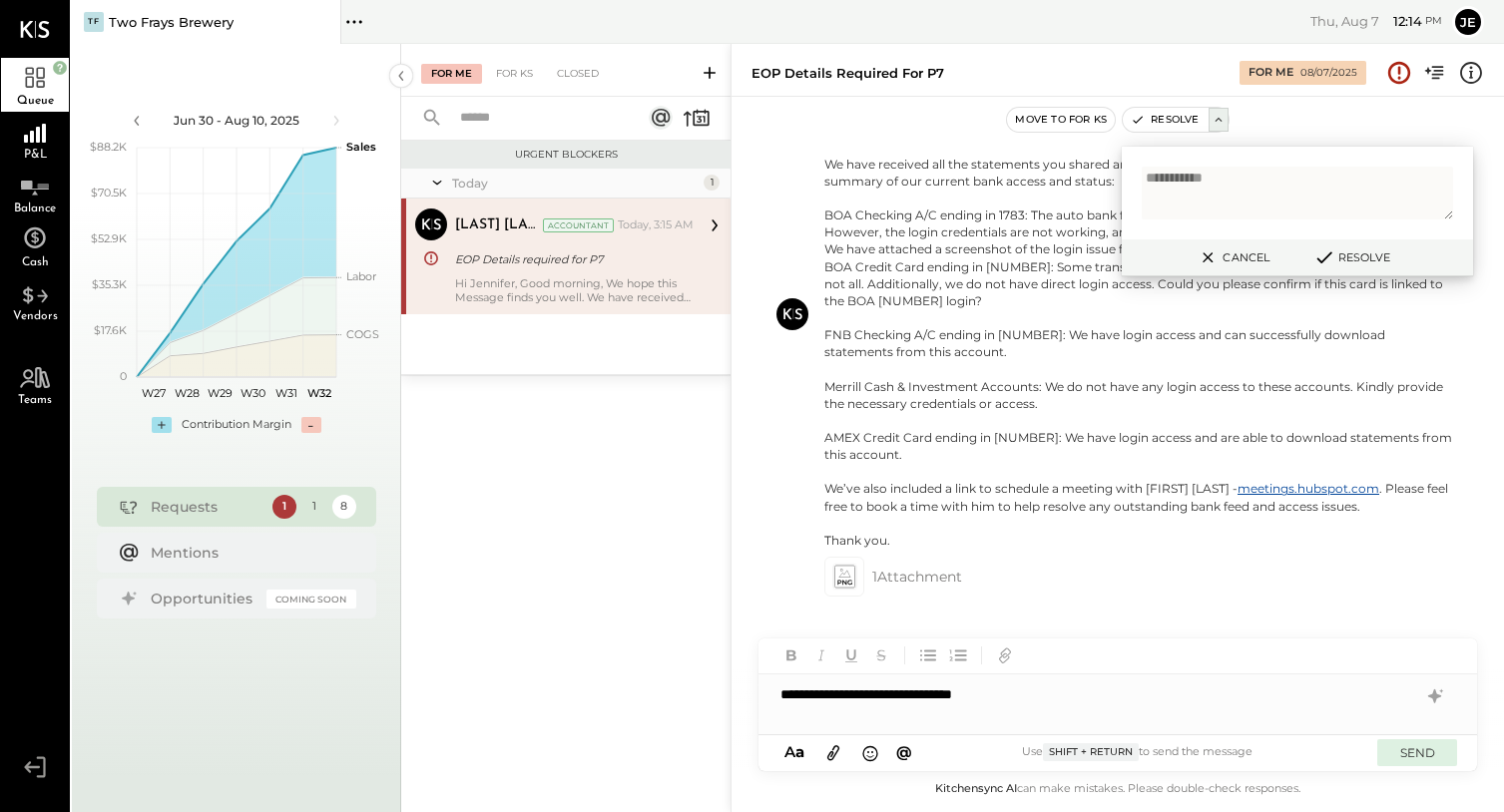 click on "SEND" at bounding box center [1417, 752] 